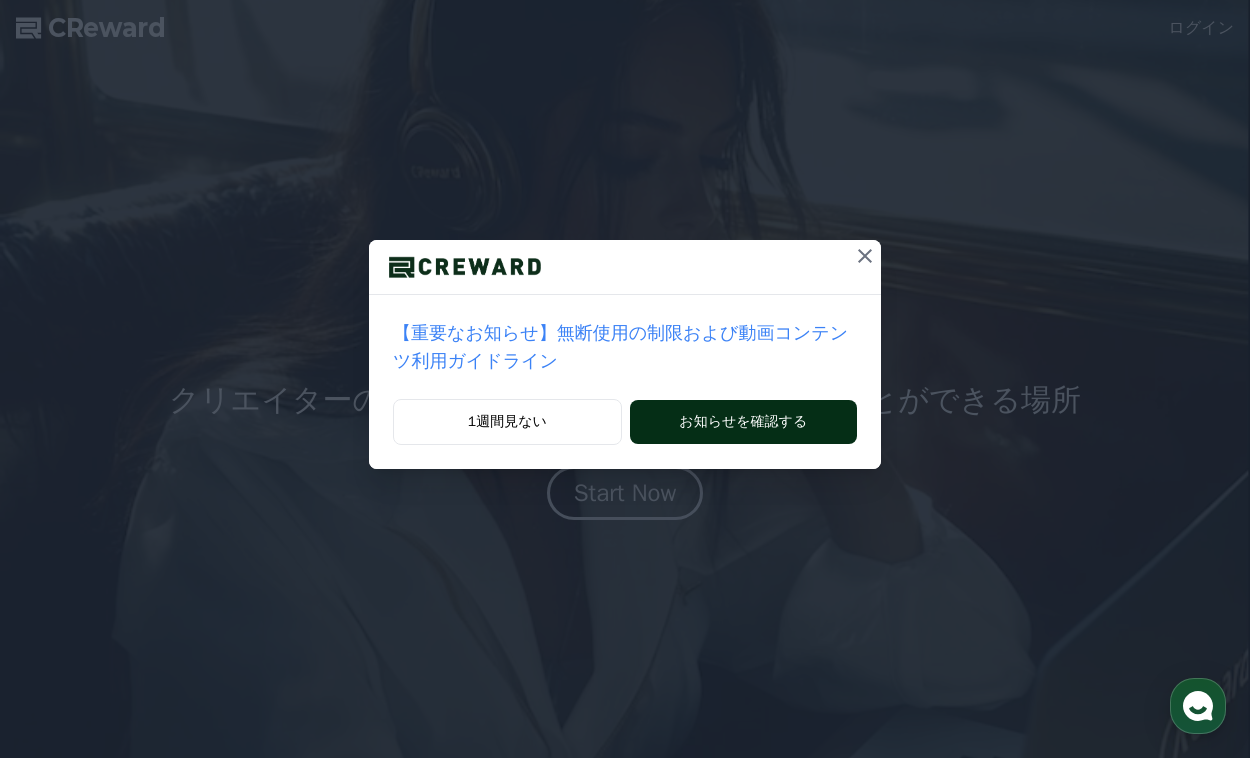 scroll, scrollTop: 0, scrollLeft: 0, axis: both 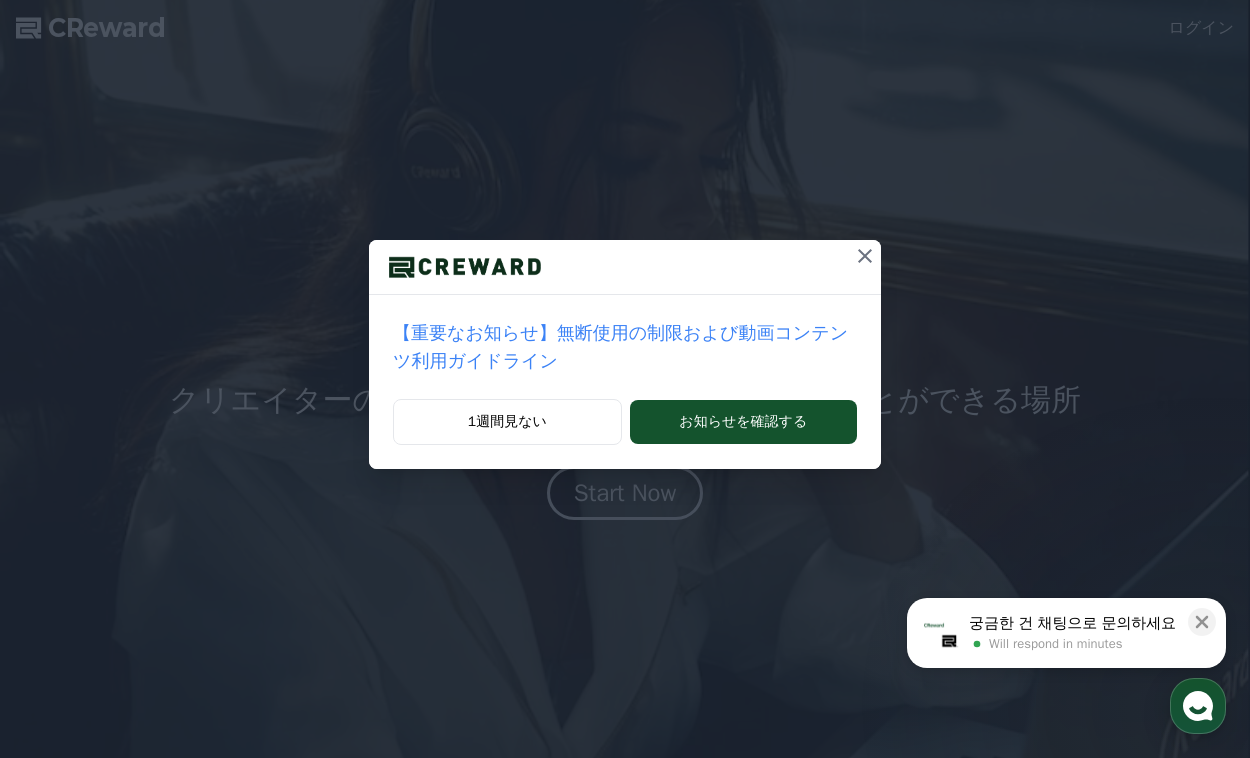 click 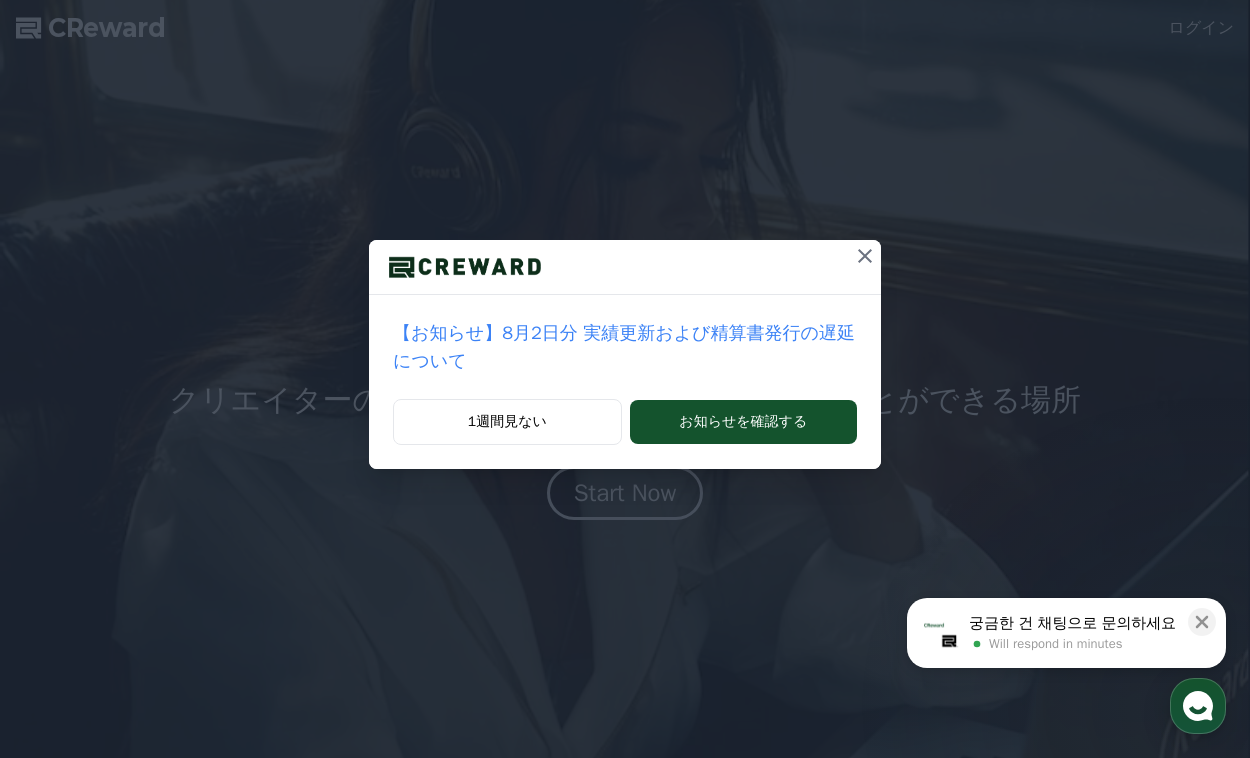 click 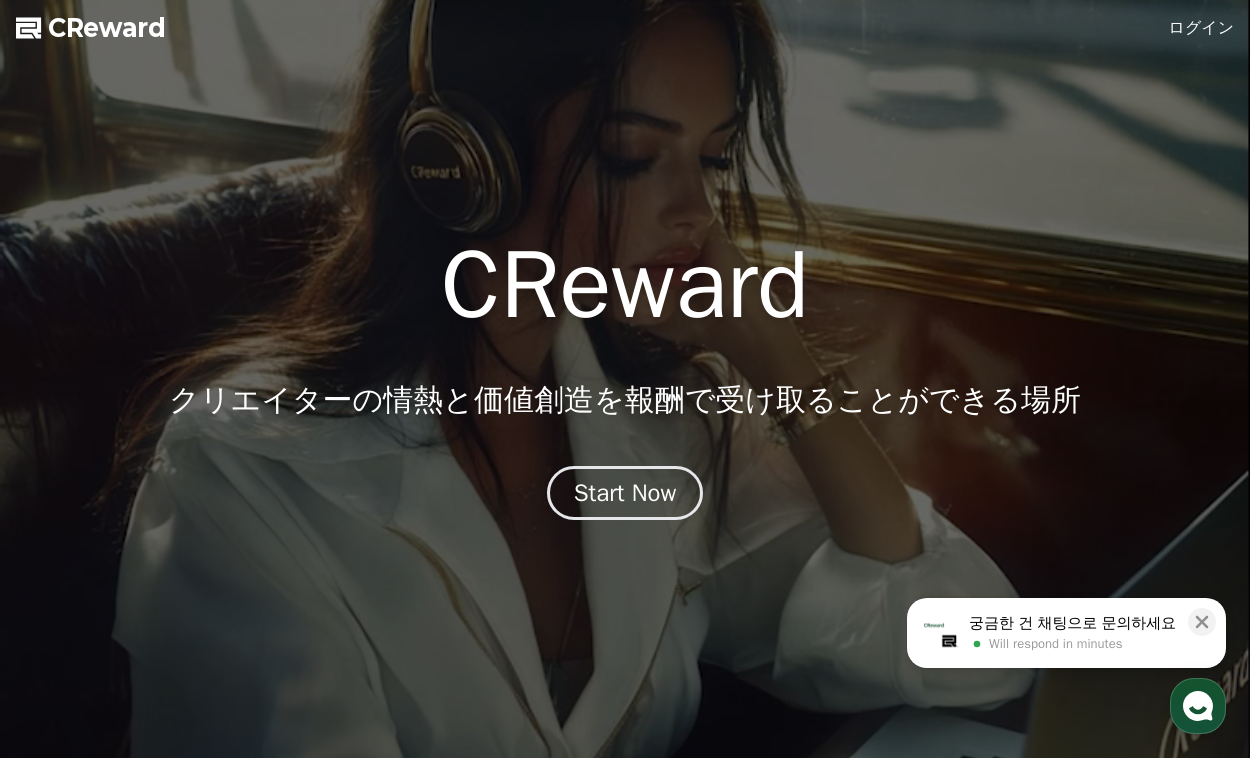 click on "ログイン" at bounding box center [1202, 28] 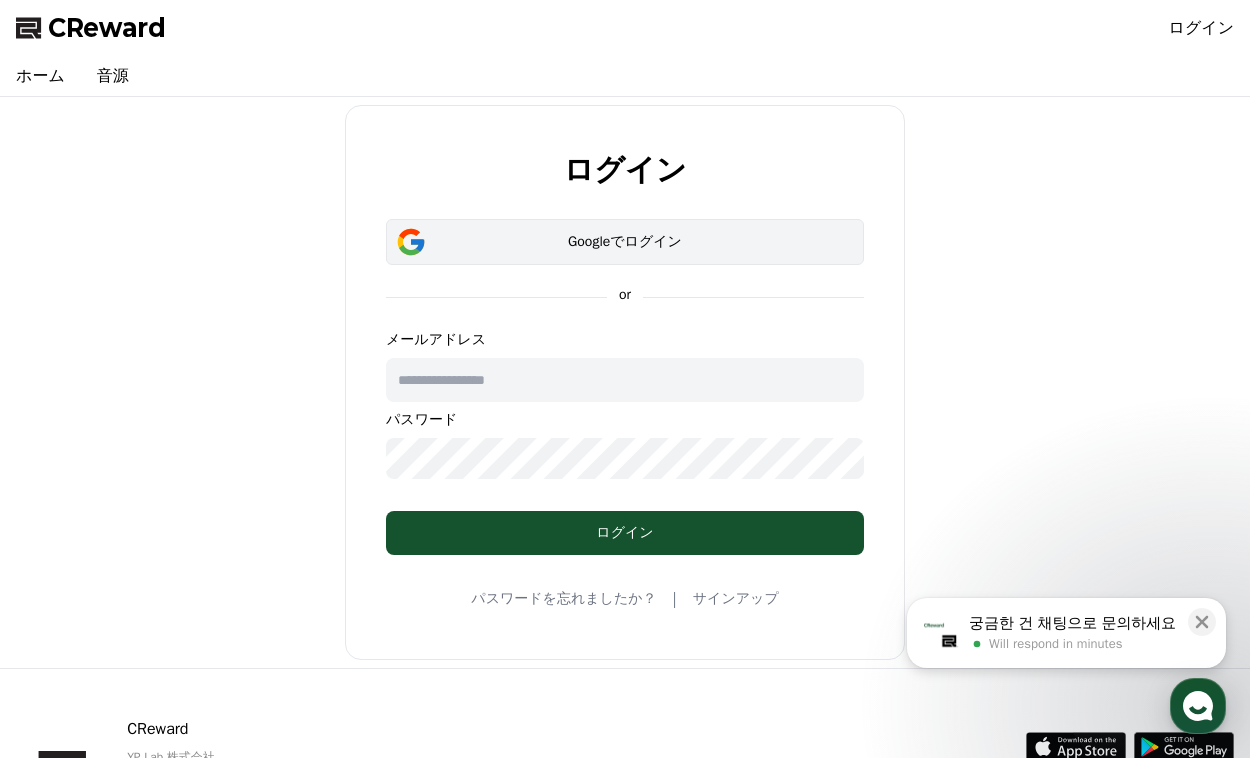 click on "Googleでログイン" at bounding box center [625, 242] 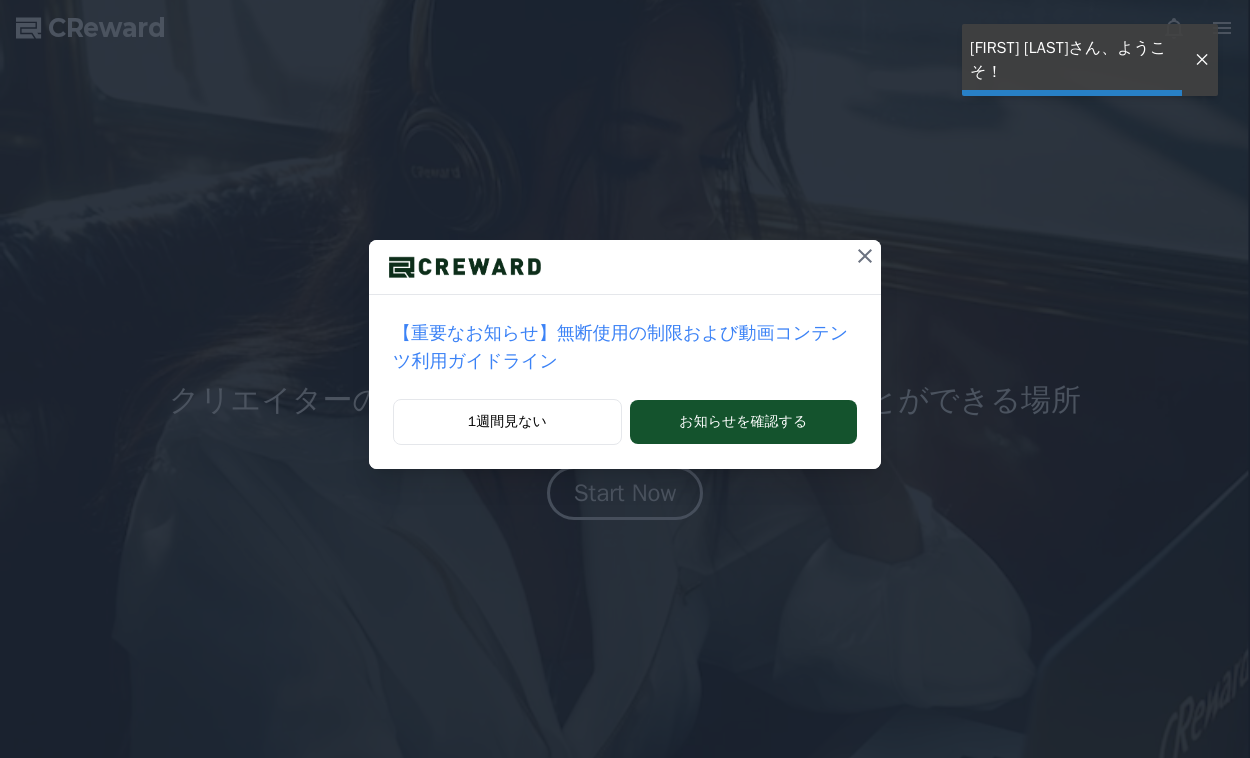 scroll, scrollTop: 0, scrollLeft: 0, axis: both 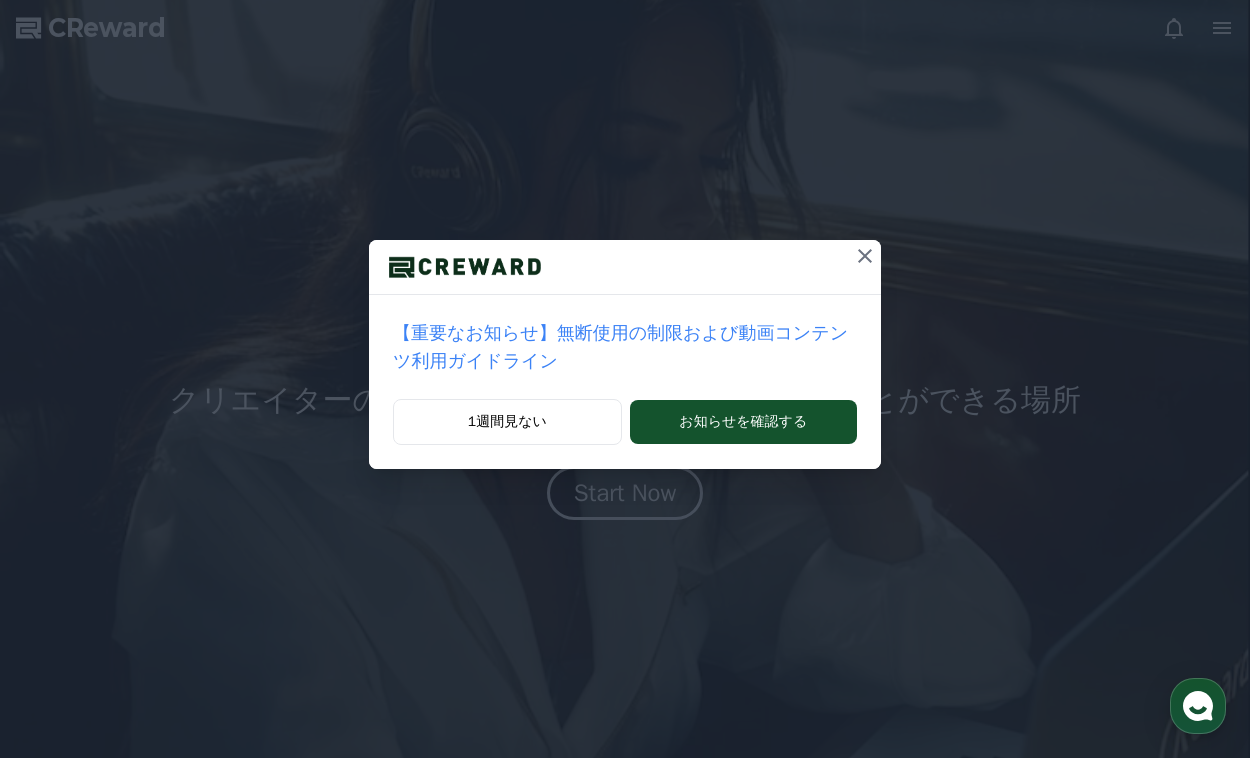 click 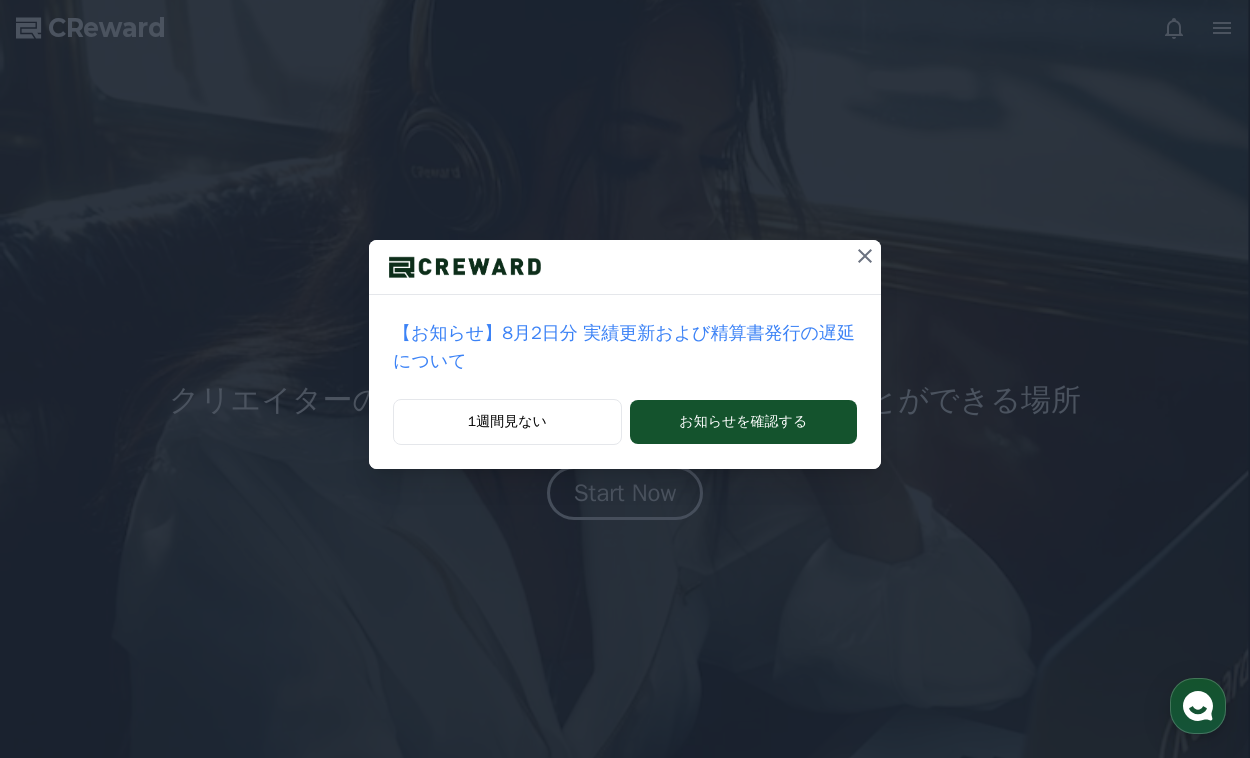 click 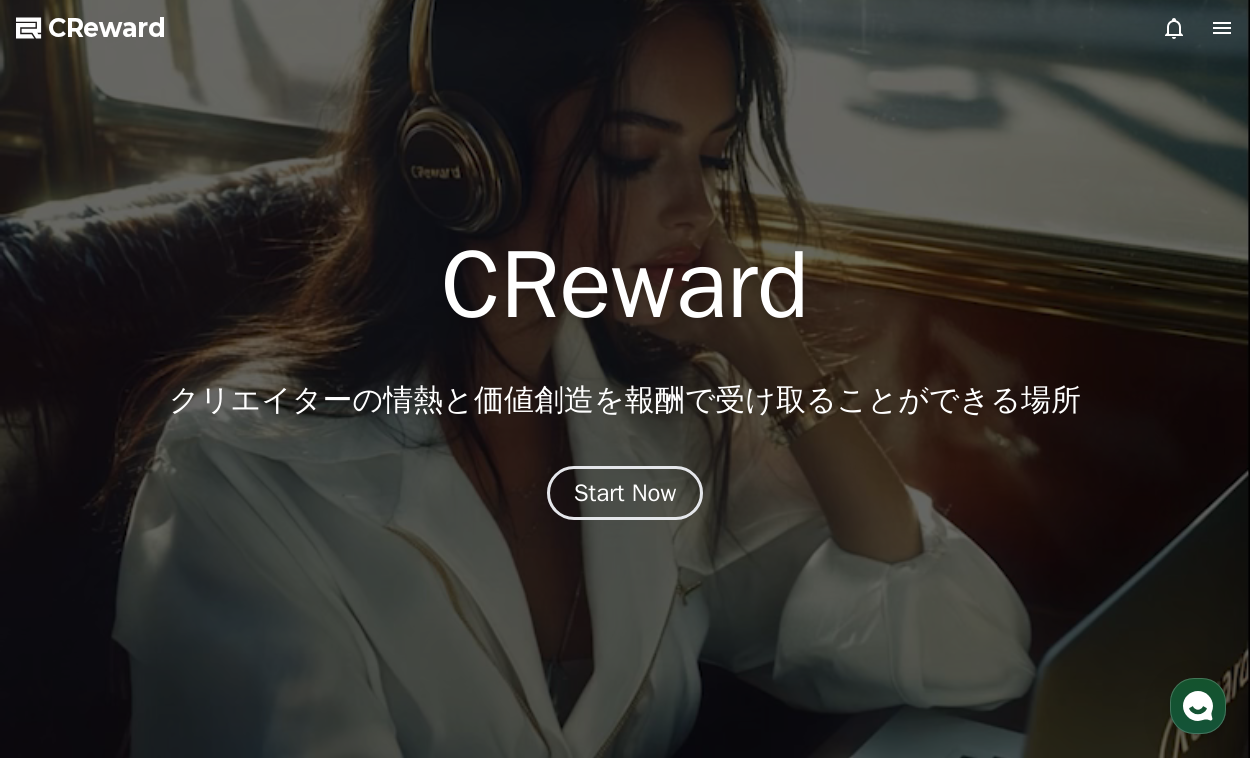 scroll, scrollTop: 79, scrollLeft: 0, axis: vertical 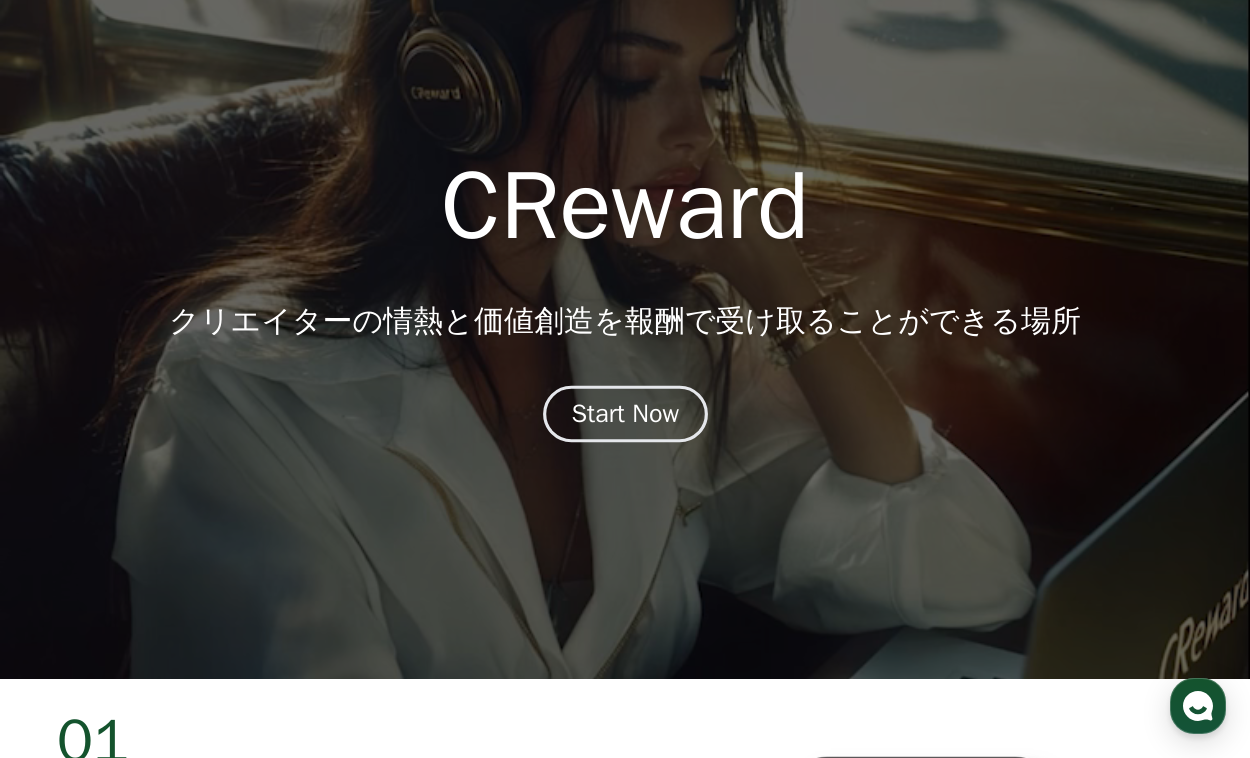 click on "Start Now" at bounding box center (625, 414) 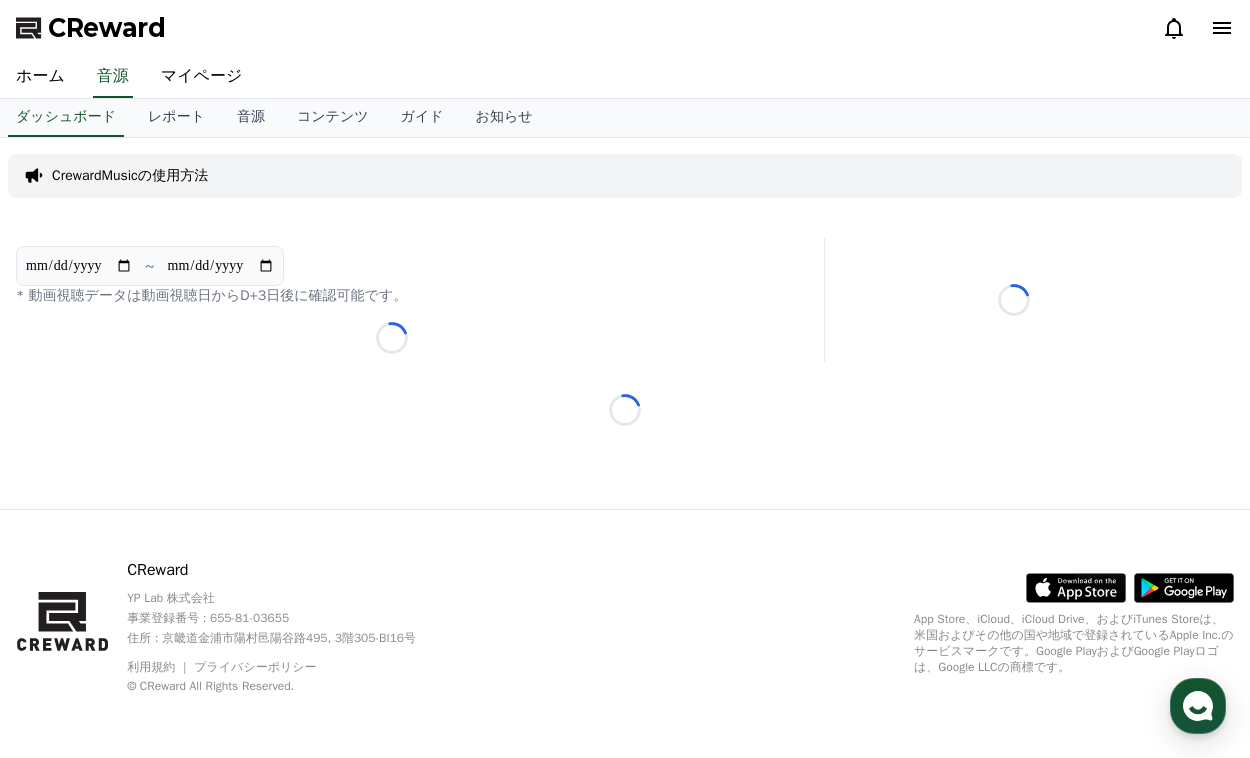 scroll, scrollTop: 0, scrollLeft: 0, axis: both 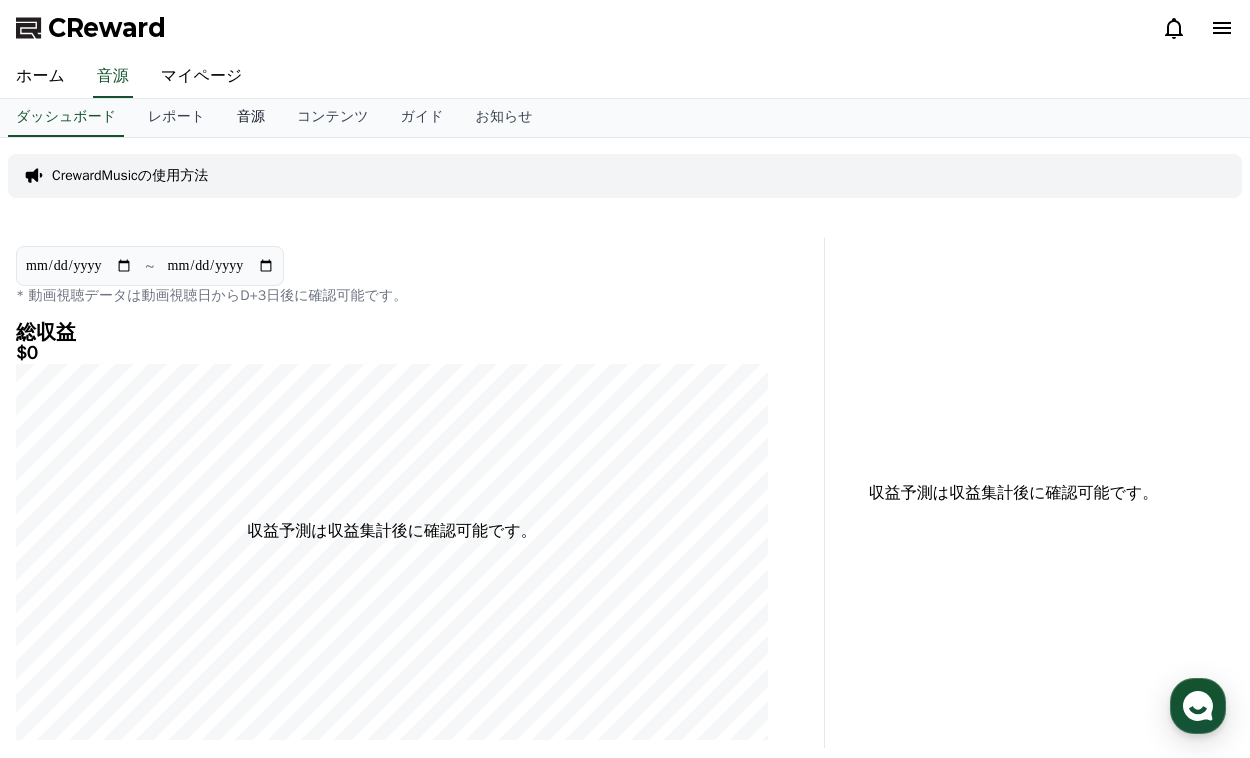 click on "音源" at bounding box center [251, 118] 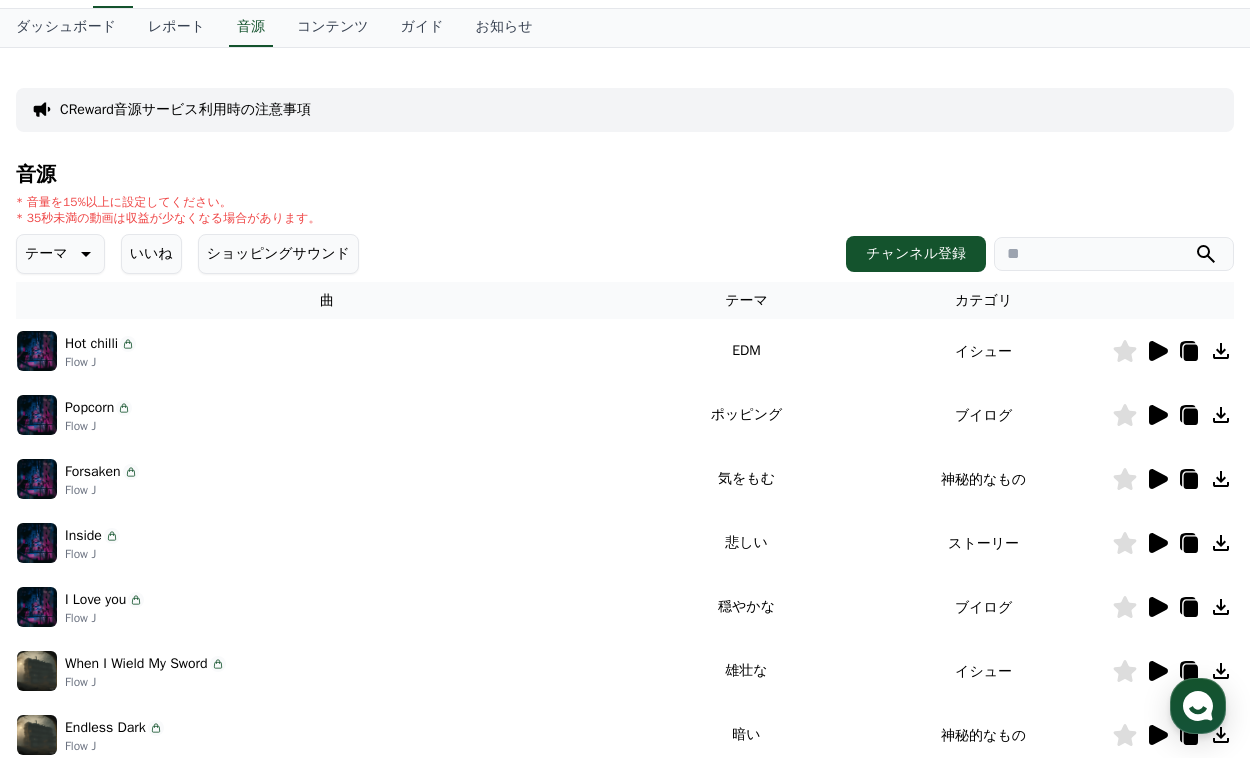 scroll, scrollTop: 125, scrollLeft: 0, axis: vertical 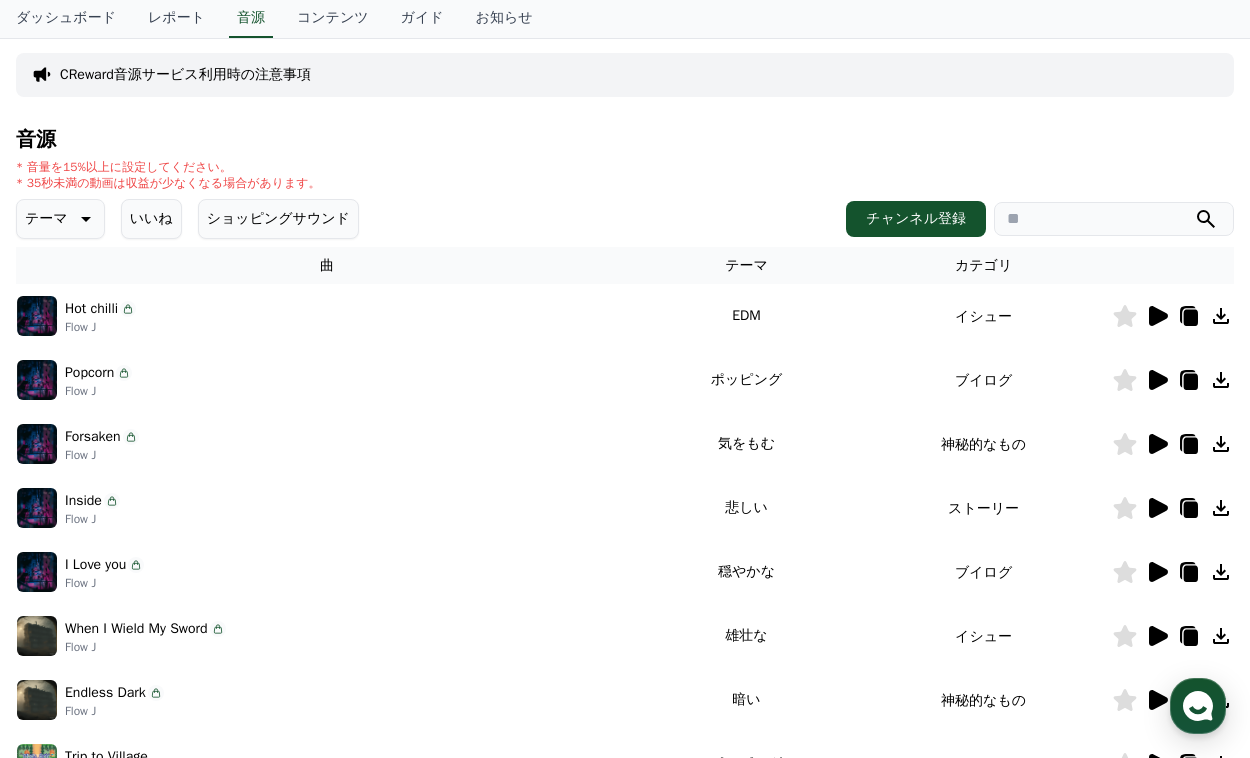 click 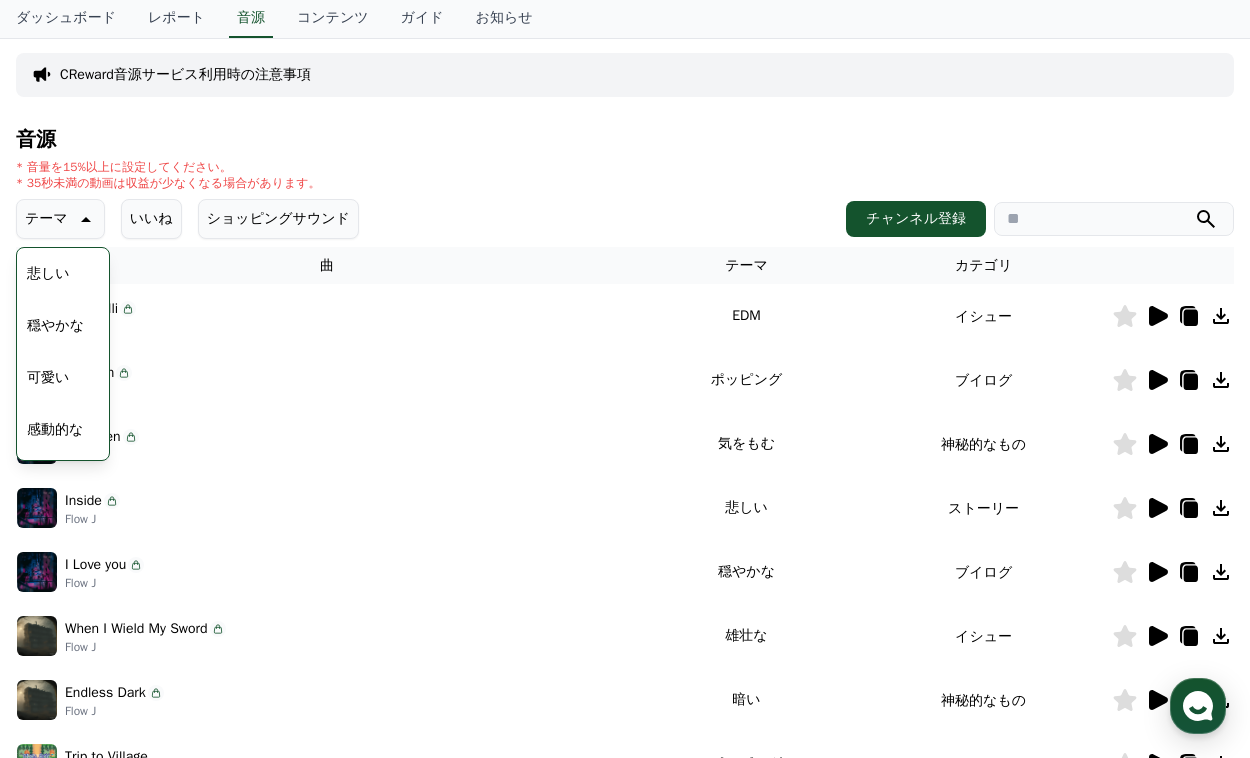 scroll, scrollTop: 705, scrollLeft: 0, axis: vertical 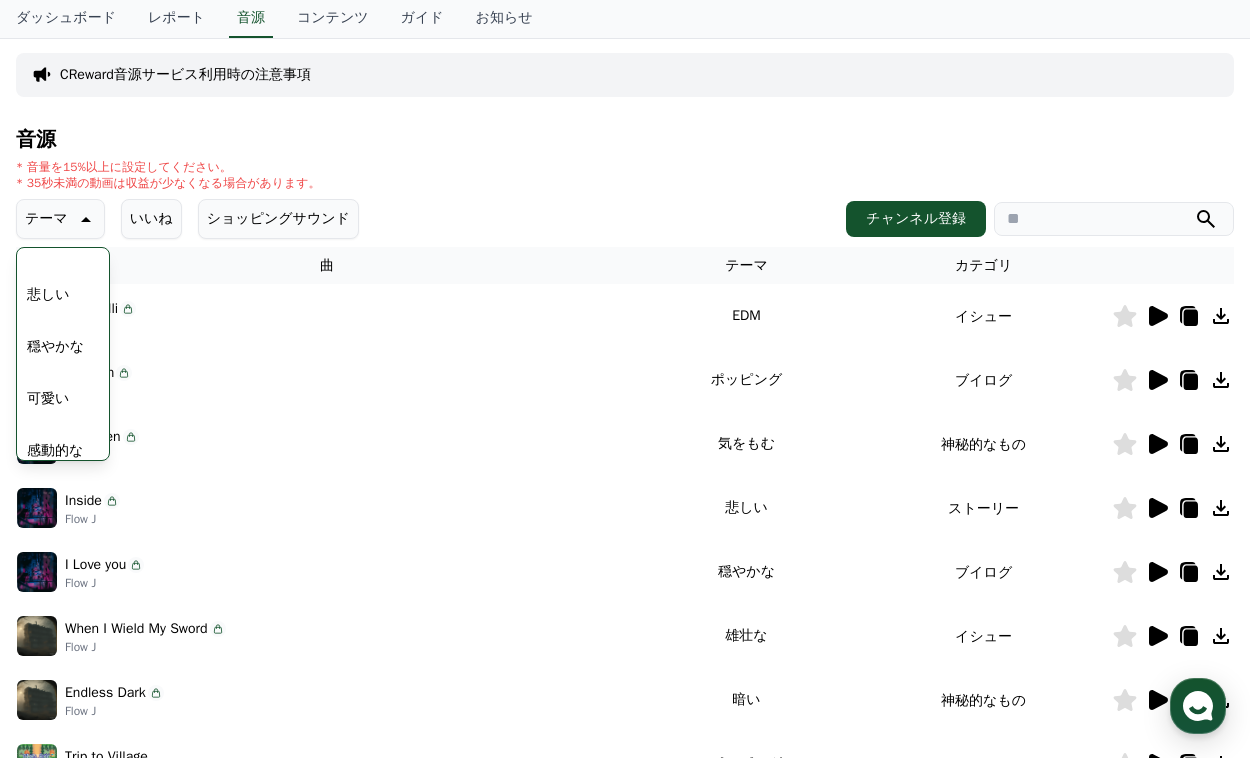 click on "悲しい" at bounding box center (48, 295) 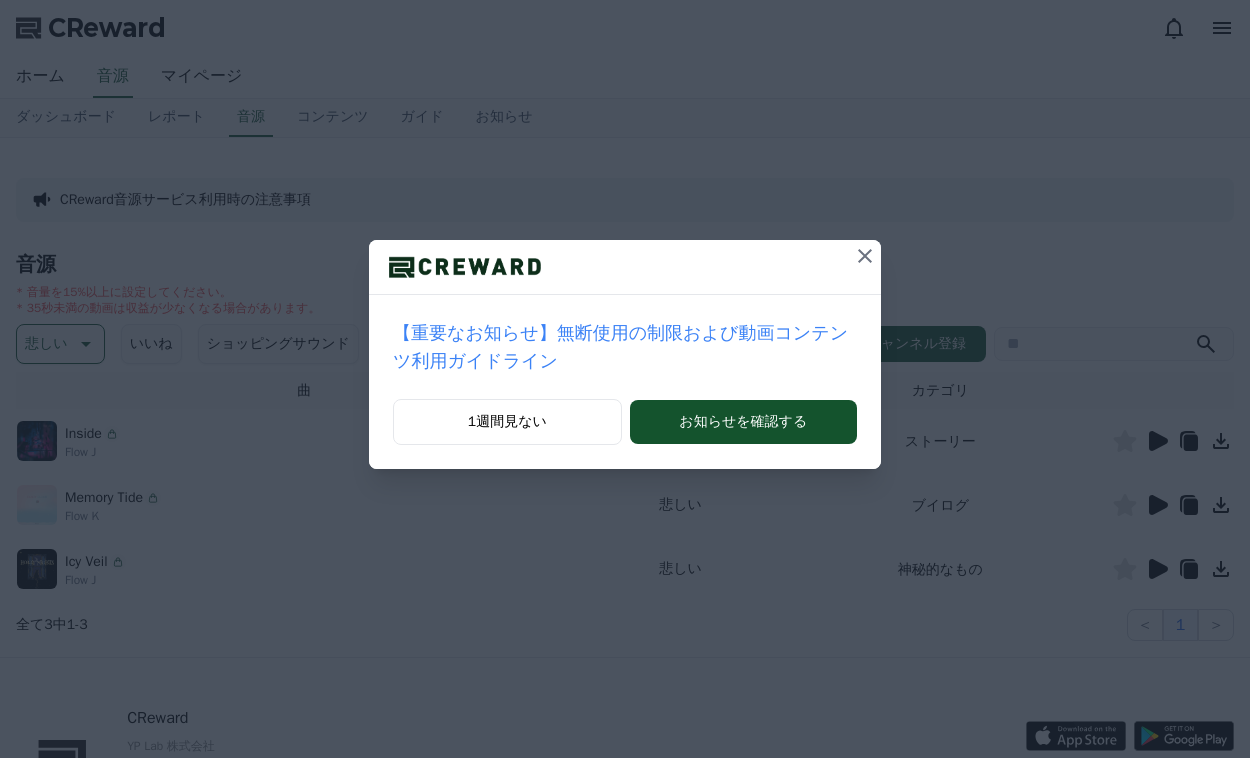 scroll, scrollTop: 0, scrollLeft: 0, axis: both 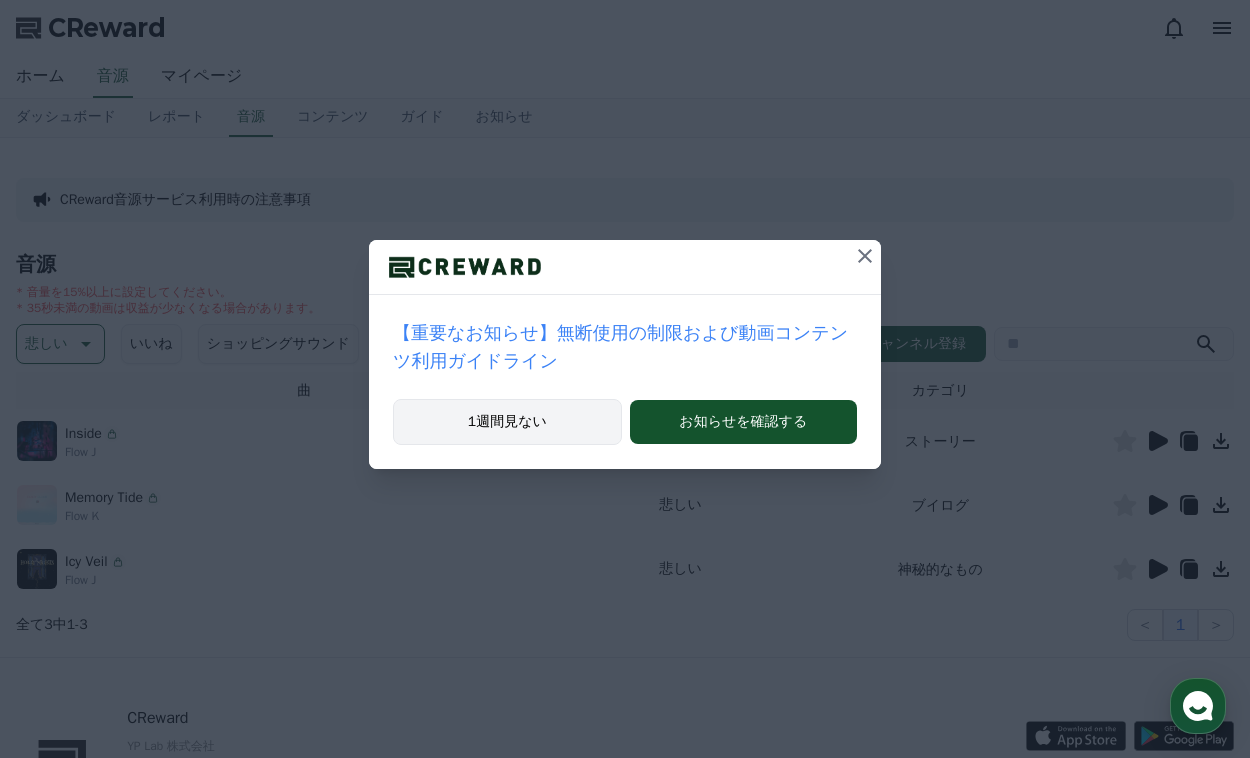 click on "1週間見ない" at bounding box center (507, 422) 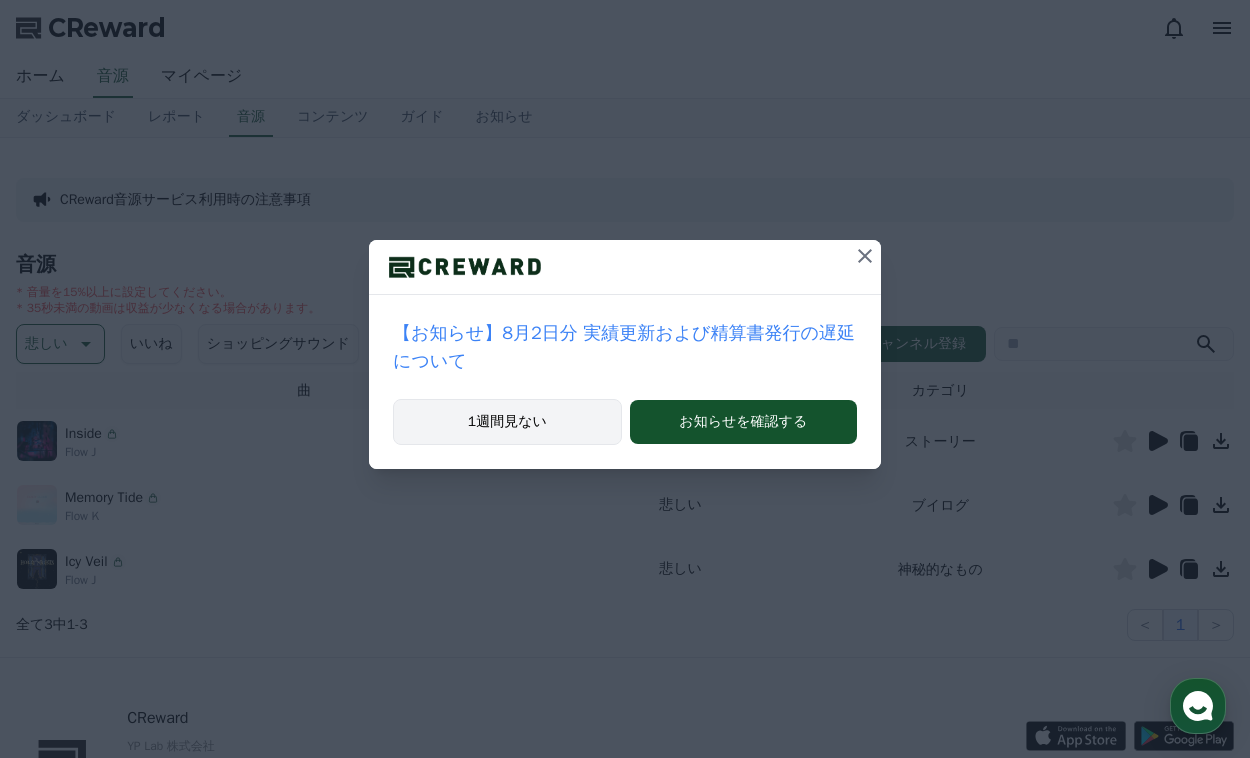 click on "1週間見ない" at bounding box center [507, 422] 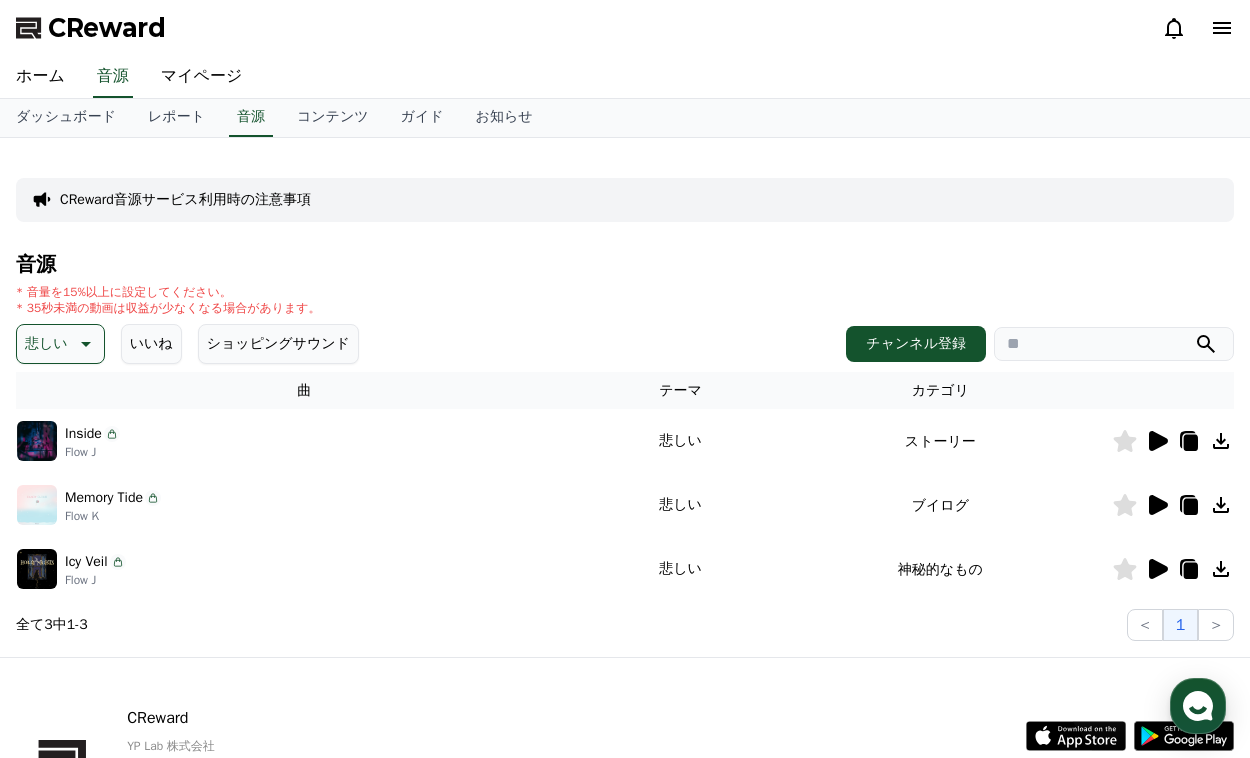 click at bounding box center (37, 441) 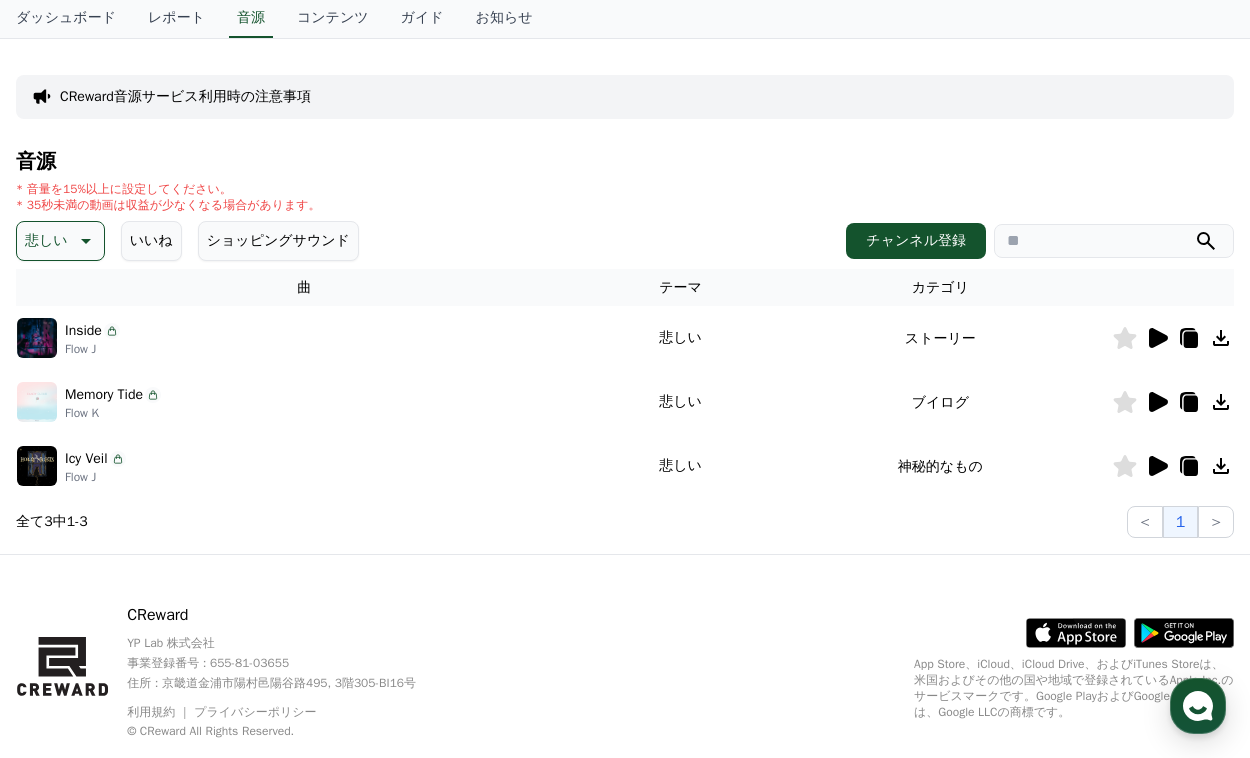 scroll, scrollTop: 116, scrollLeft: 0, axis: vertical 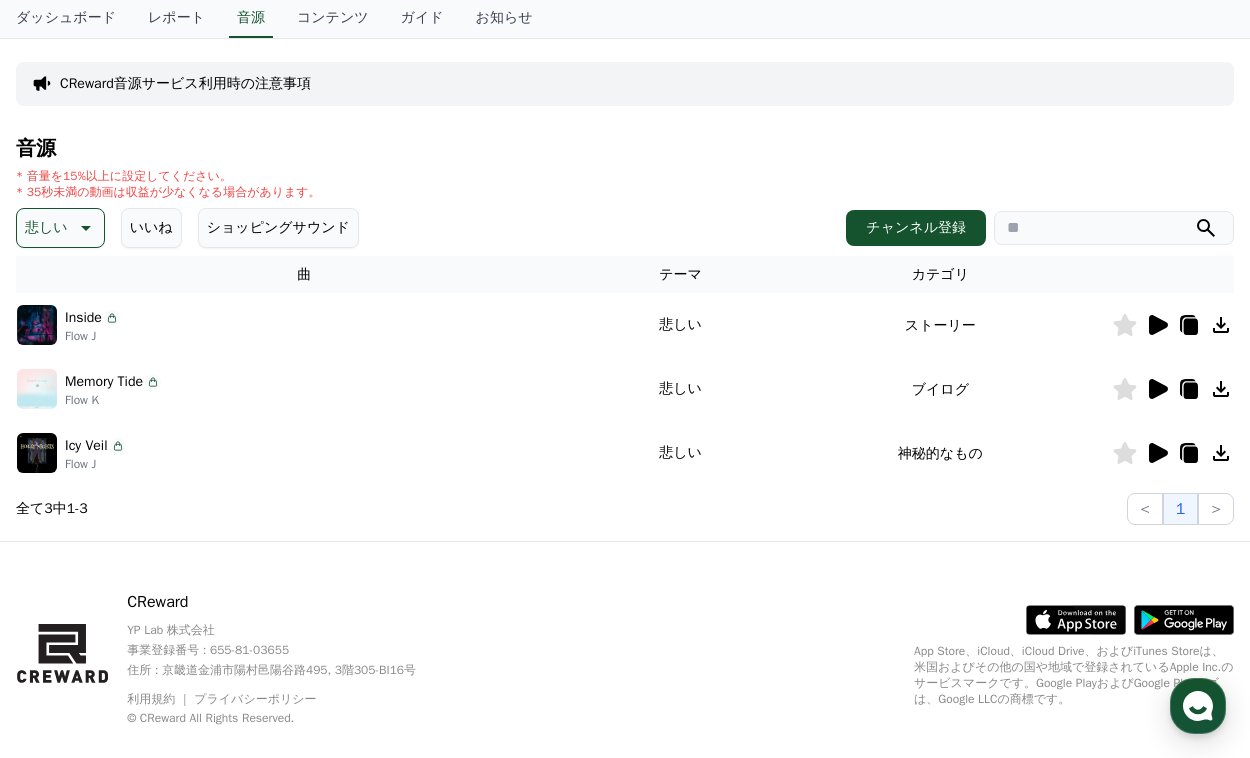 click 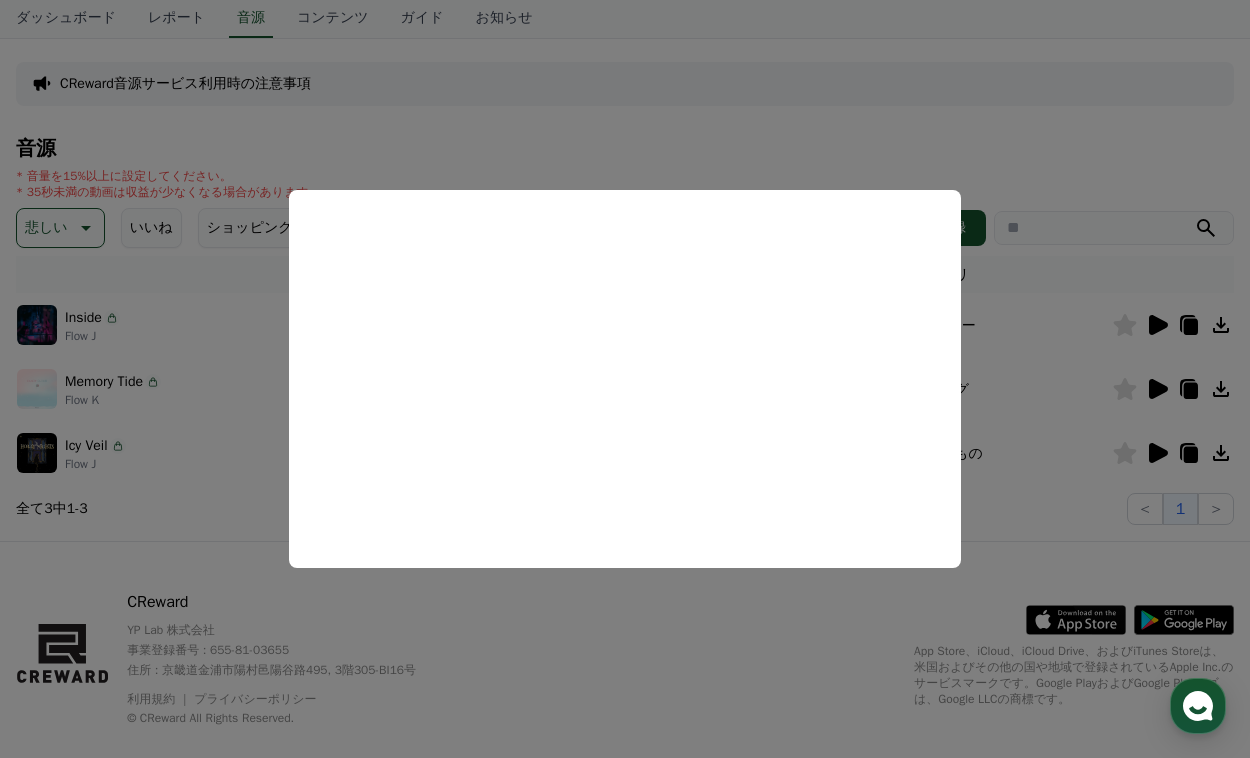 click at bounding box center [625, 379] 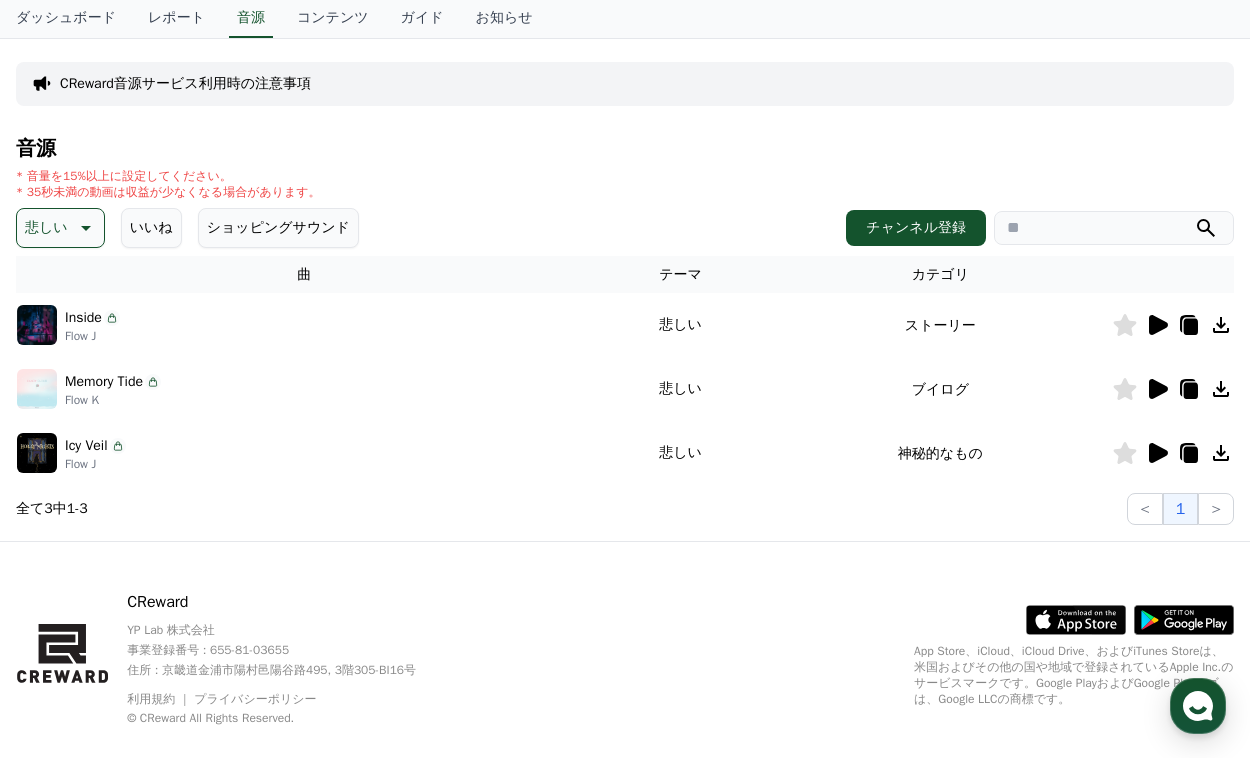 click 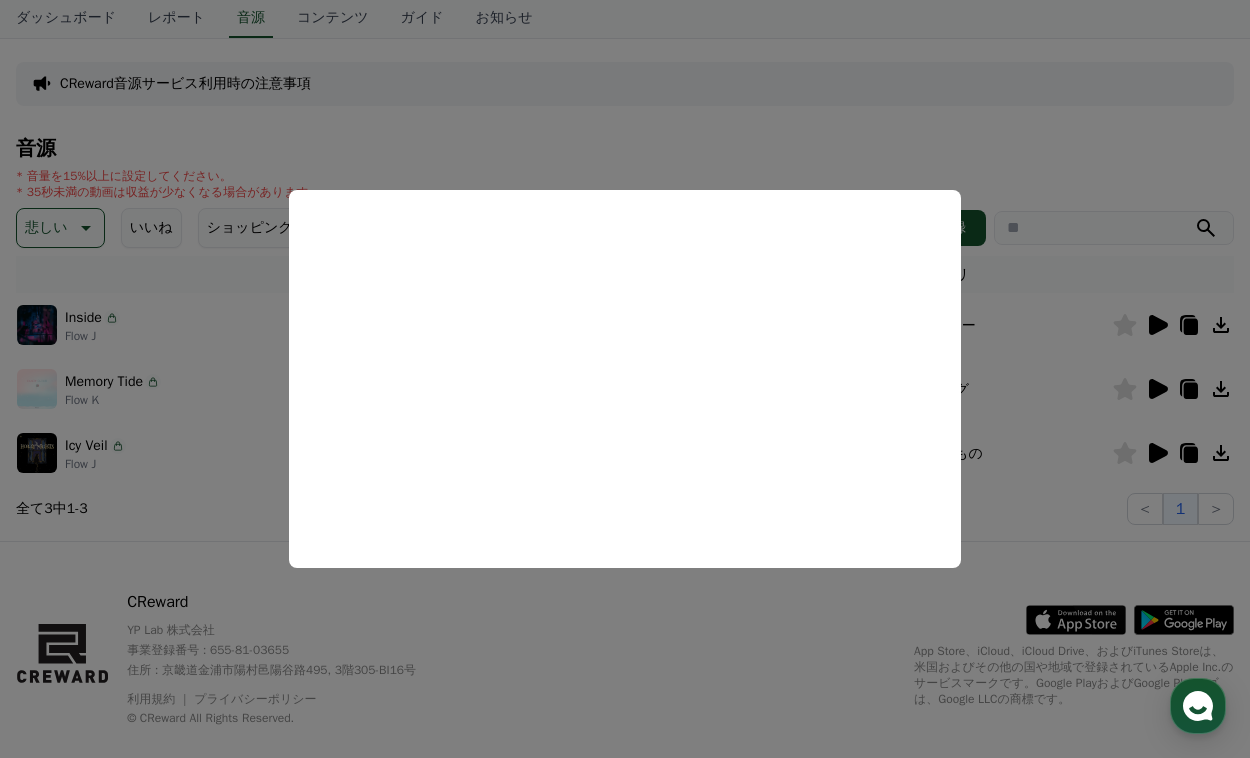click at bounding box center [625, 379] 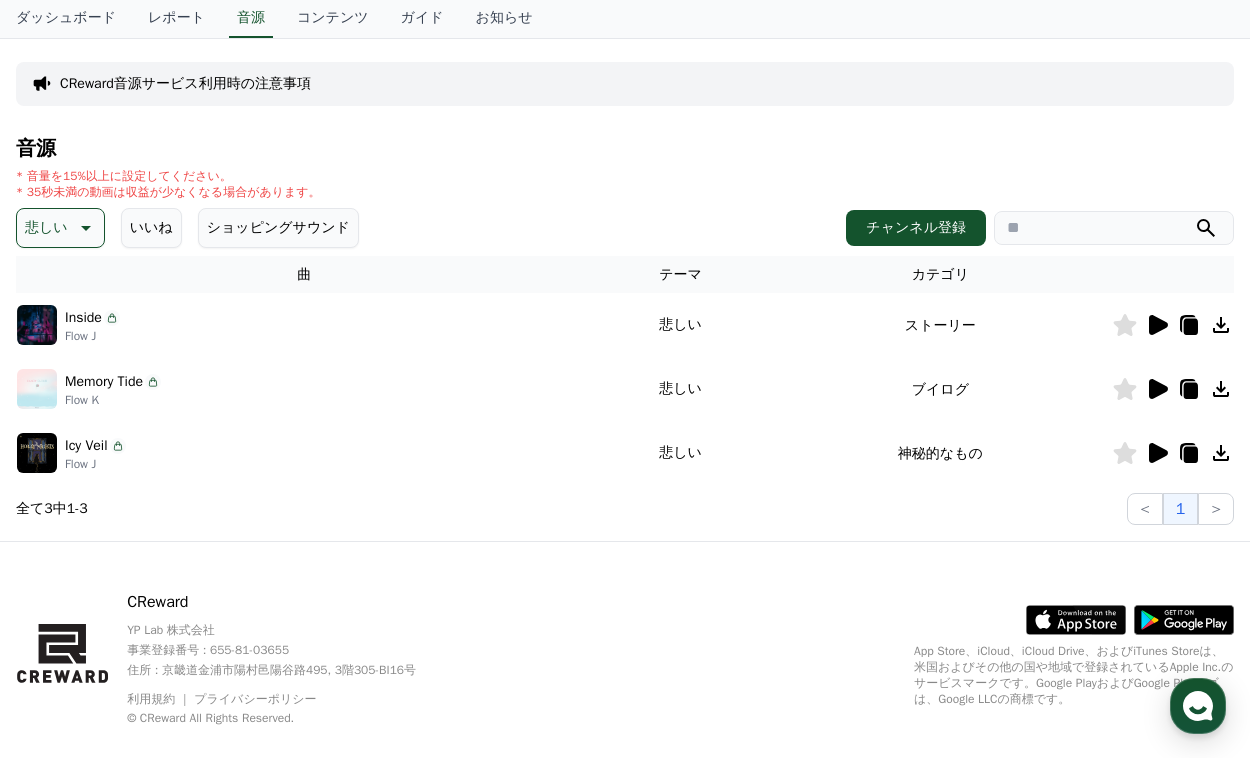 click at bounding box center (1173, 453) 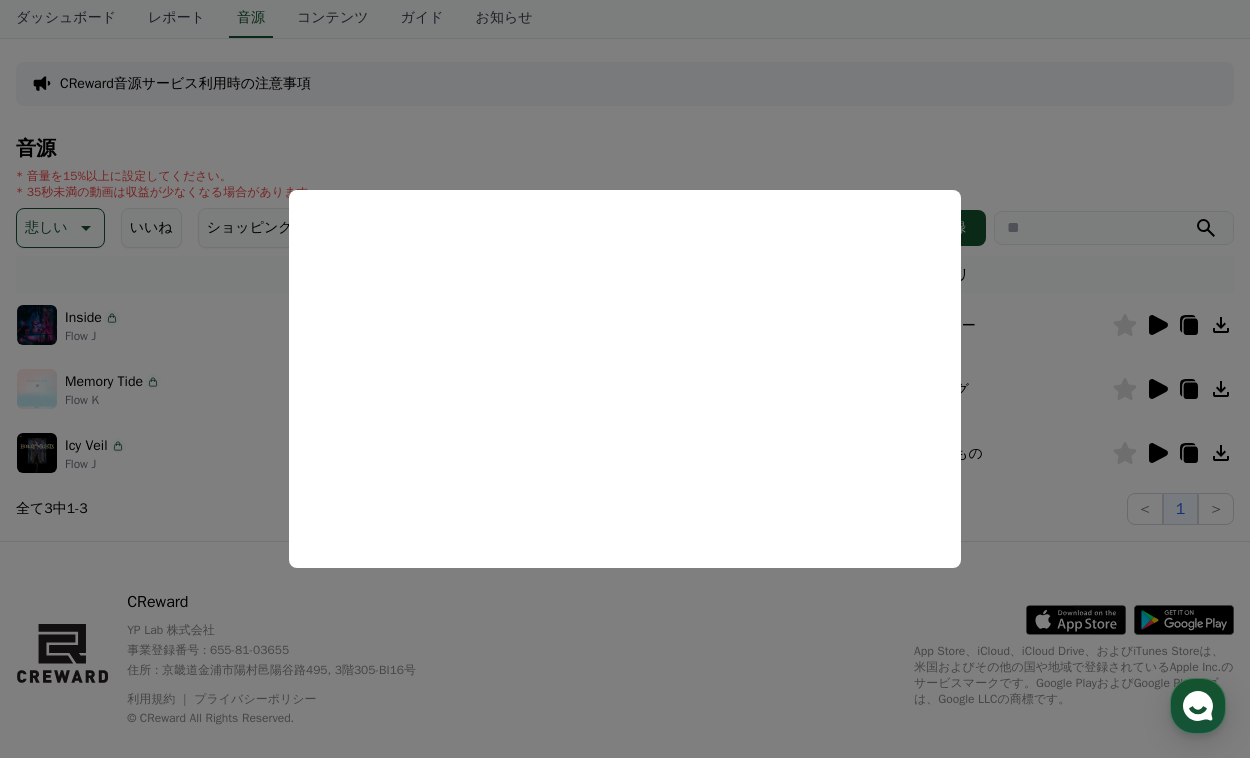 click at bounding box center (625, 379) 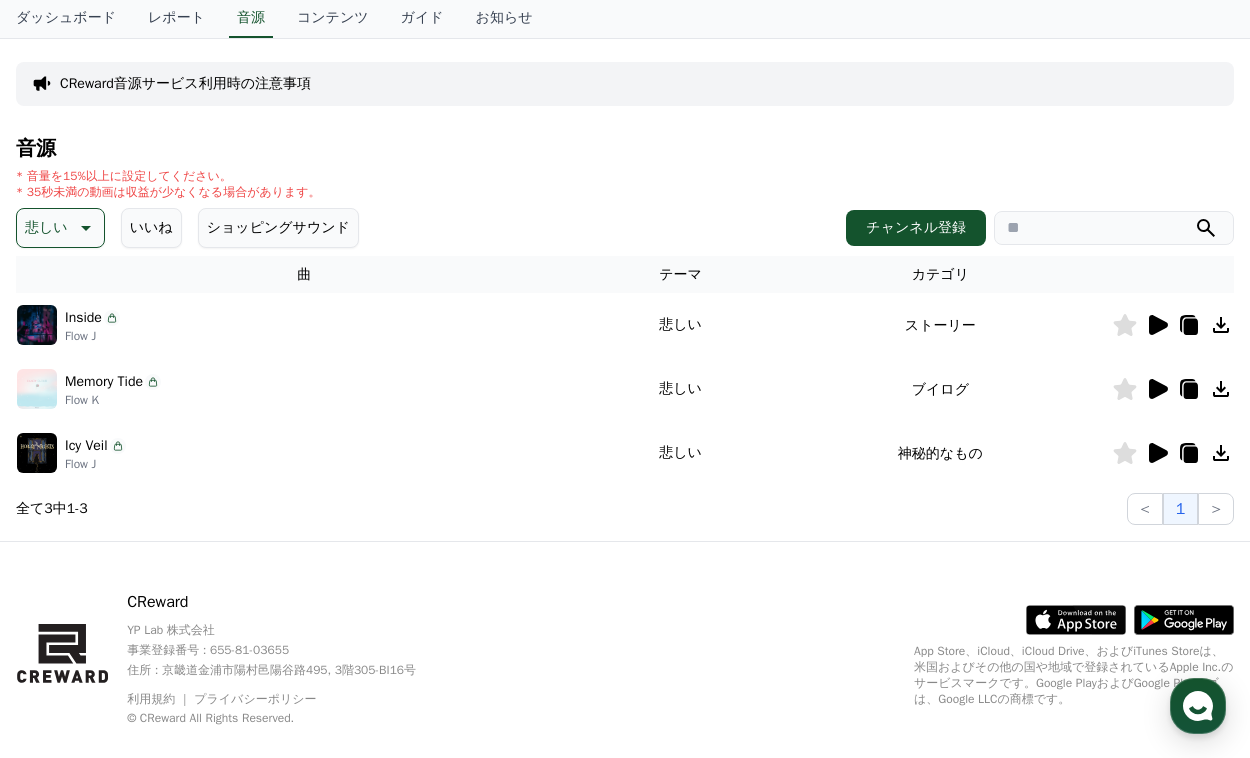 click on "いいね" at bounding box center (151, 228) 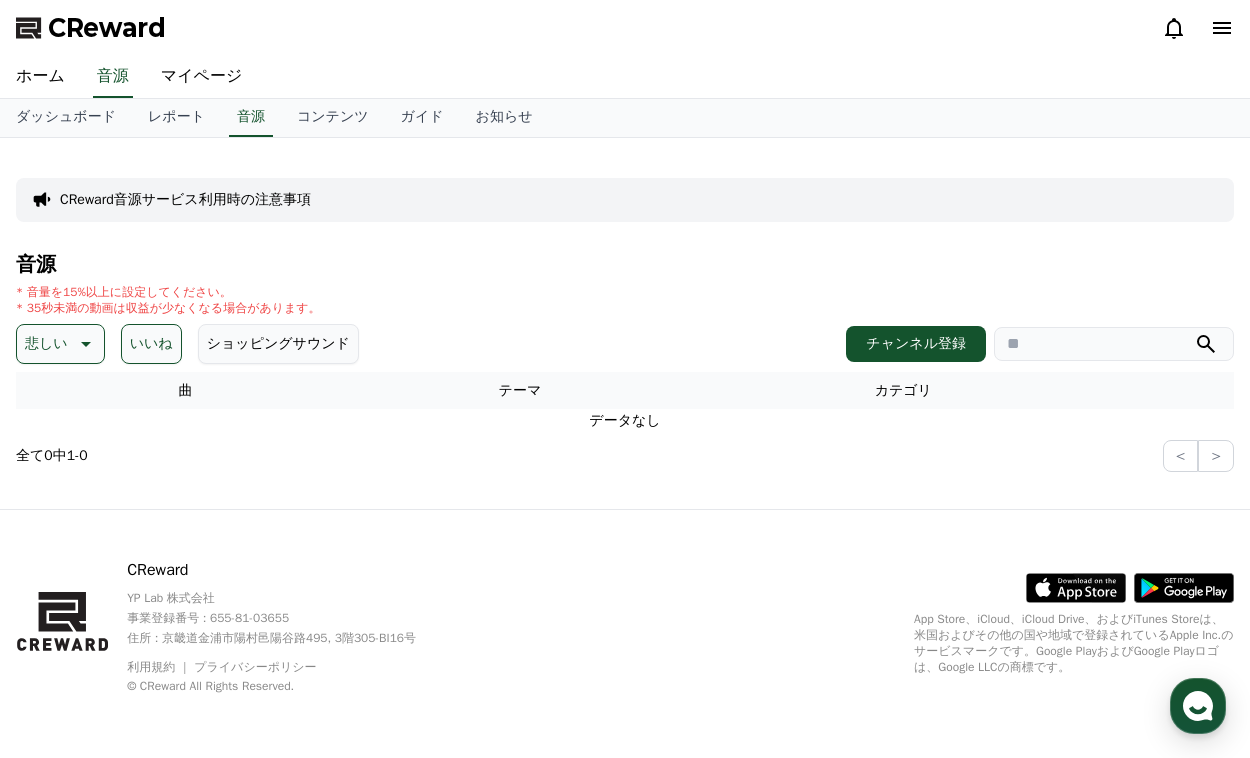 scroll, scrollTop: 0, scrollLeft: 0, axis: both 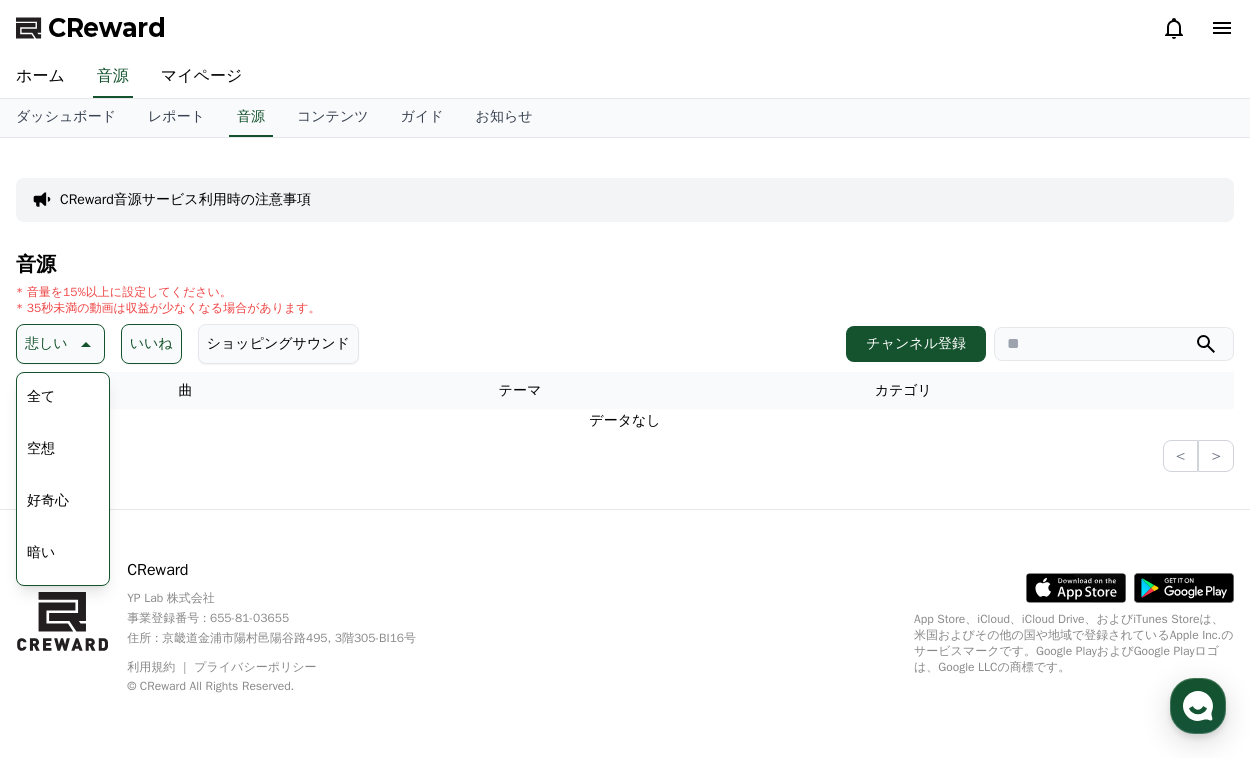 click on "全て" at bounding box center (41, 397) 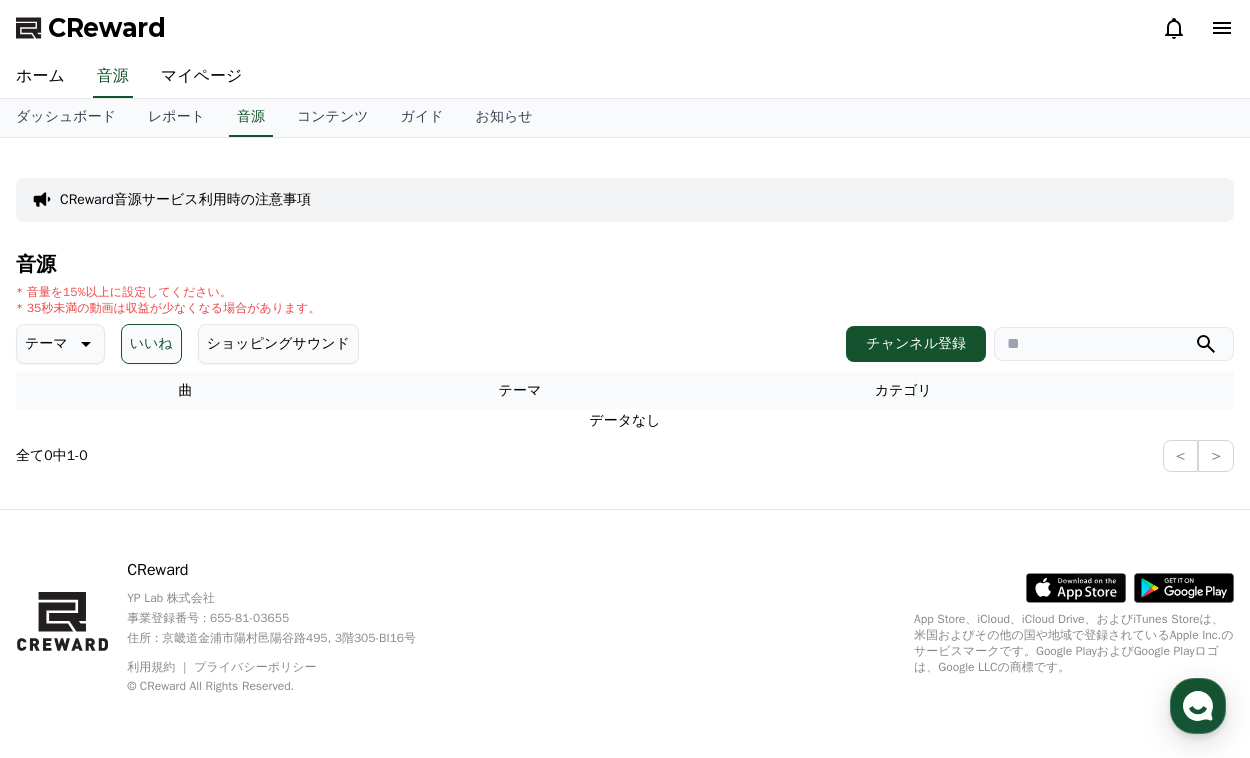 scroll, scrollTop: 0, scrollLeft: 0, axis: both 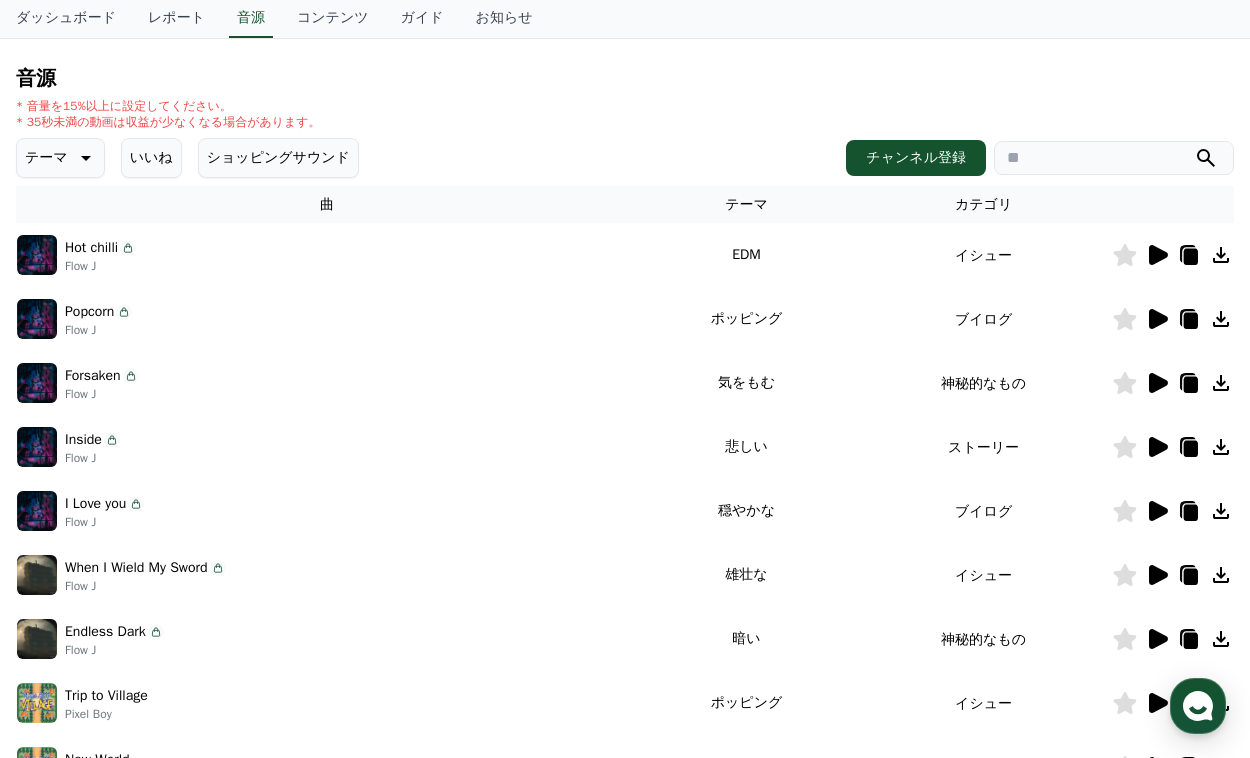 click 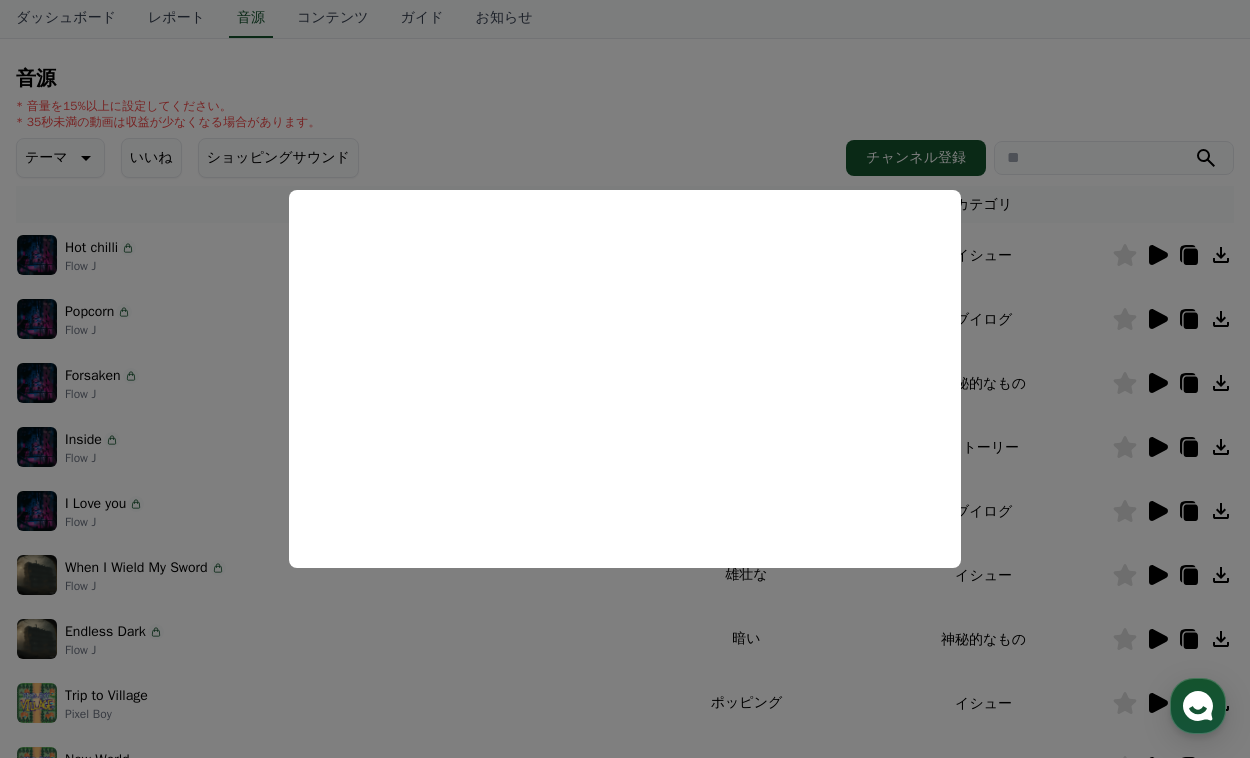 click at bounding box center [625, 379] 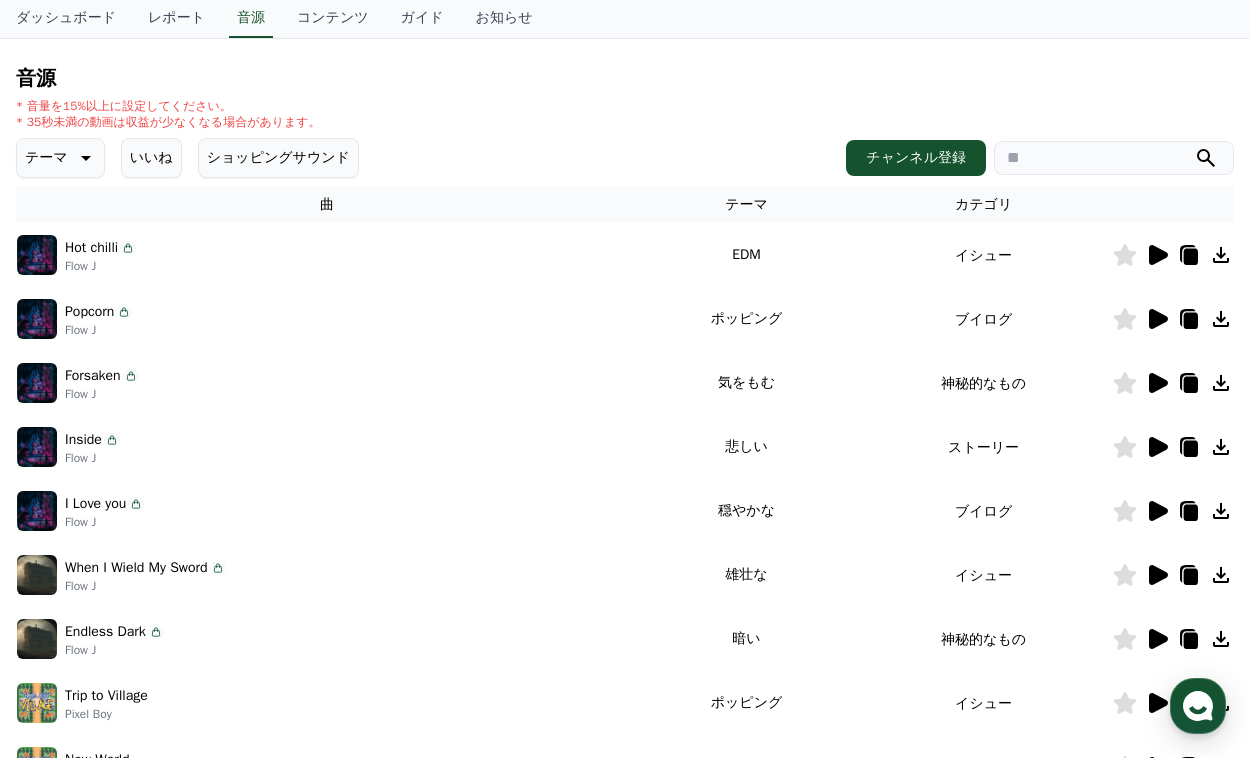 click 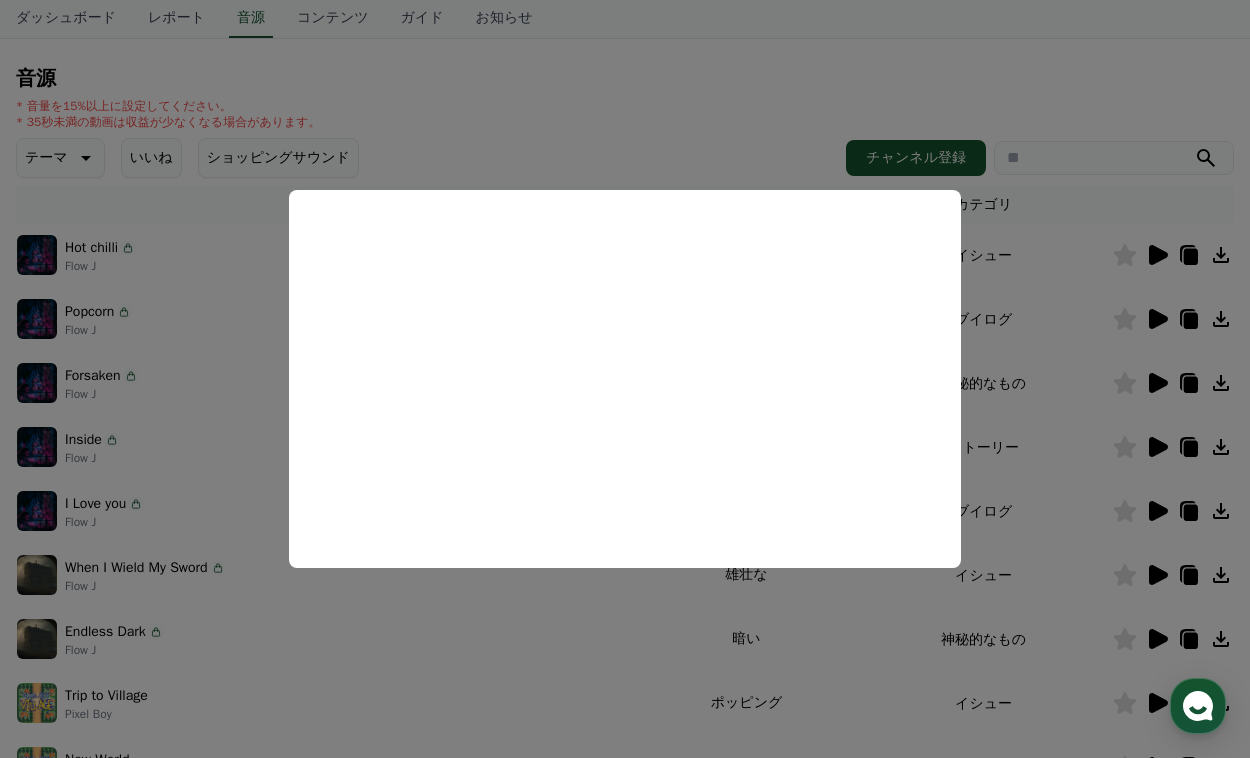 click at bounding box center [625, 379] 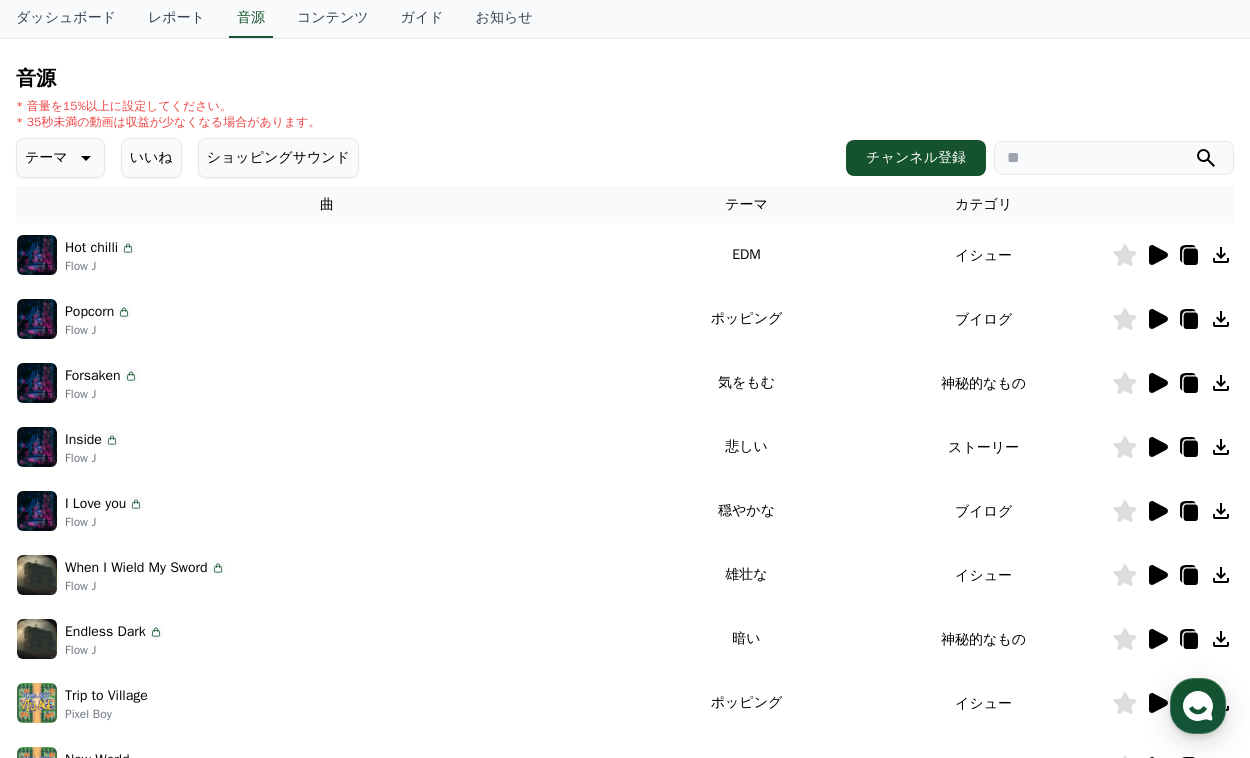 click 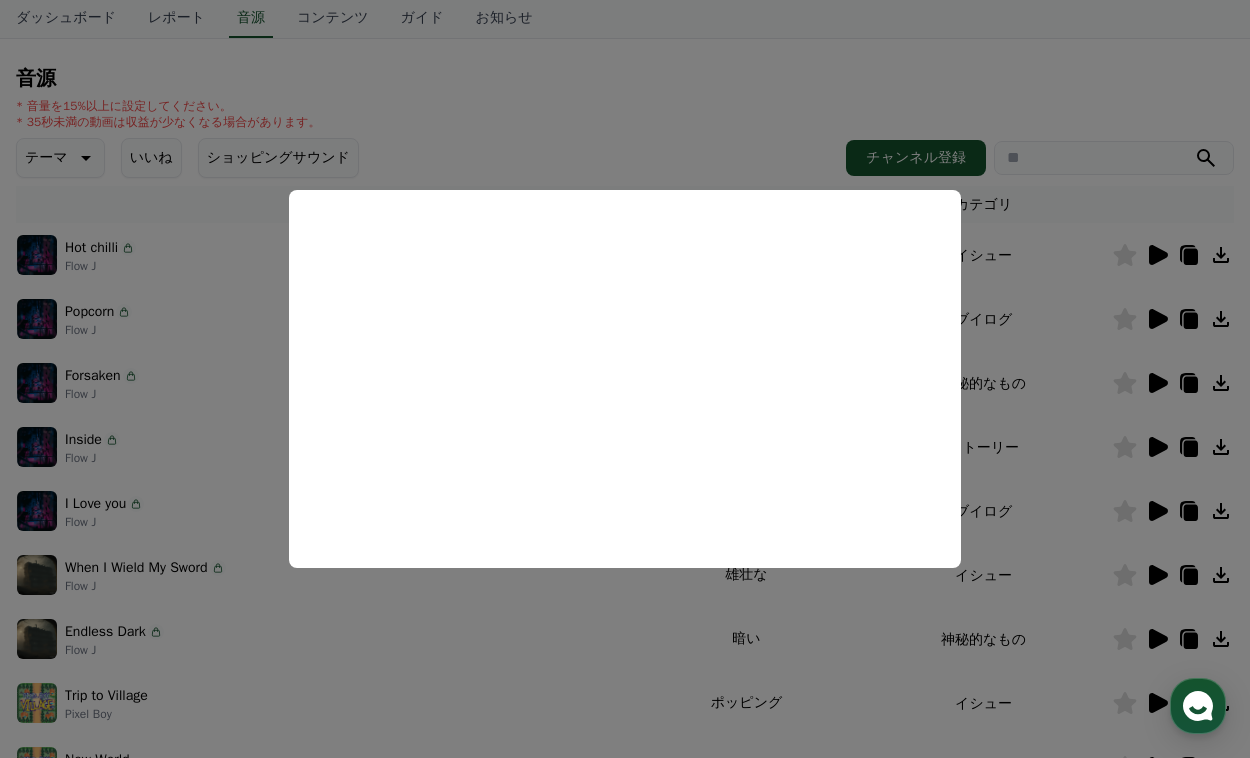 click at bounding box center (625, 379) 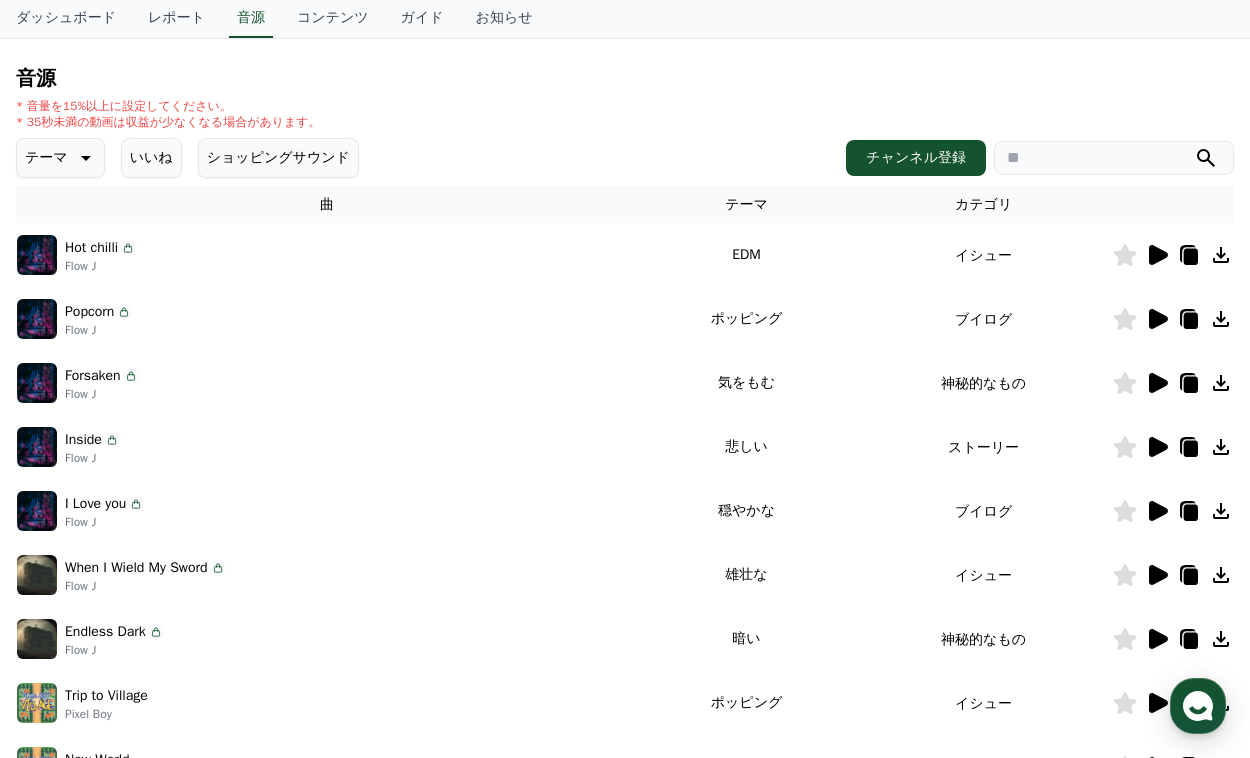 click 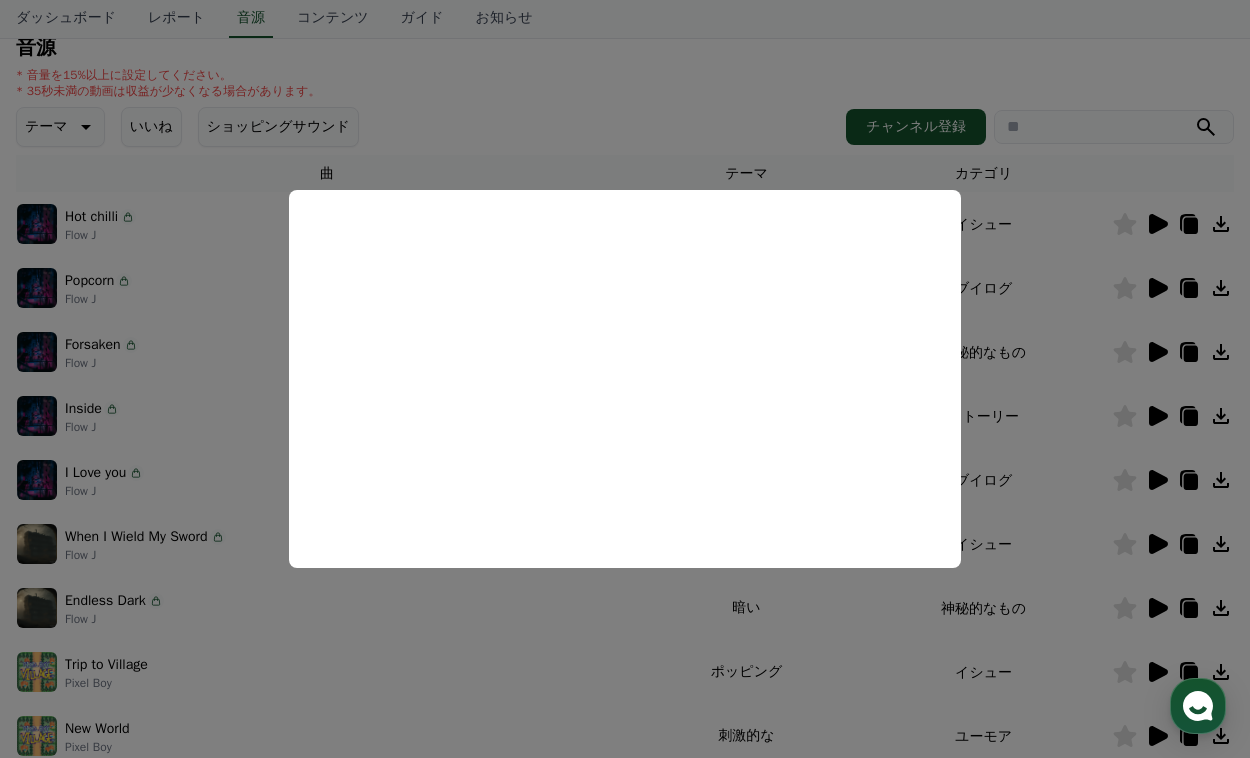 scroll, scrollTop: 233, scrollLeft: 0, axis: vertical 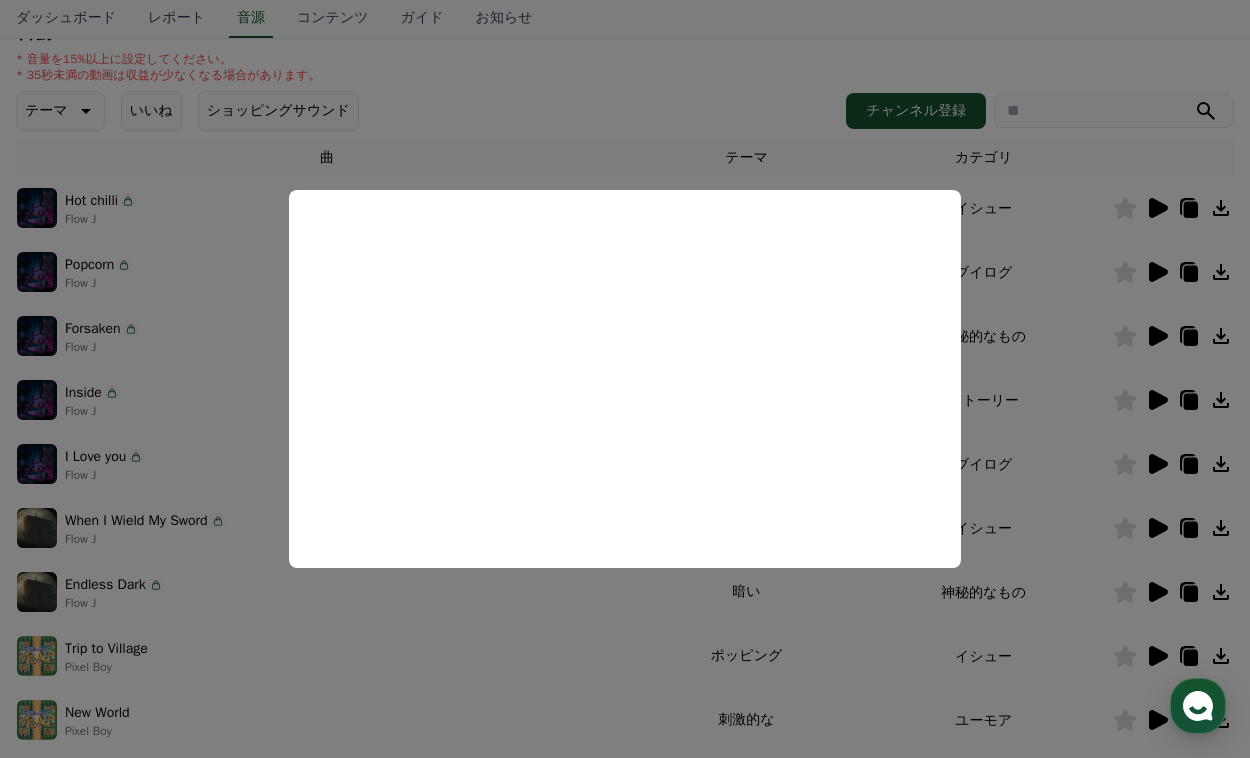 click at bounding box center (625, 379) 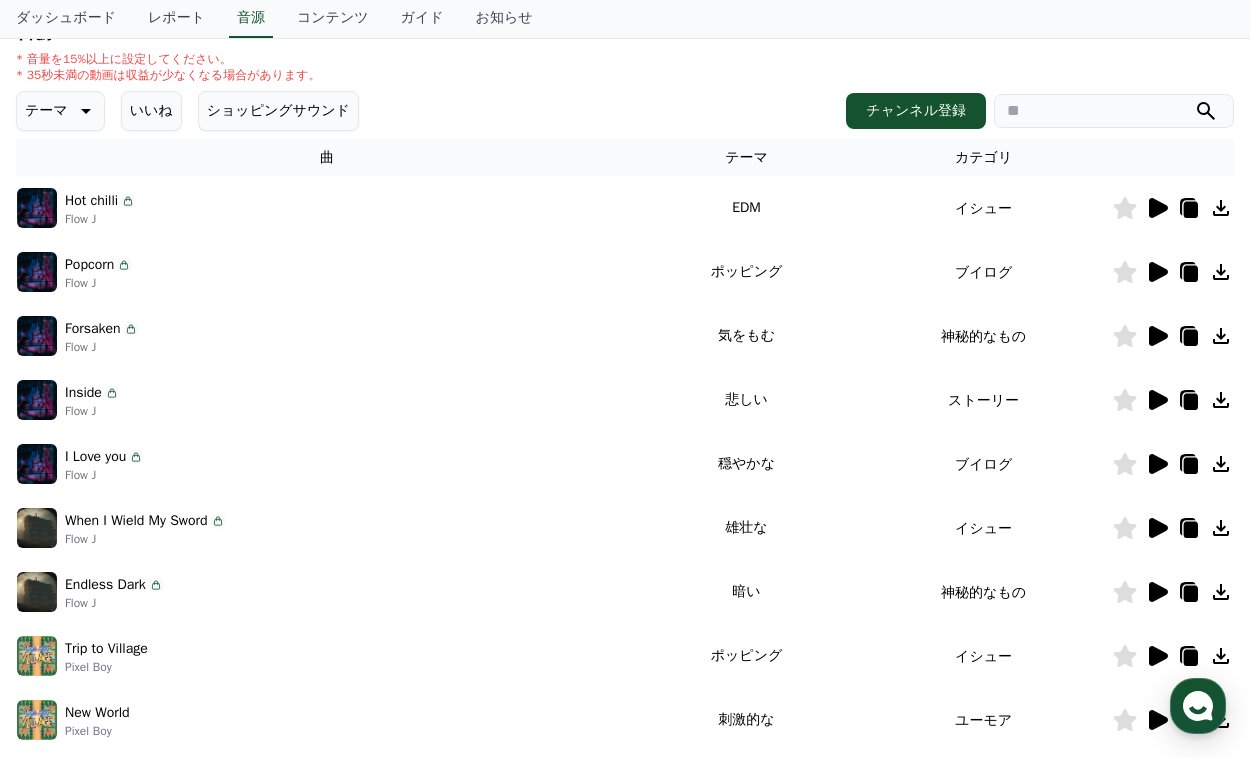 click 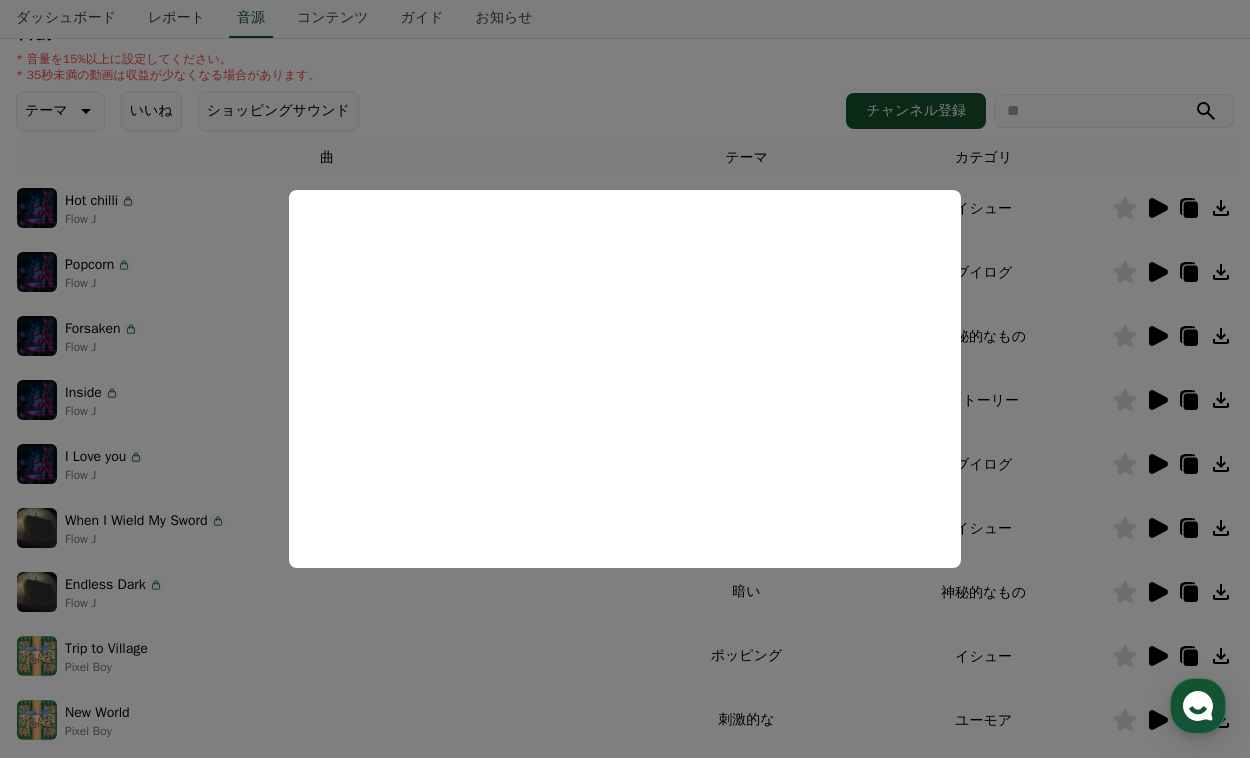 click at bounding box center (625, 379) 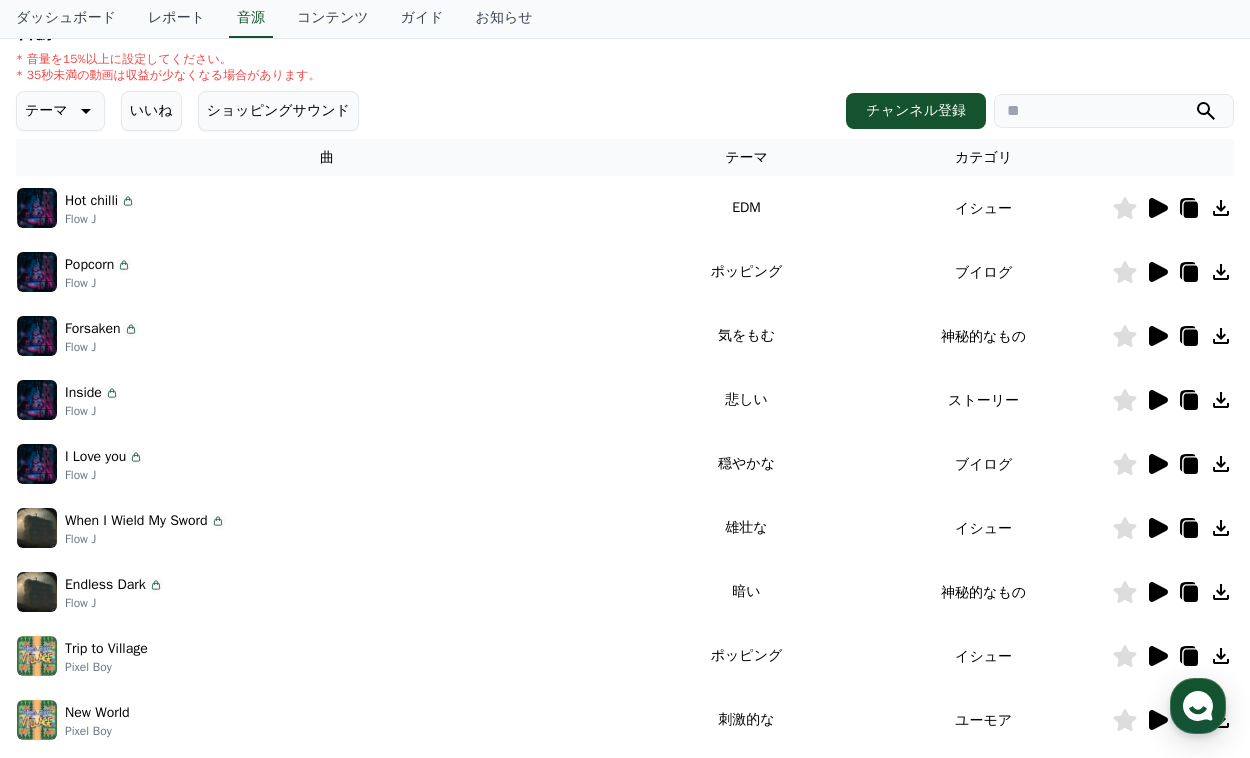 click 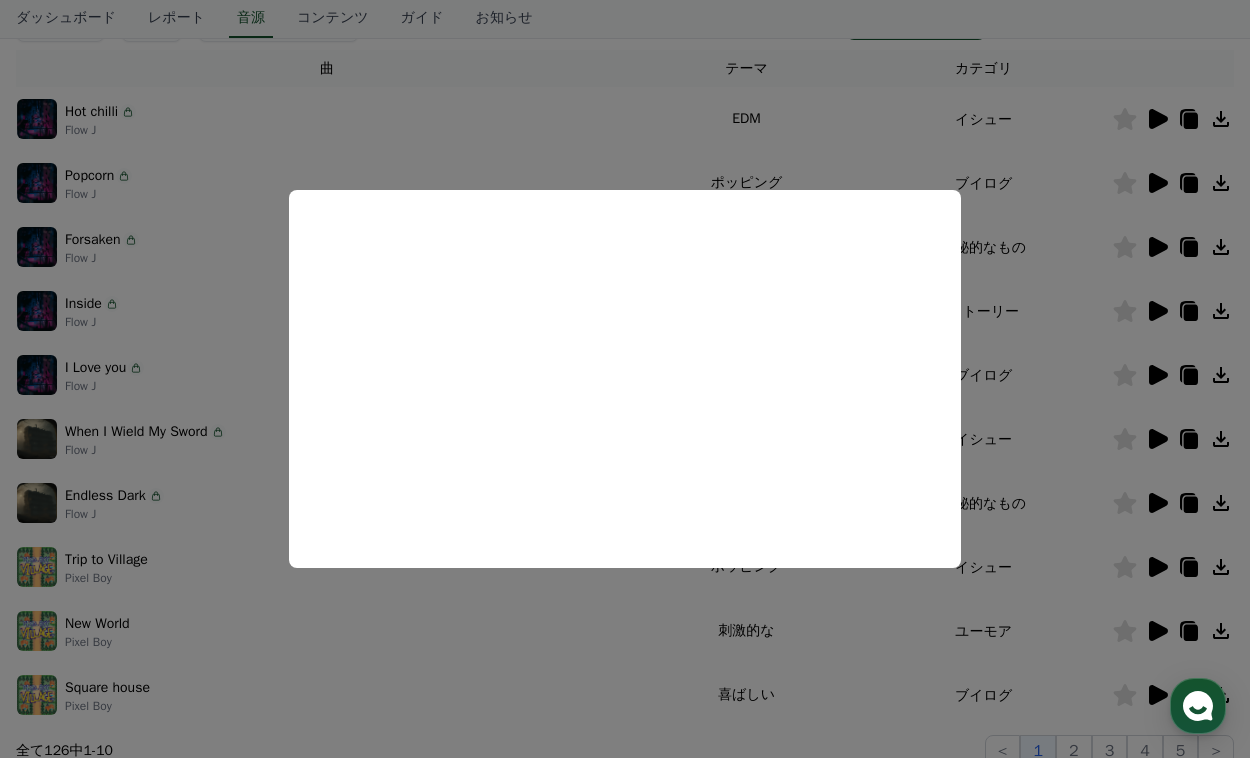 scroll, scrollTop: 376, scrollLeft: 0, axis: vertical 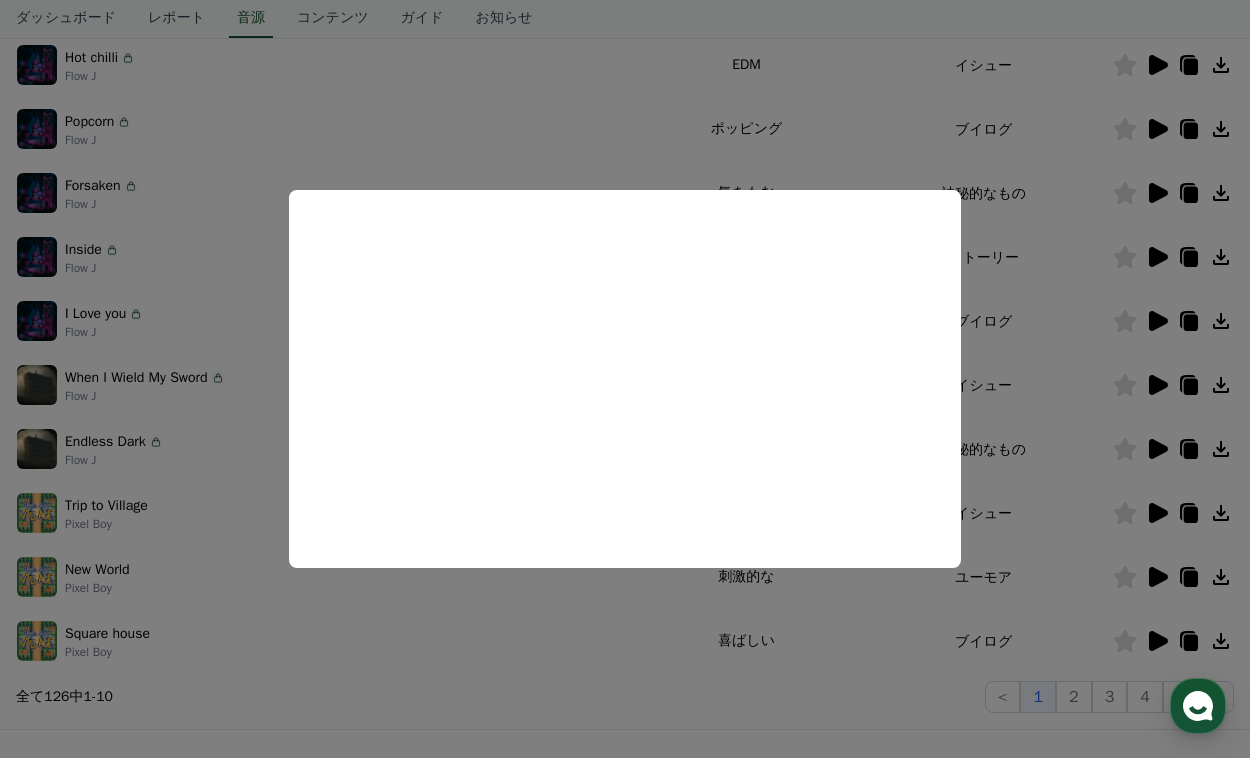 click at bounding box center [625, 379] 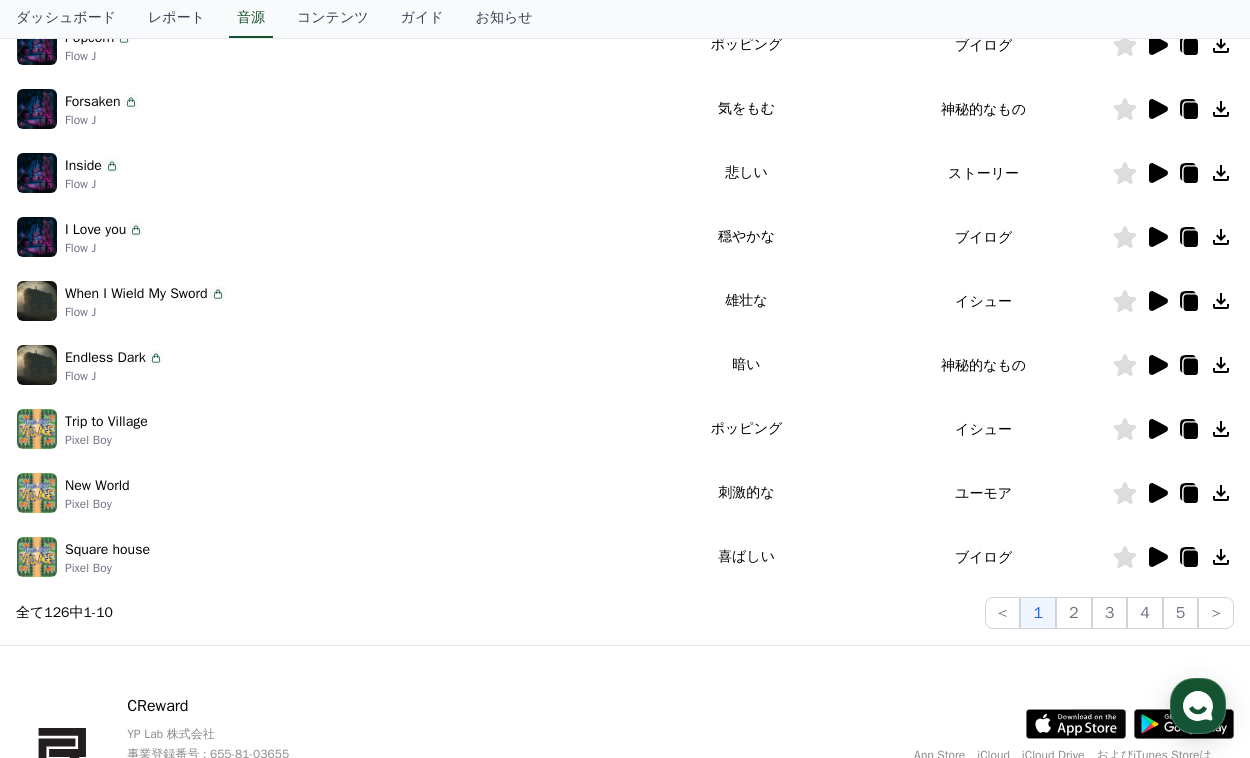 scroll, scrollTop: 467, scrollLeft: 0, axis: vertical 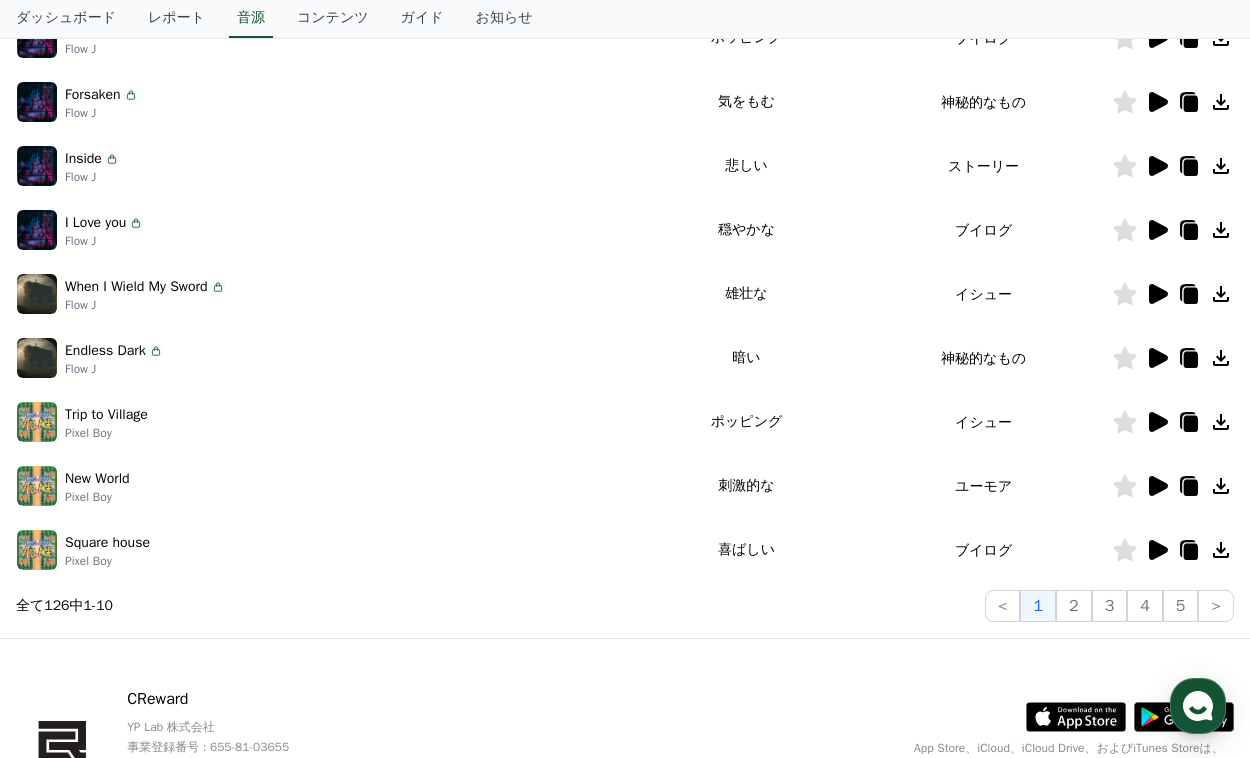 click 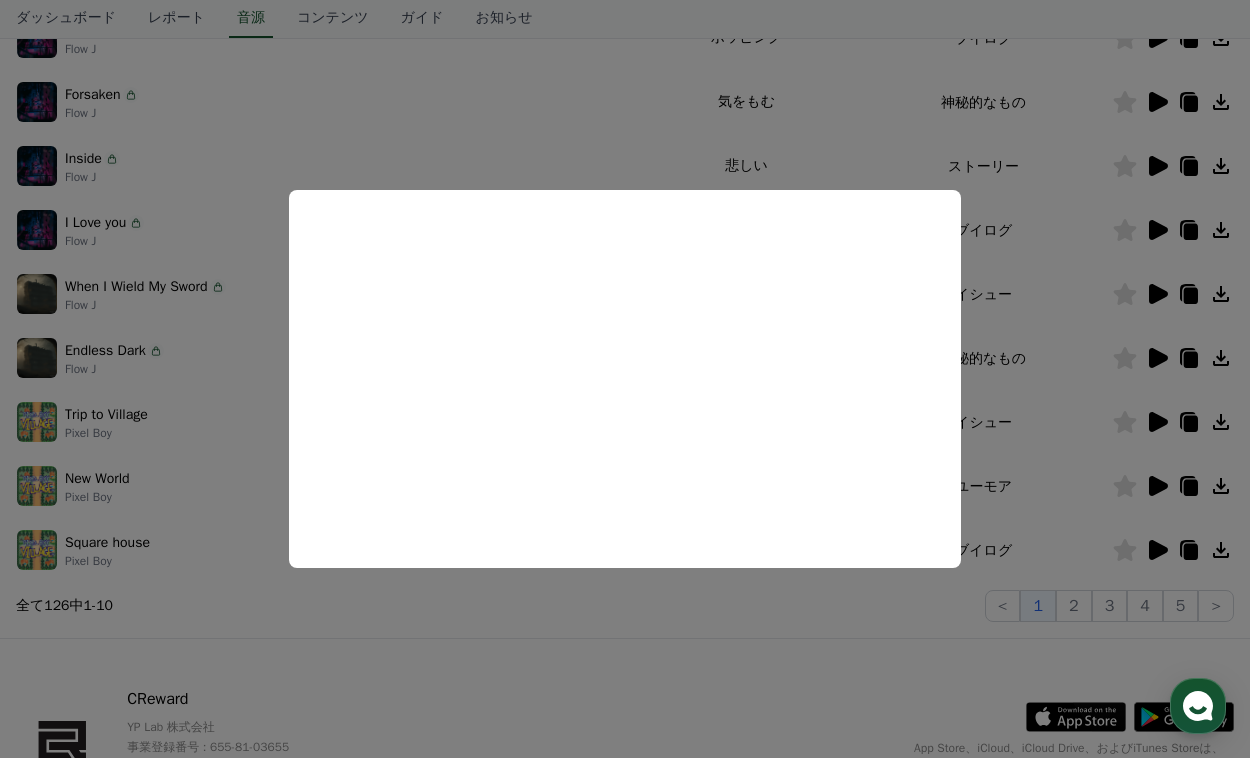 click at bounding box center (625, 379) 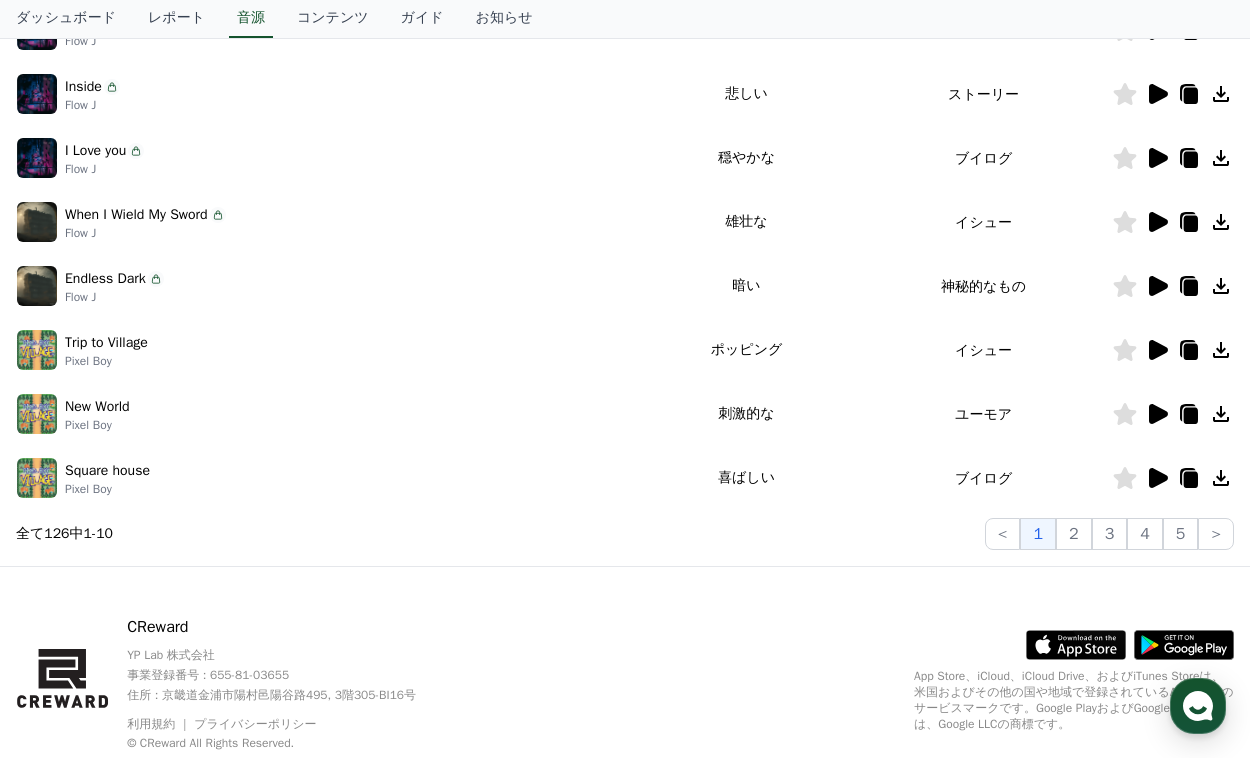 scroll, scrollTop: 563, scrollLeft: 0, axis: vertical 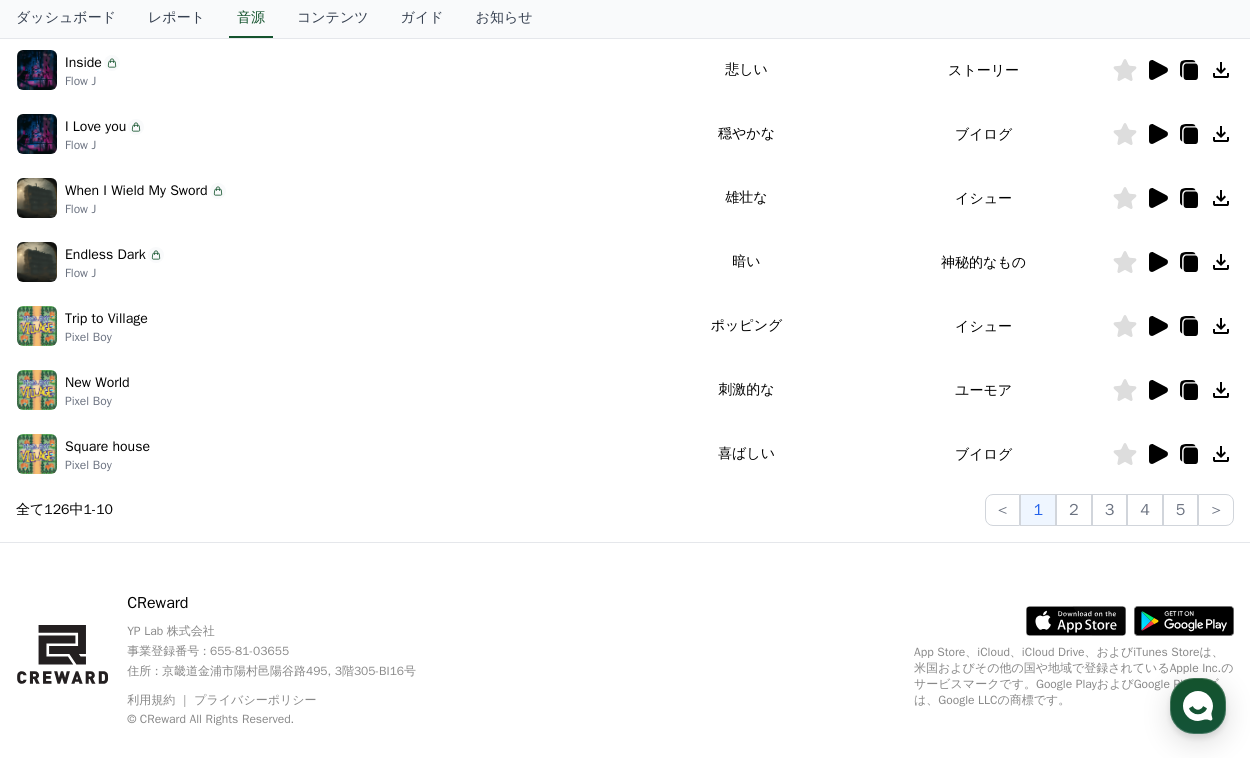 click 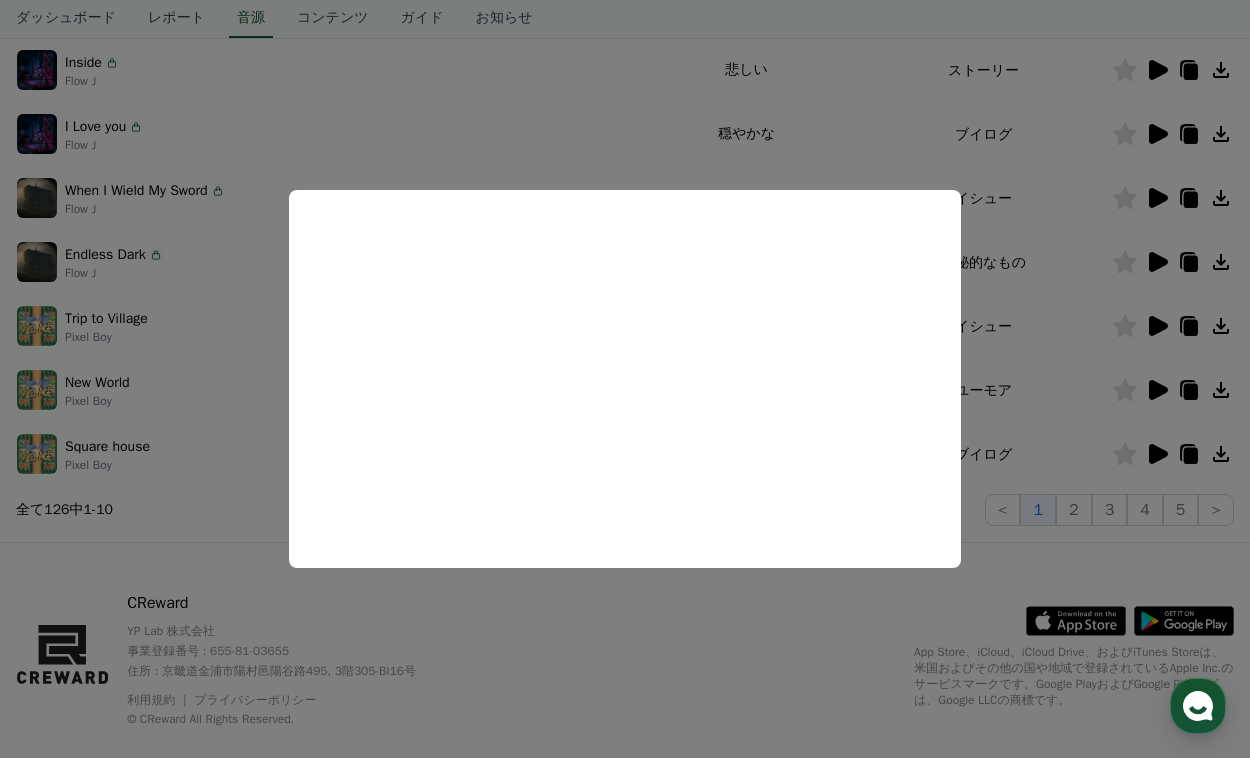 click at bounding box center (625, 379) 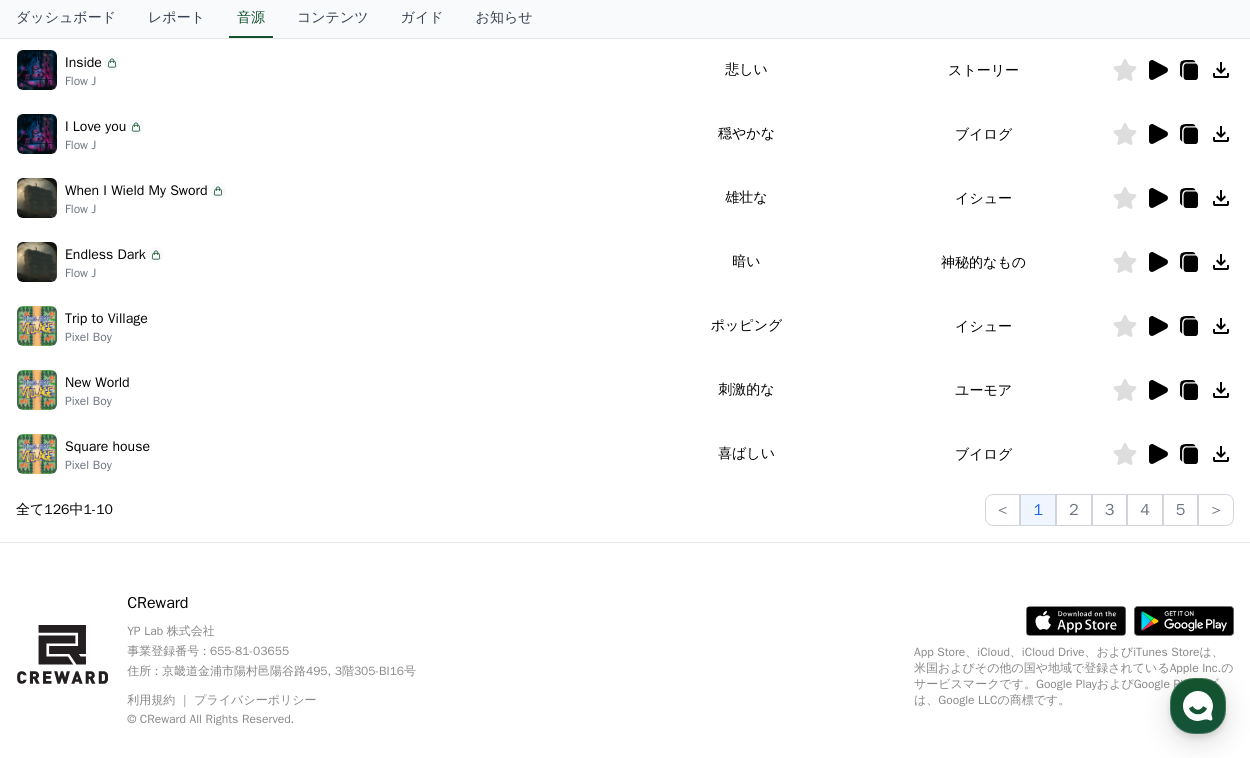 click 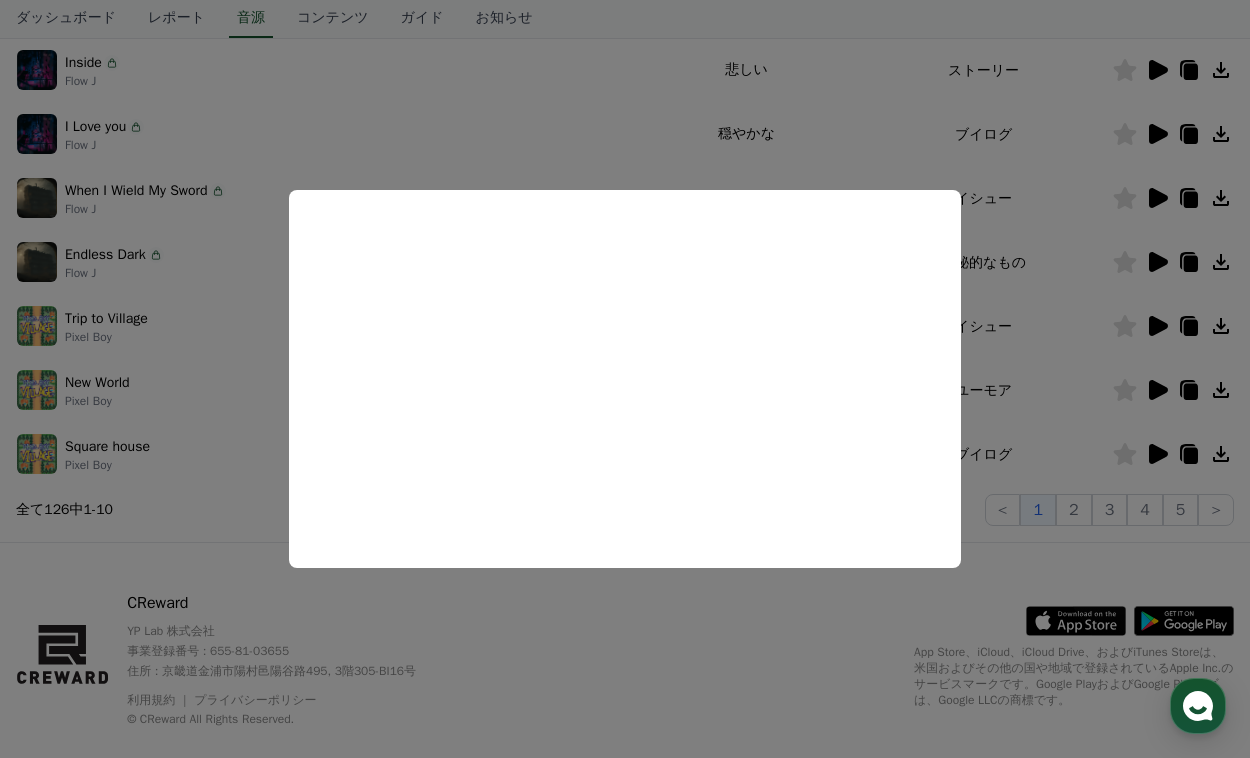 click at bounding box center [625, 379] 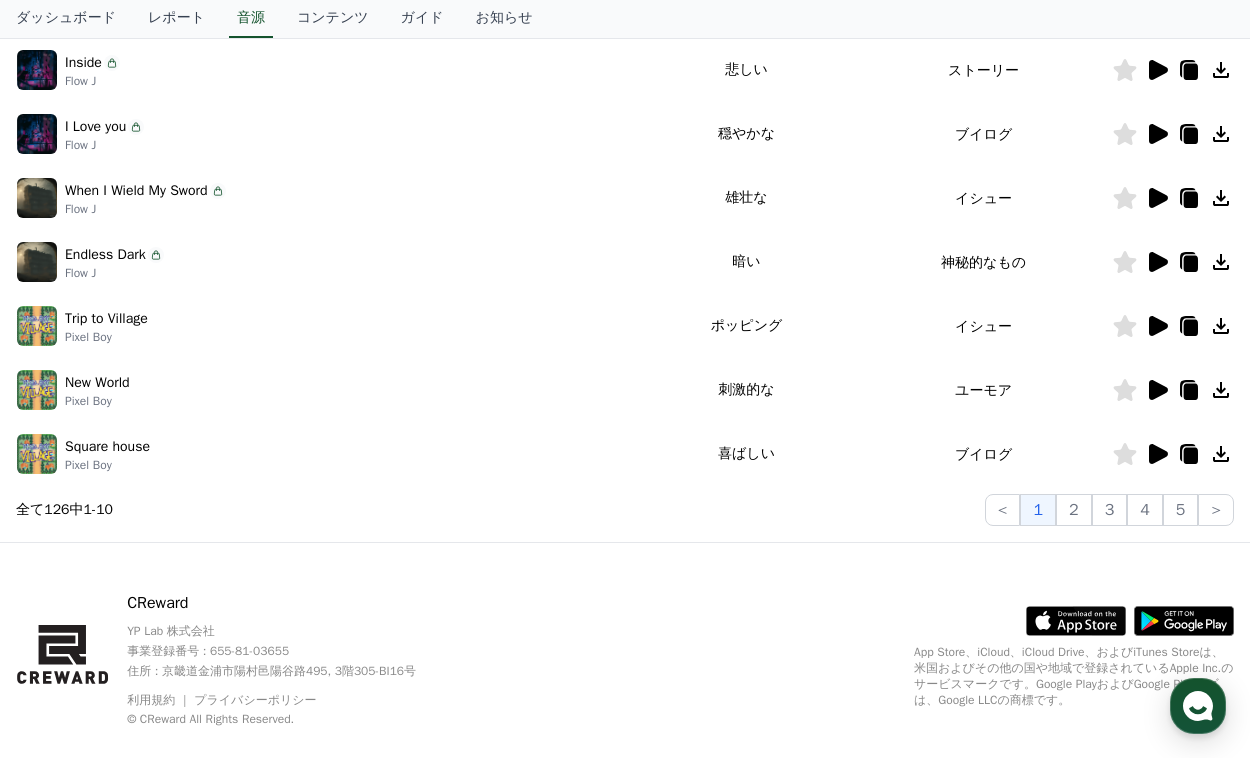 click 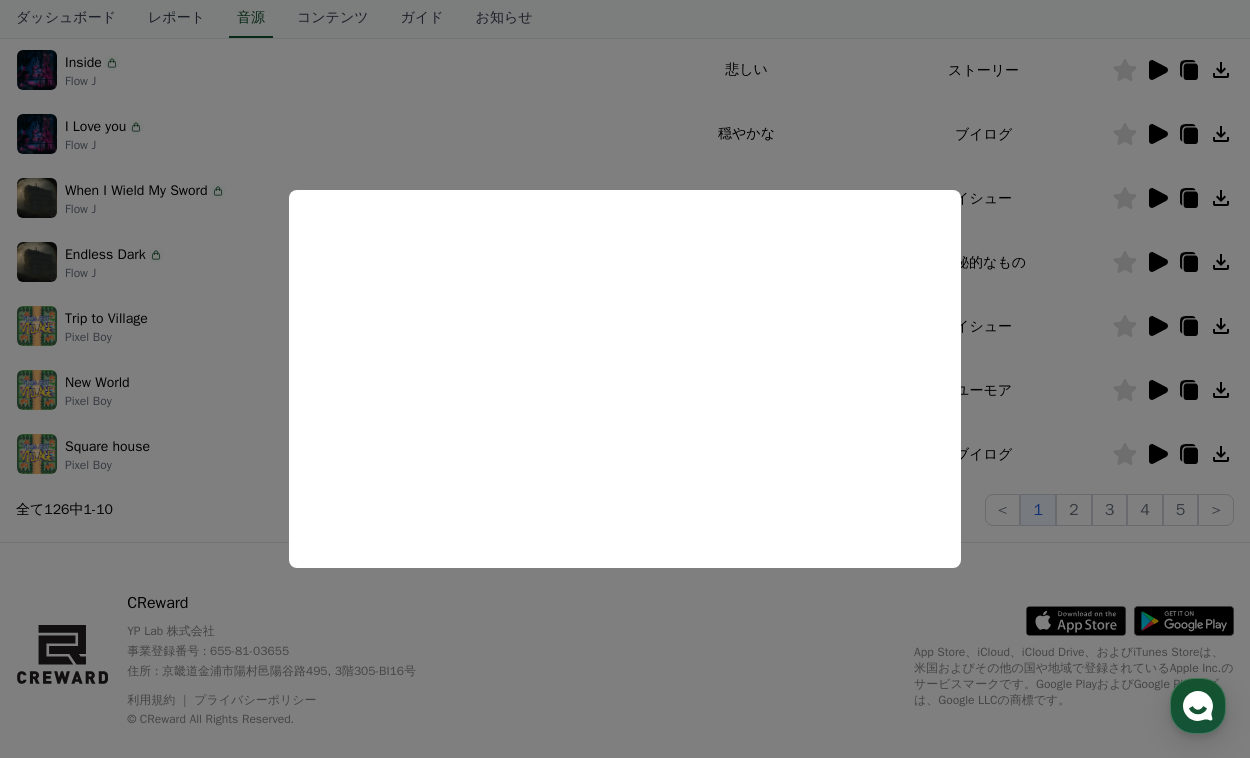 click at bounding box center (625, 379) 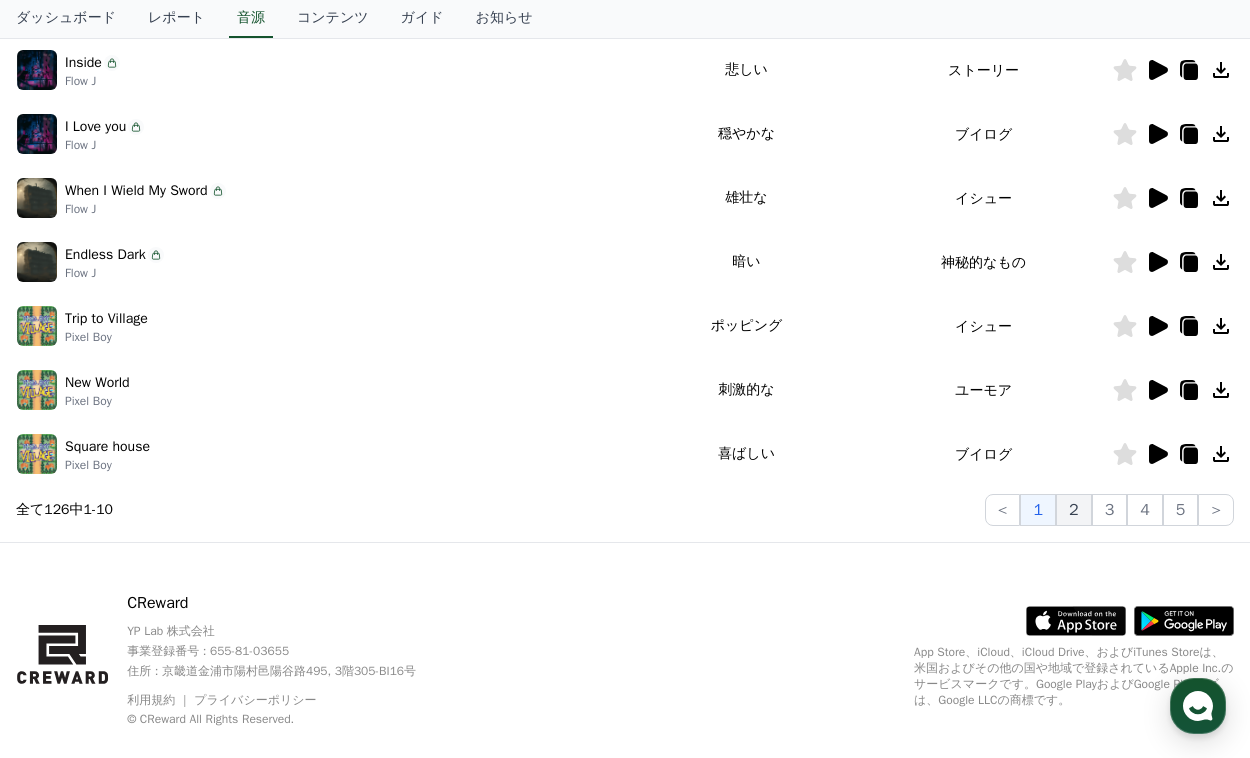 click on "2" 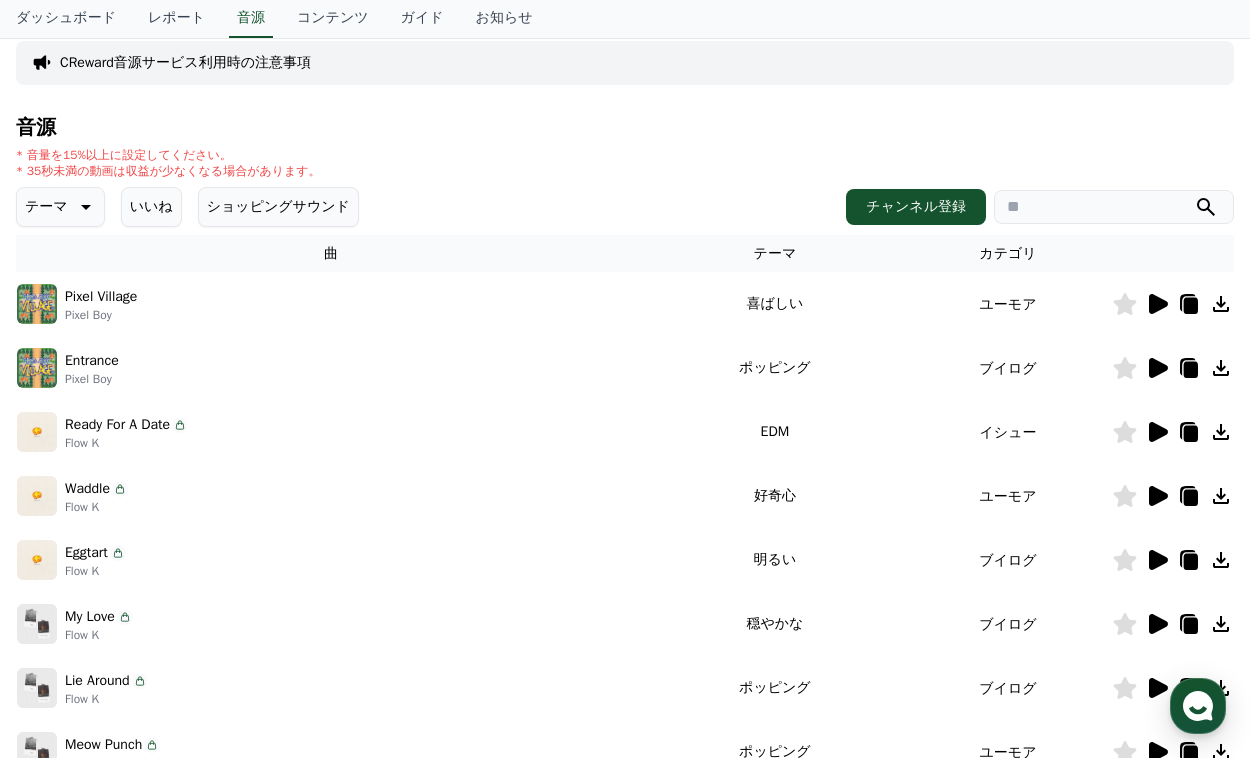 scroll, scrollTop: 160, scrollLeft: 0, axis: vertical 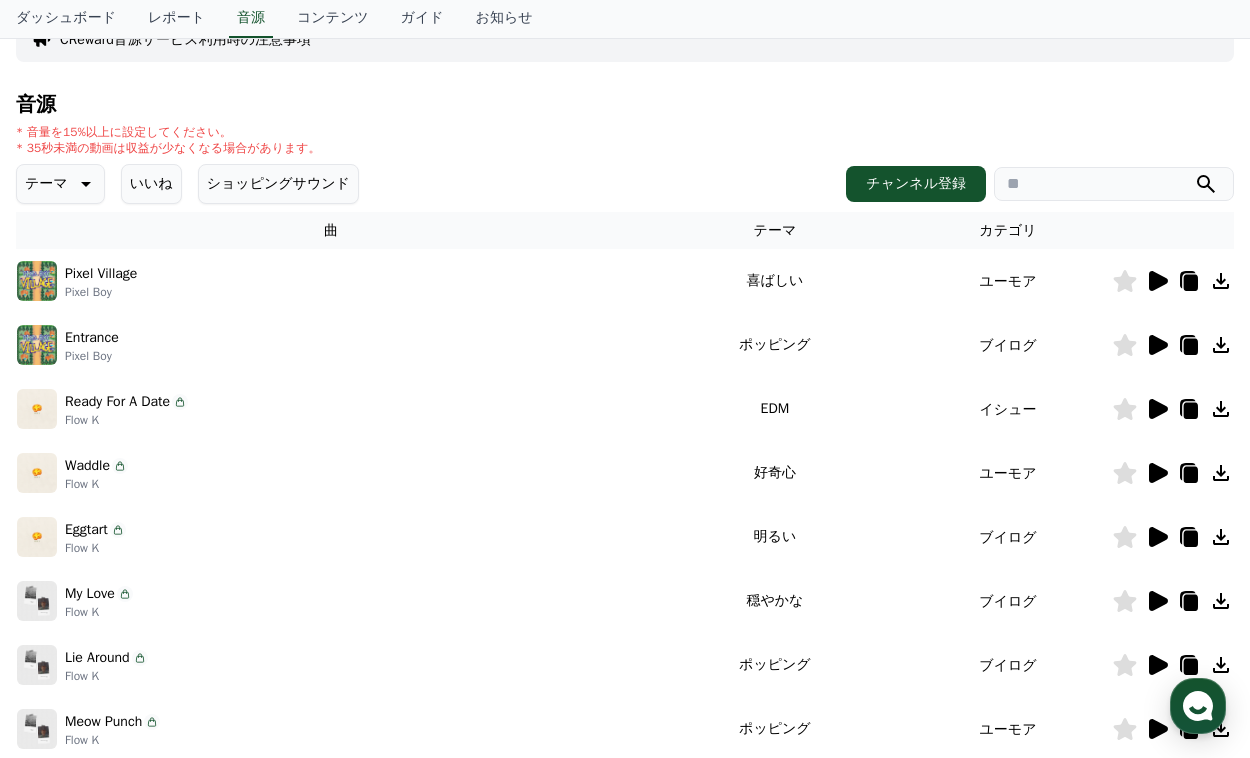 click 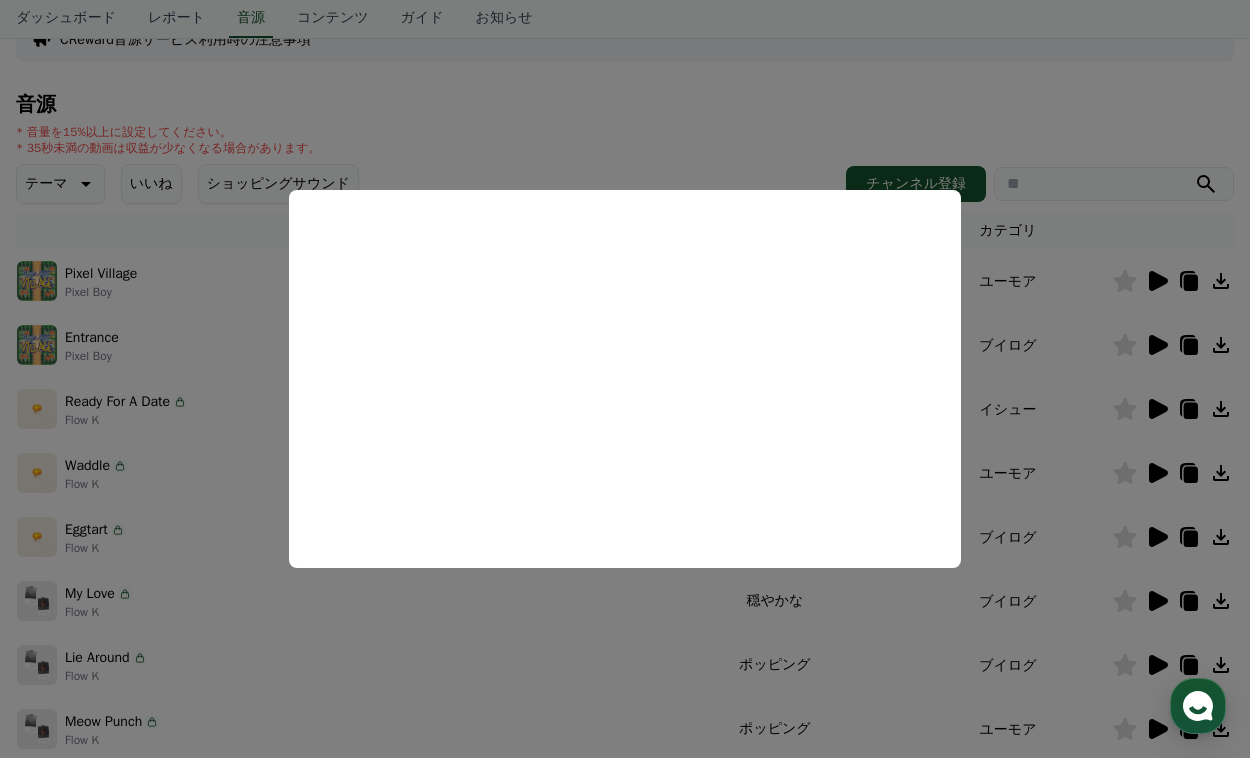 click at bounding box center [625, 379] 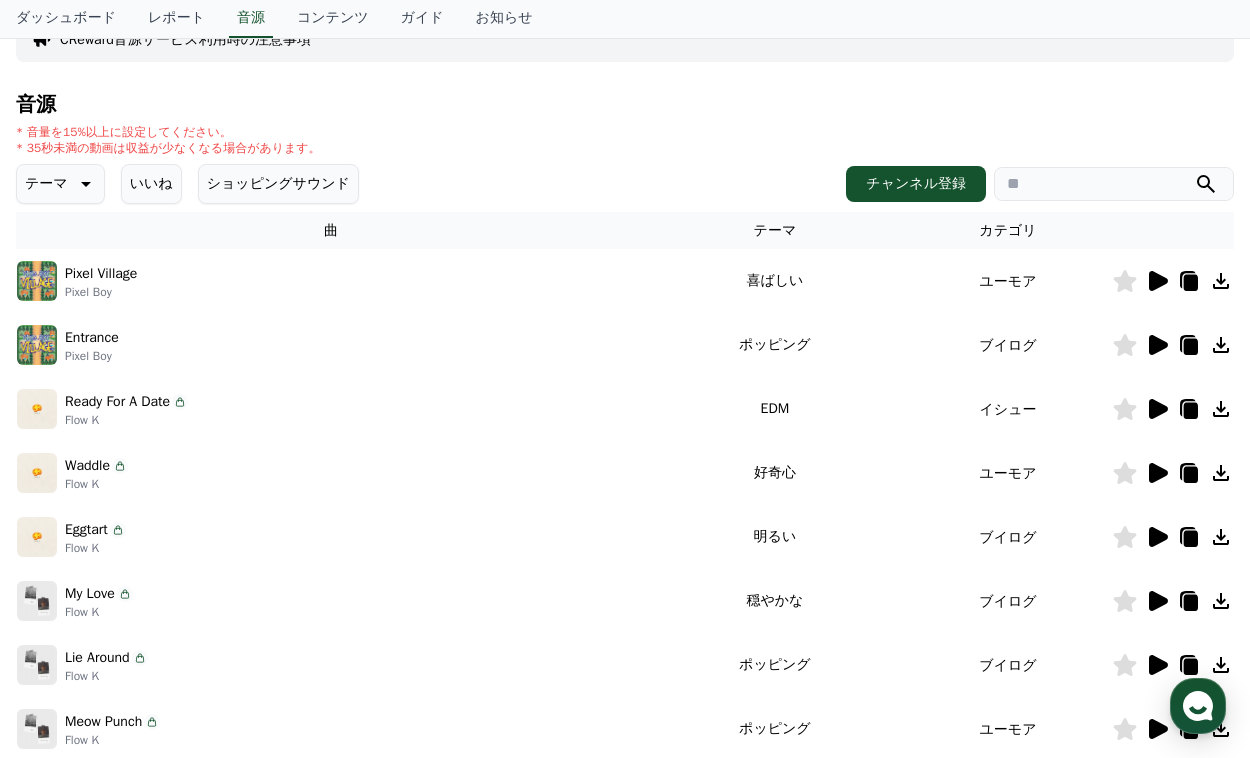 click 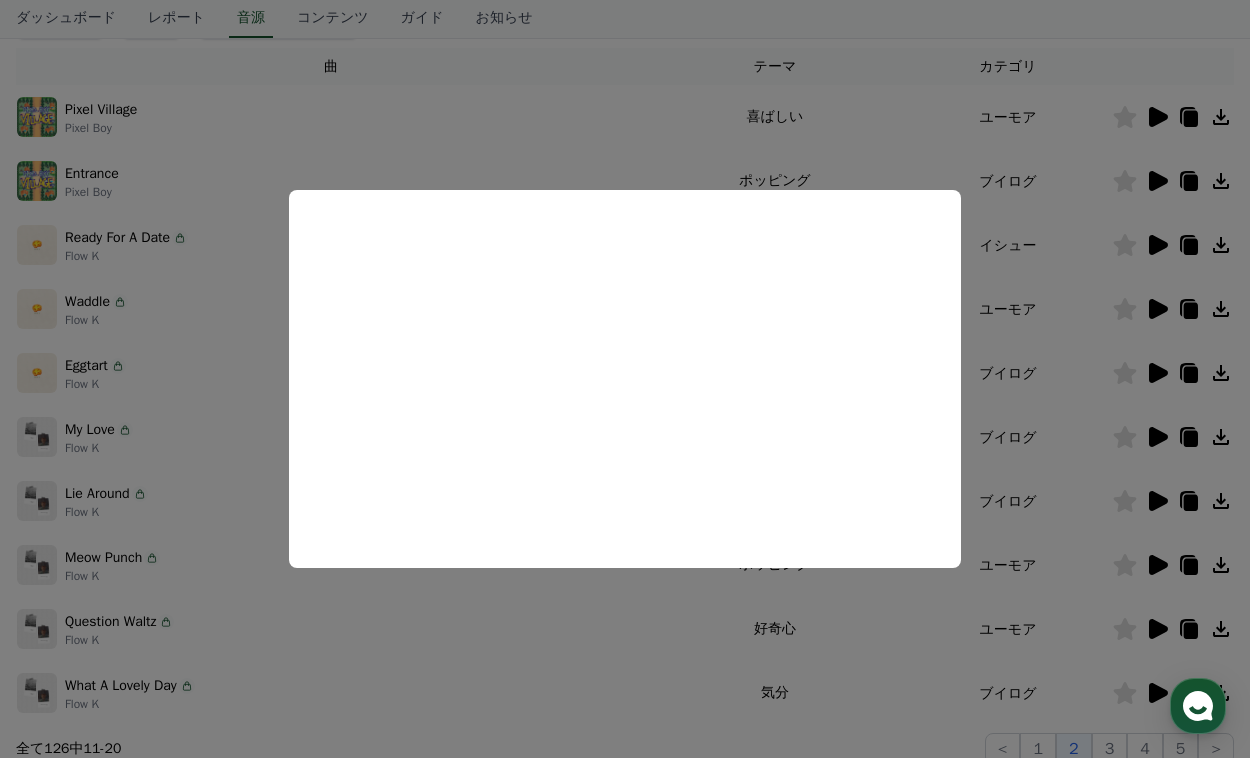 scroll, scrollTop: 341, scrollLeft: 0, axis: vertical 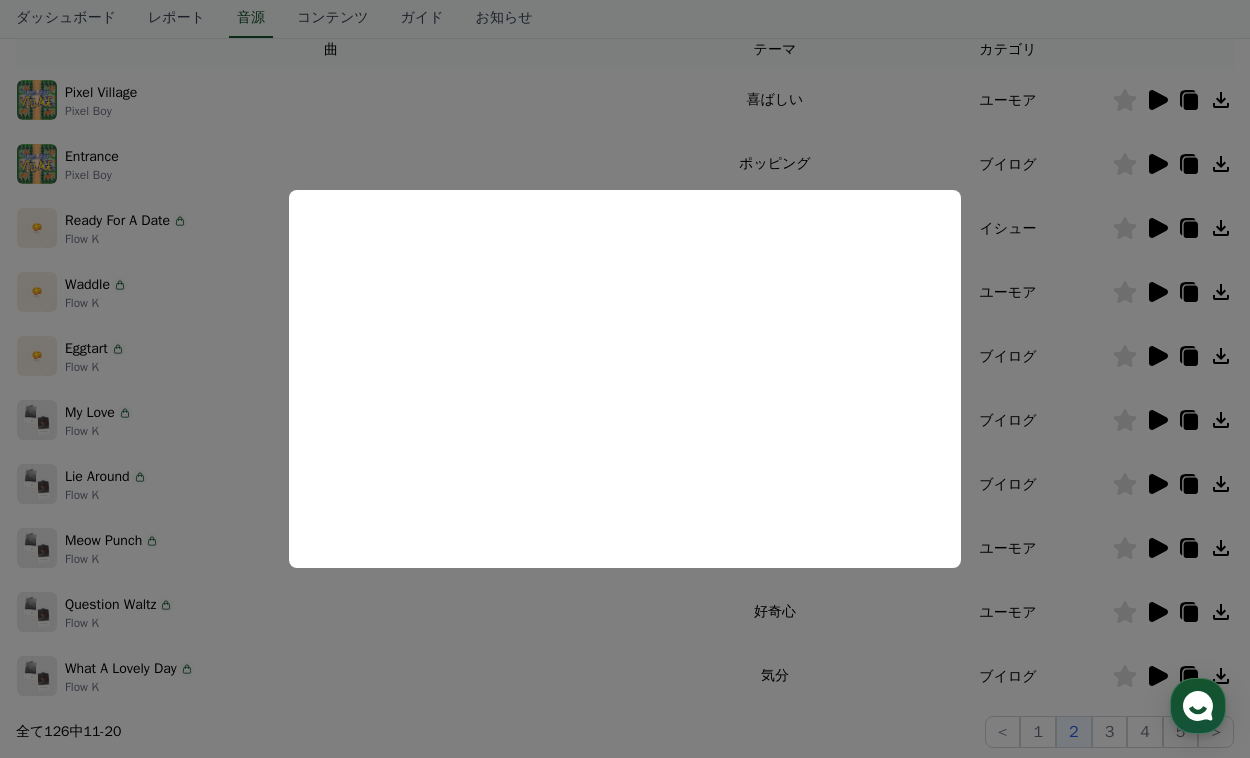 click at bounding box center [625, 379] 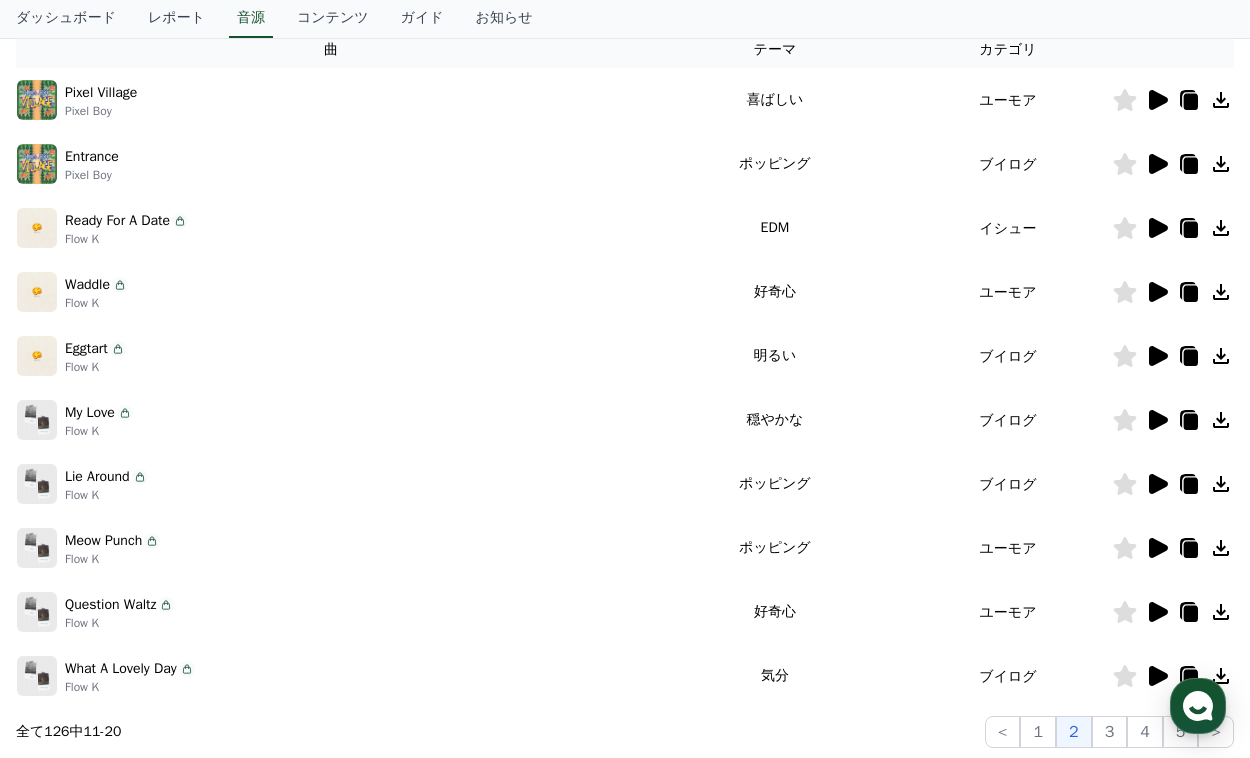 click 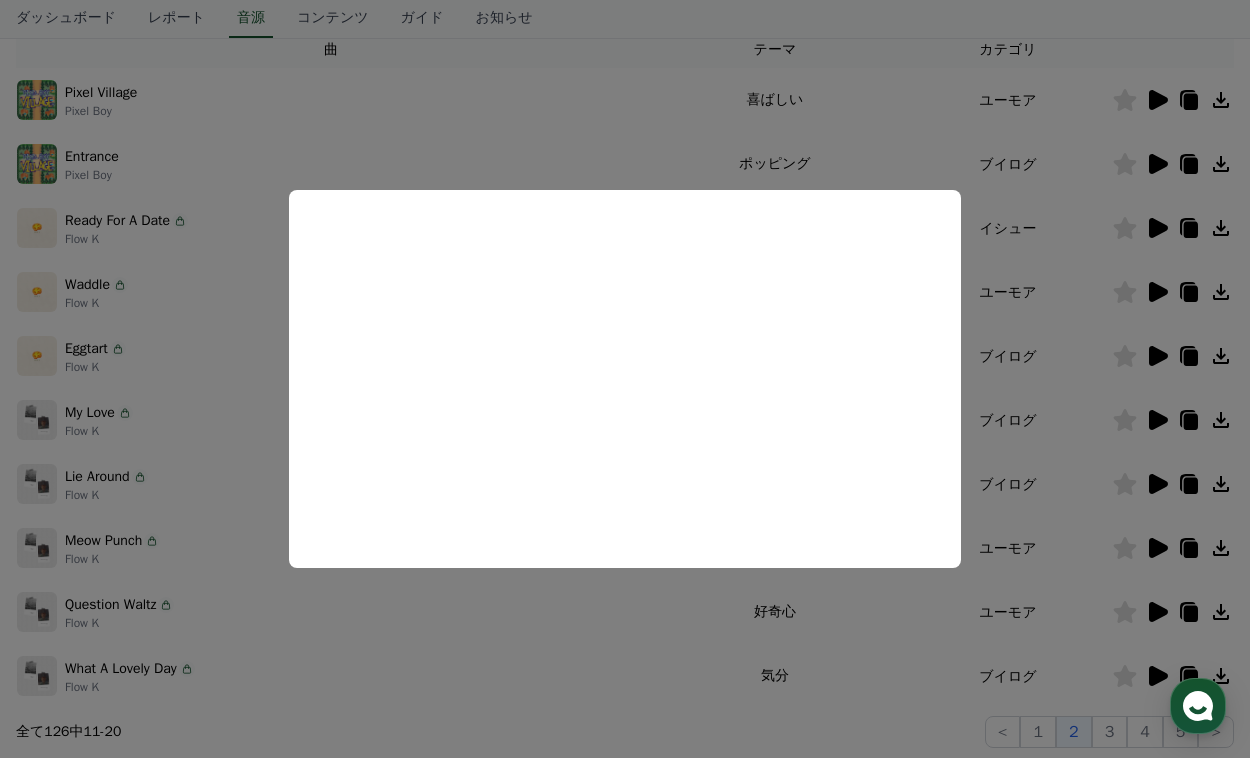 click at bounding box center (625, 379) 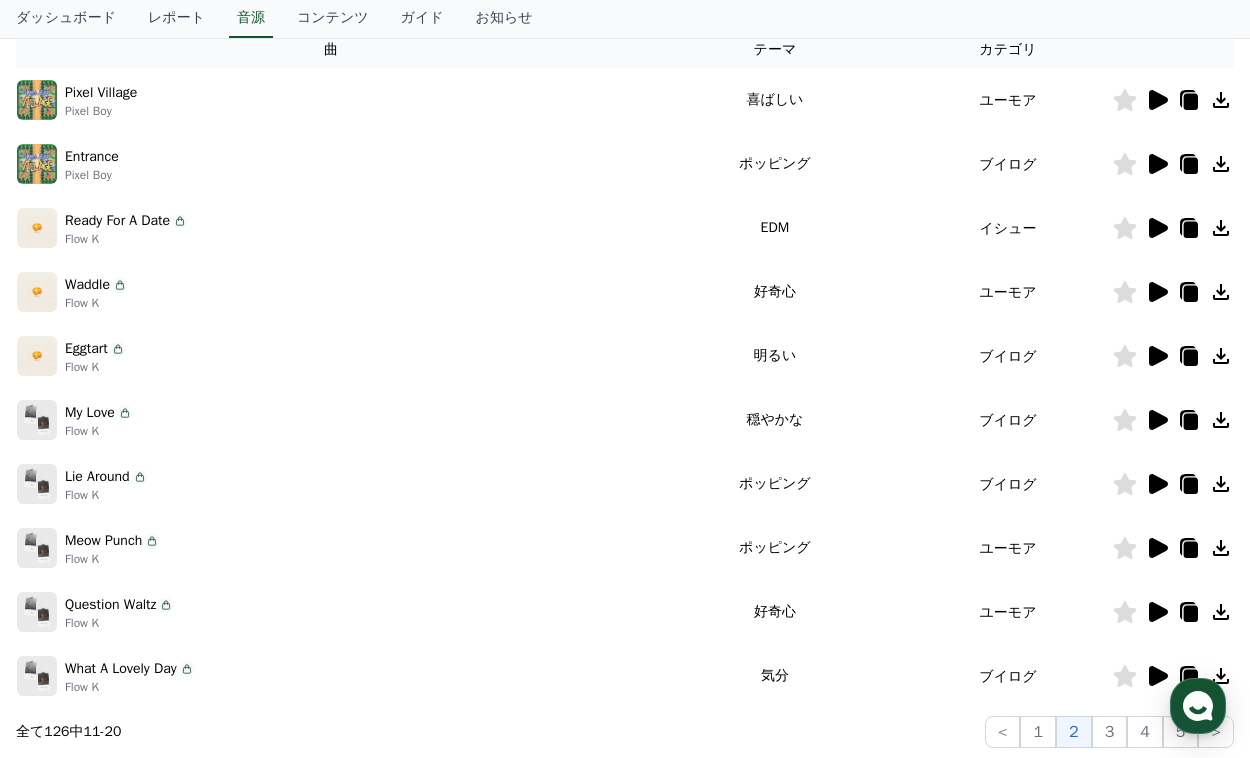 click 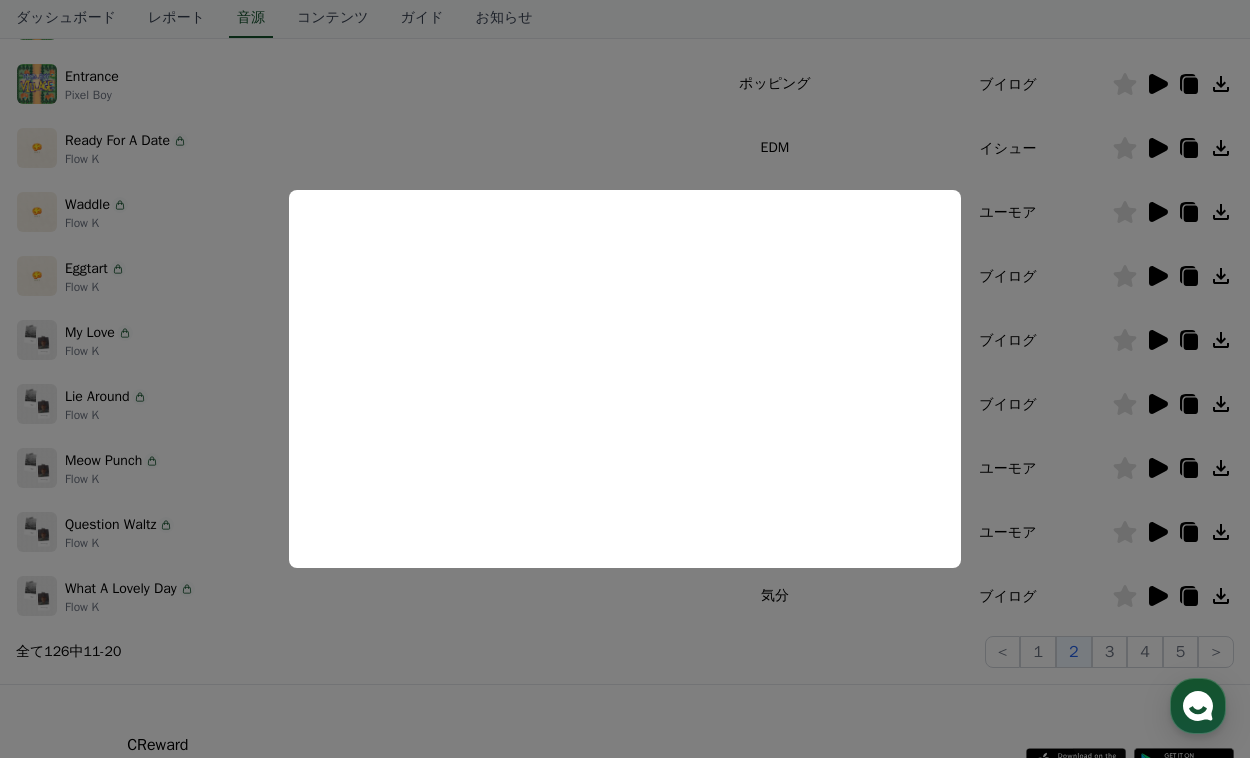 scroll, scrollTop: 423, scrollLeft: 0, axis: vertical 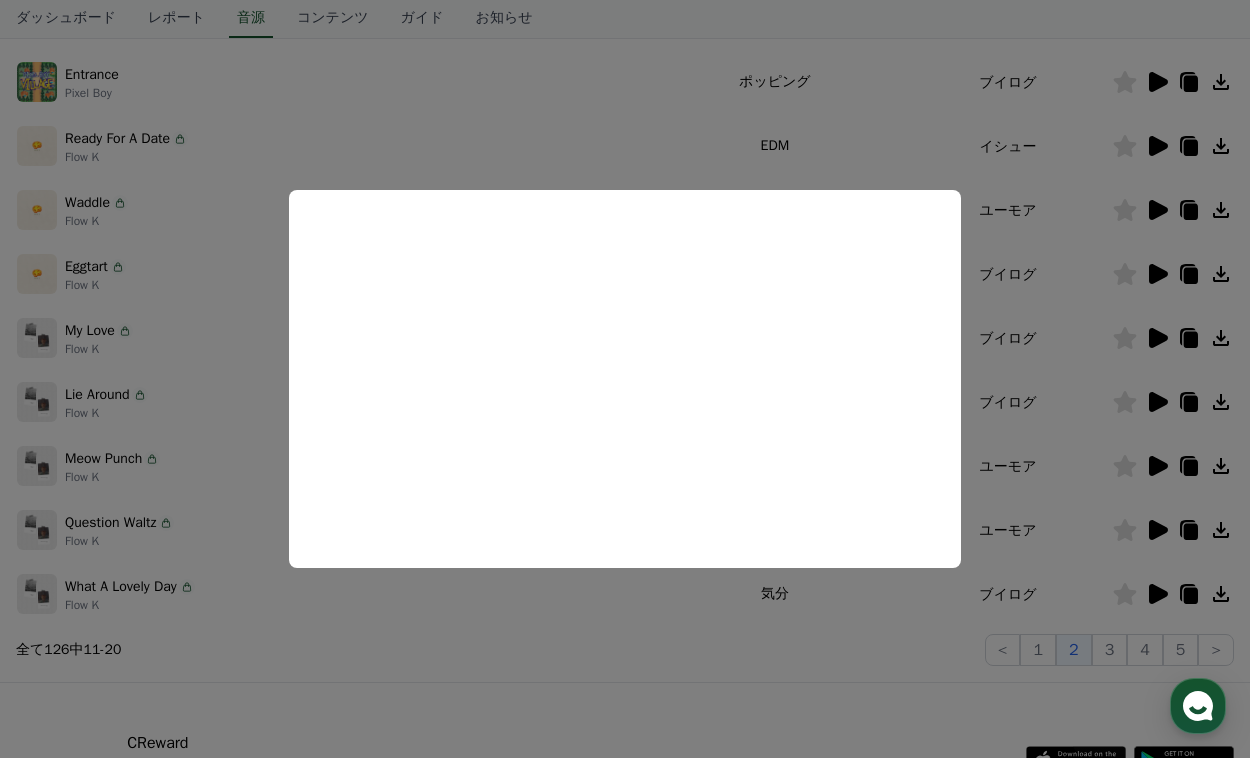 click at bounding box center (625, 379) 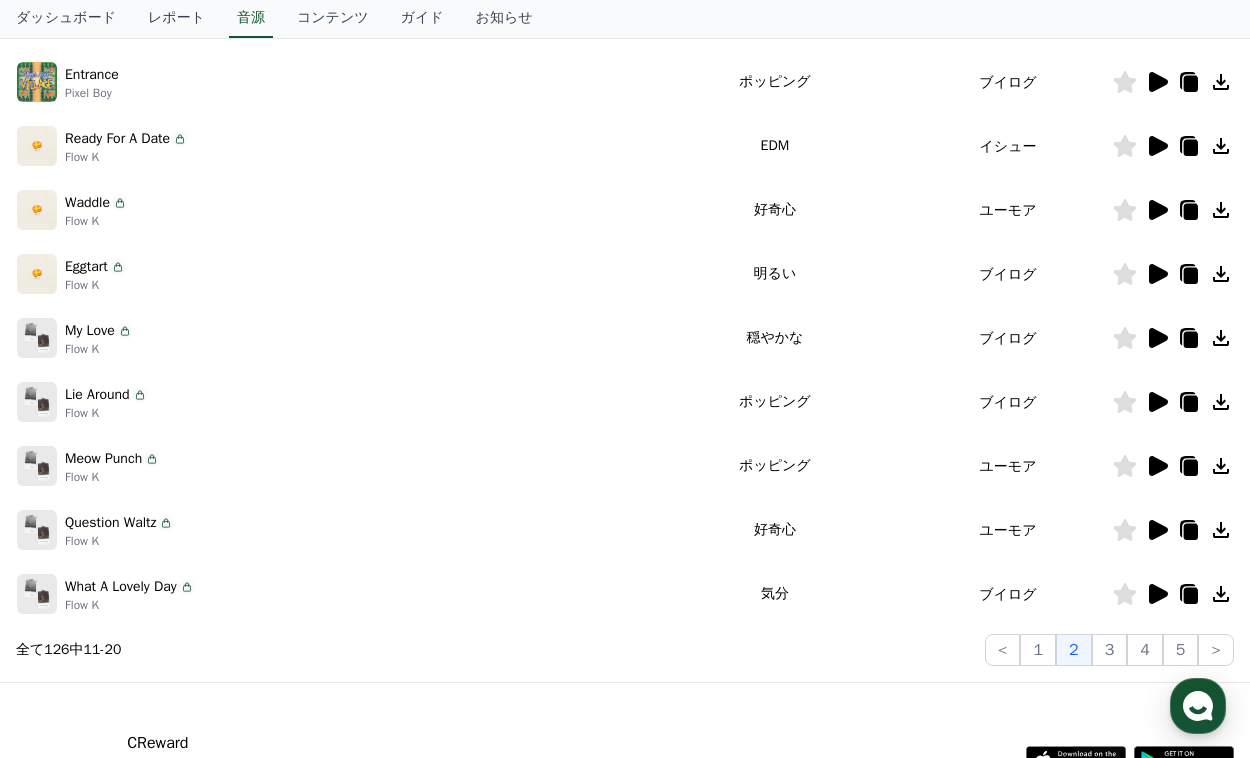 click 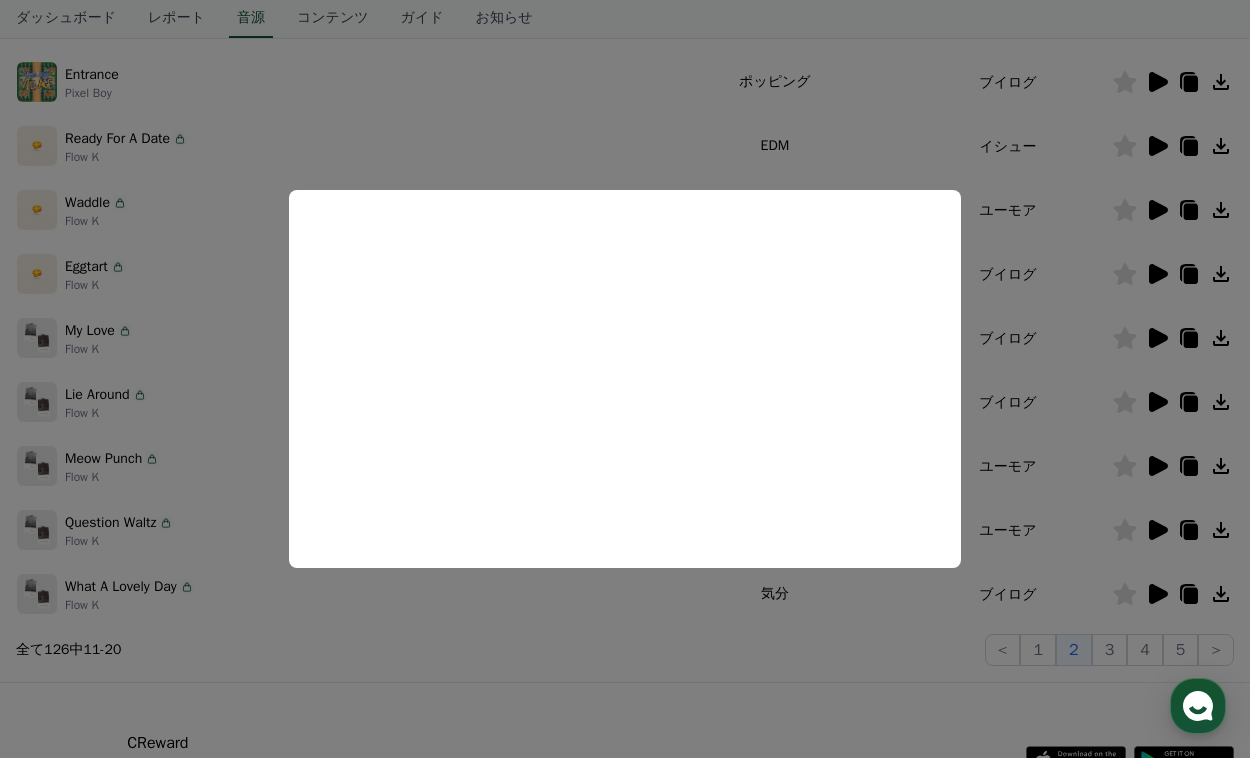 click at bounding box center (625, 379) 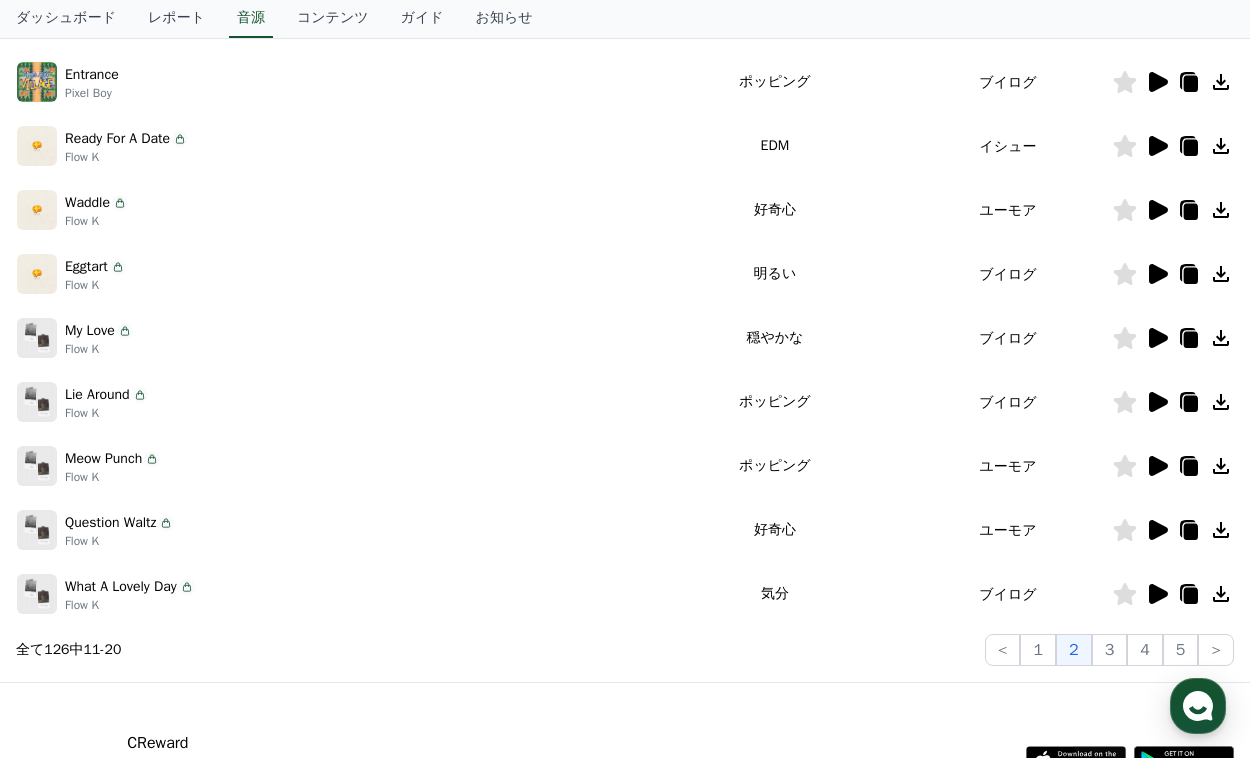 click 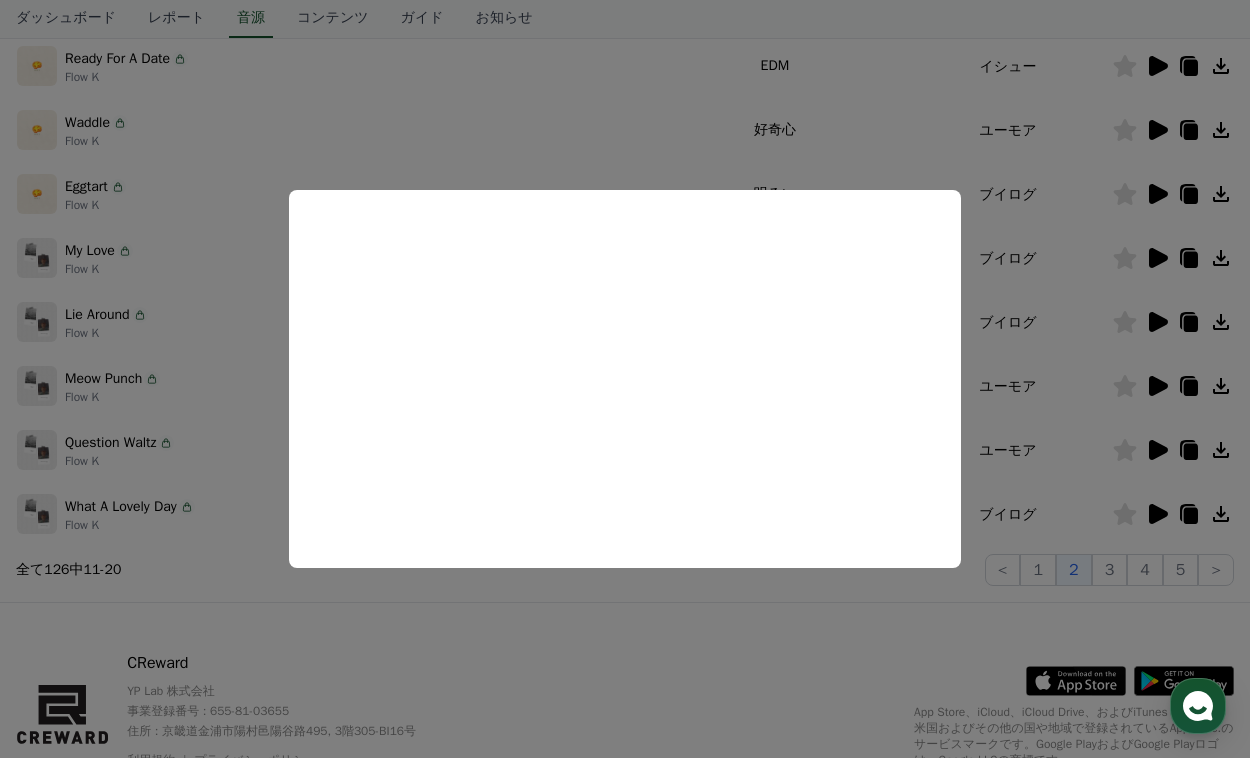 scroll, scrollTop: 504, scrollLeft: 0, axis: vertical 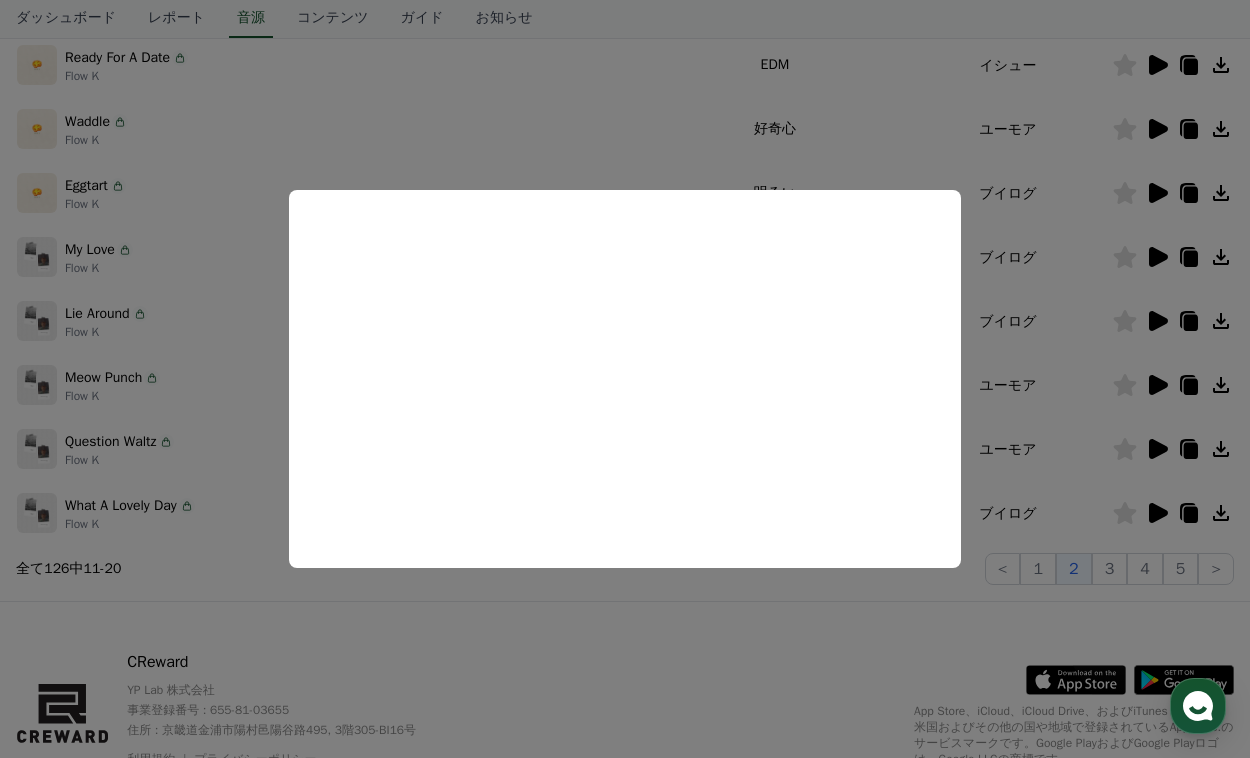 click at bounding box center [625, 379] 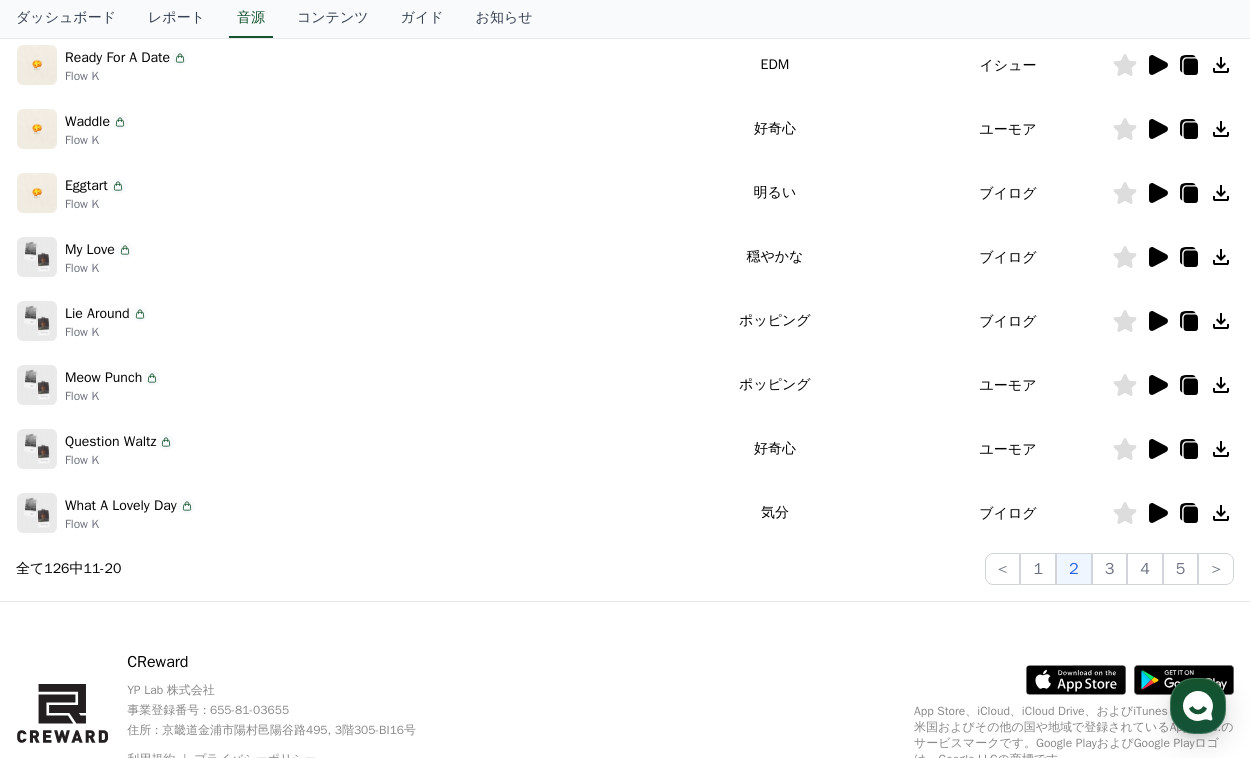 click 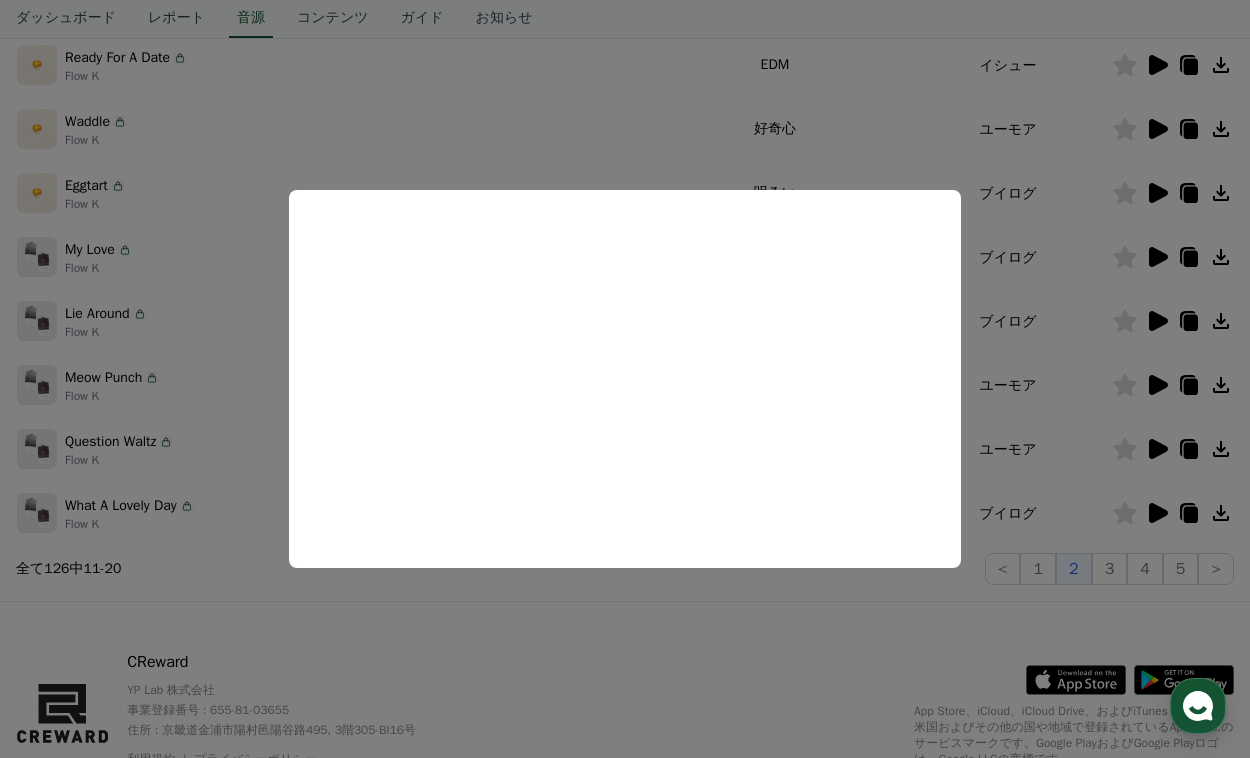 click at bounding box center [625, 379] 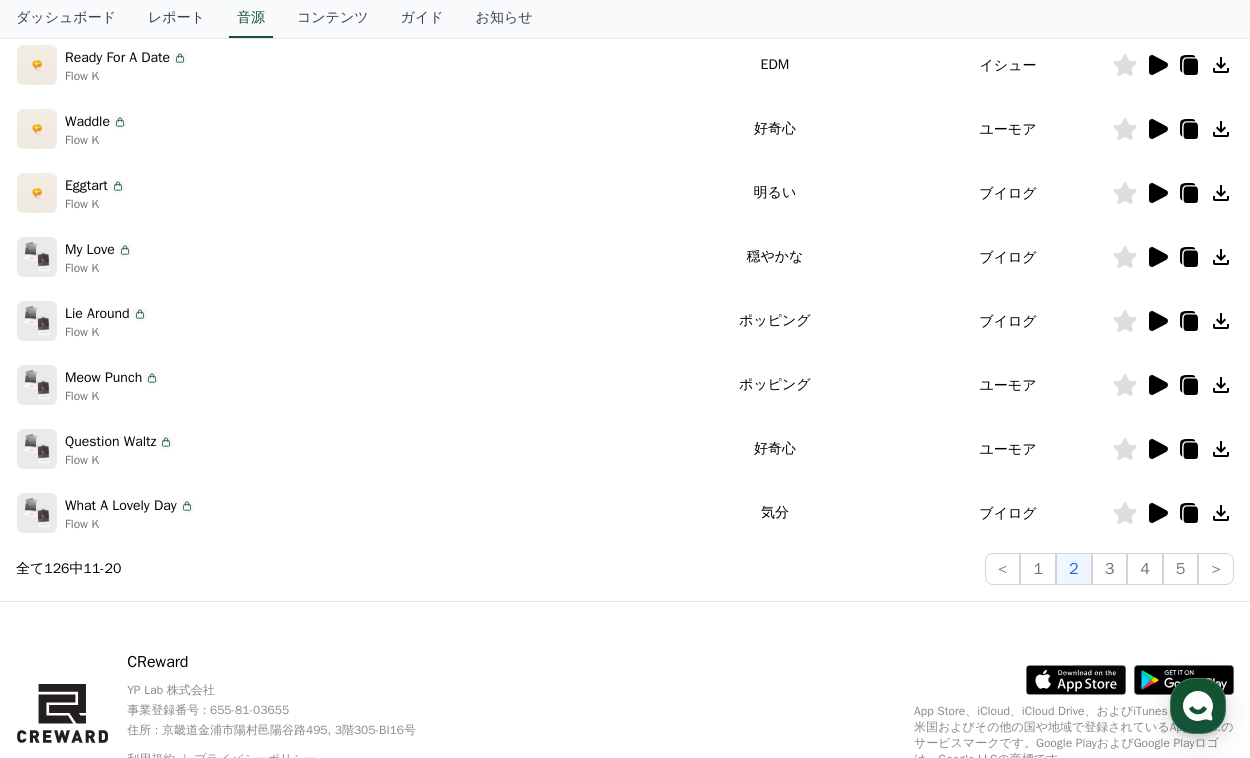 click 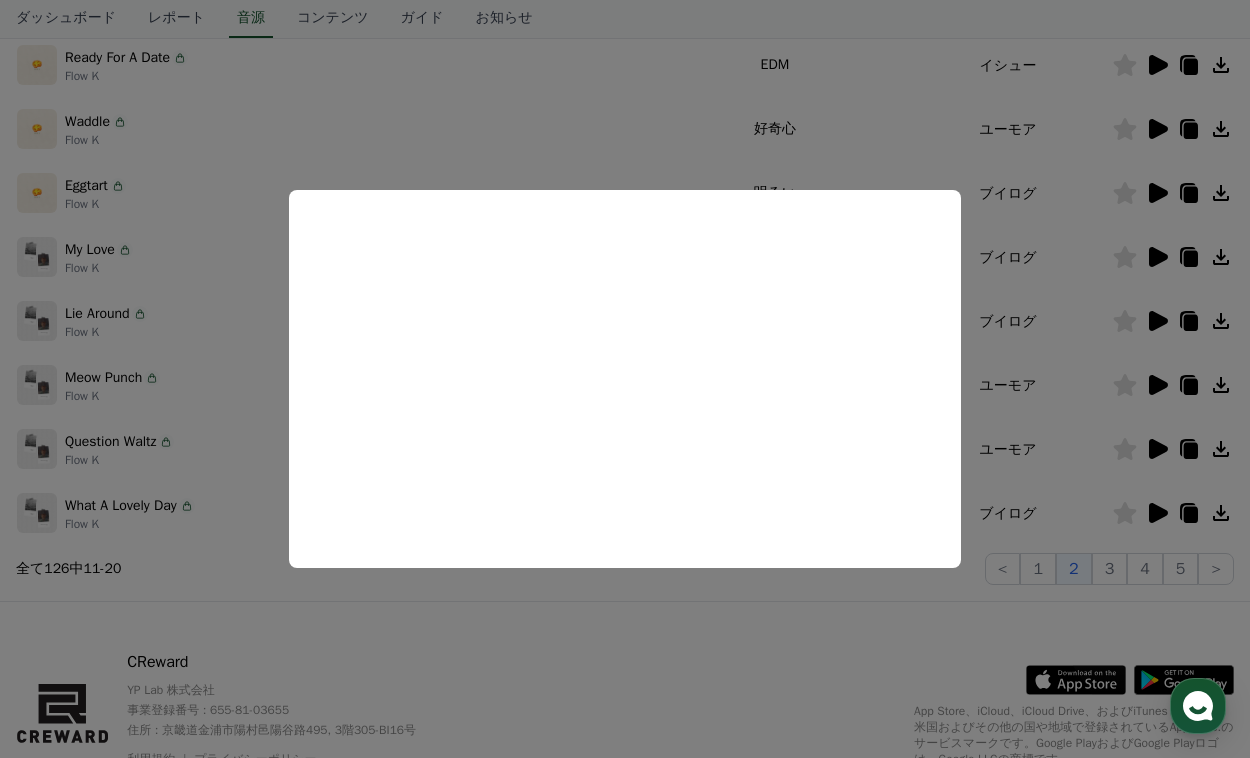 scroll, scrollTop: 553, scrollLeft: 0, axis: vertical 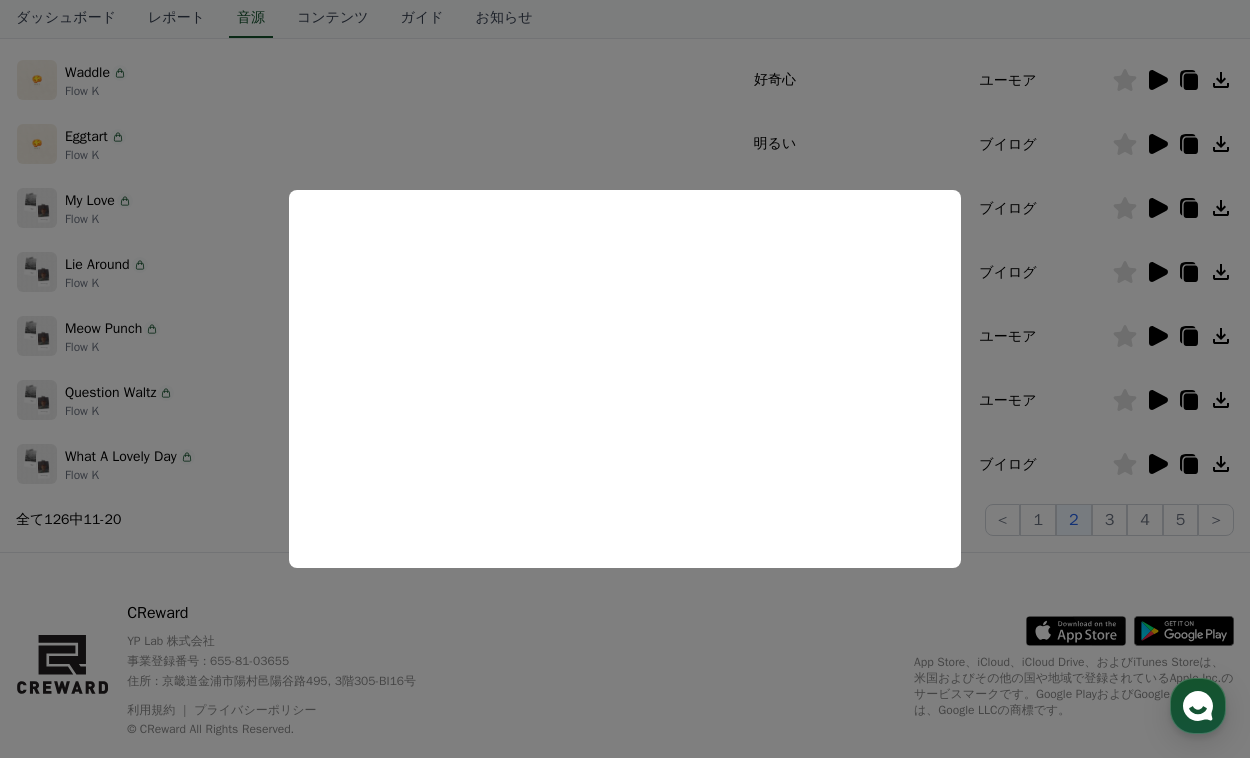 click at bounding box center (625, 379) 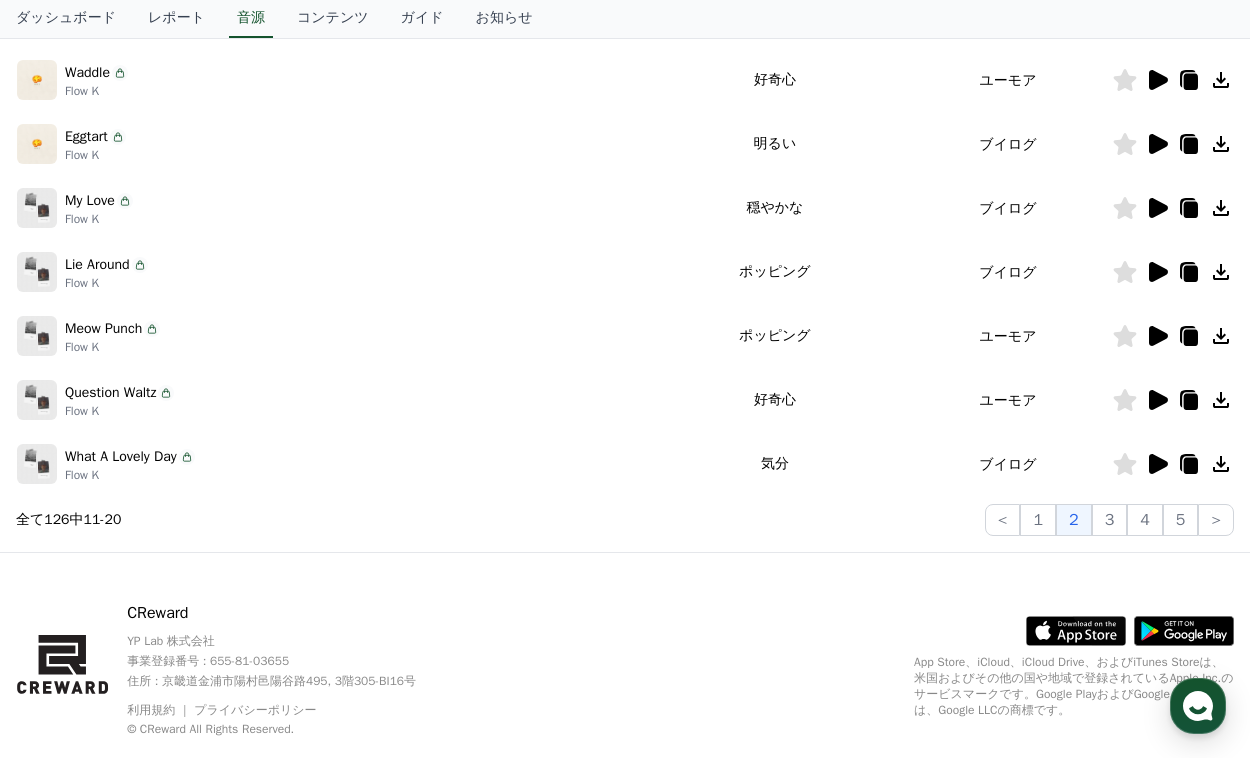 click 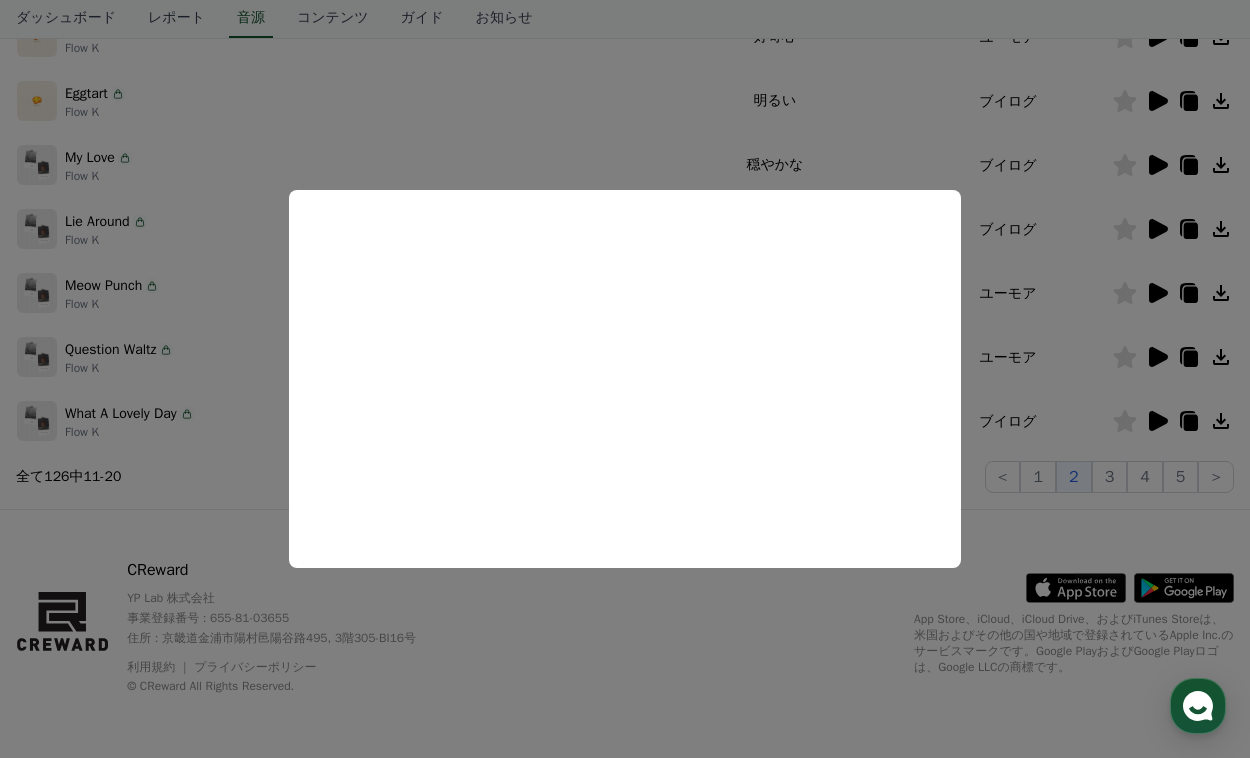 scroll, scrollTop: 596, scrollLeft: 0, axis: vertical 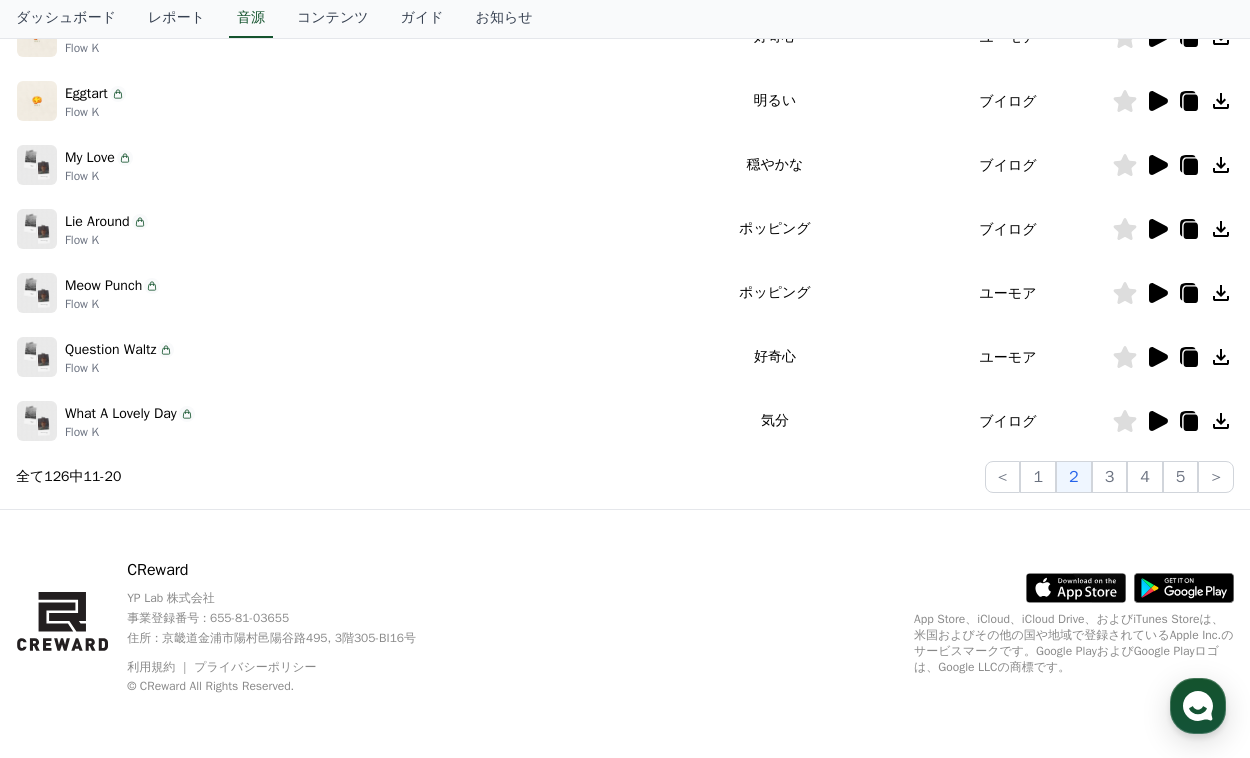 click 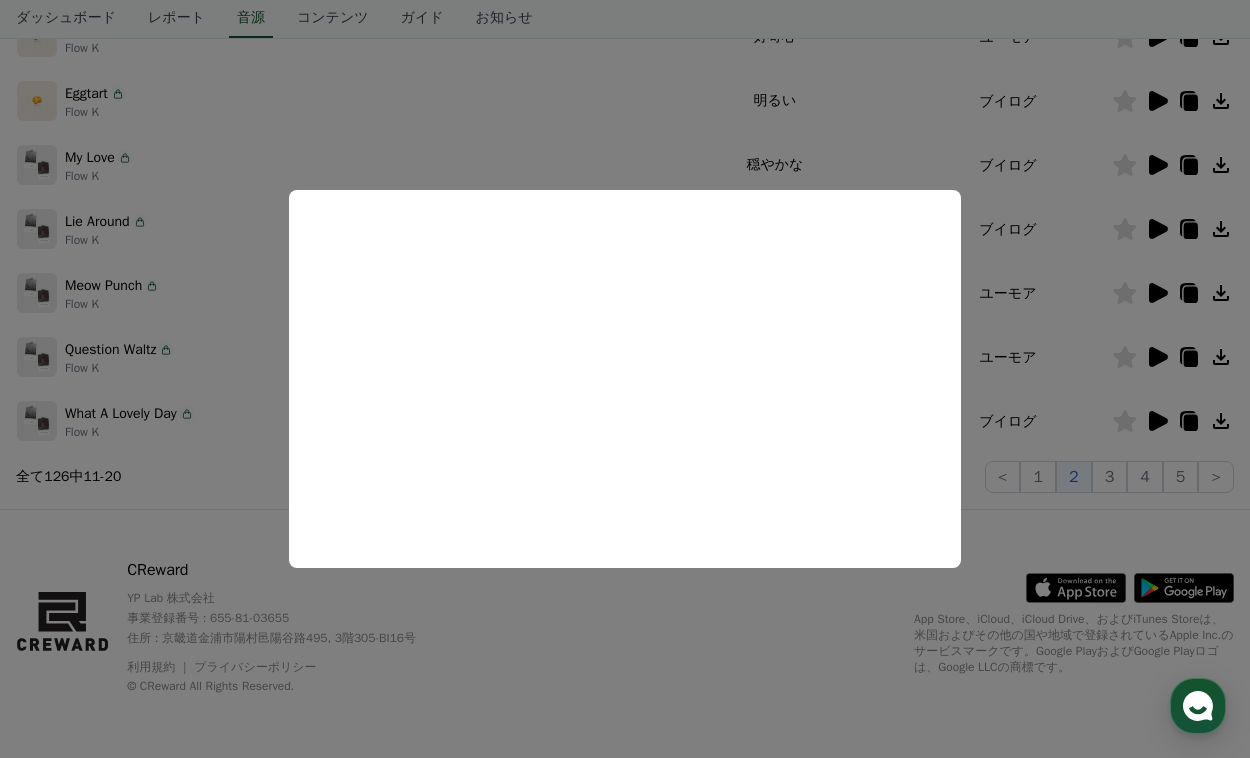 click at bounding box center [625, 379] 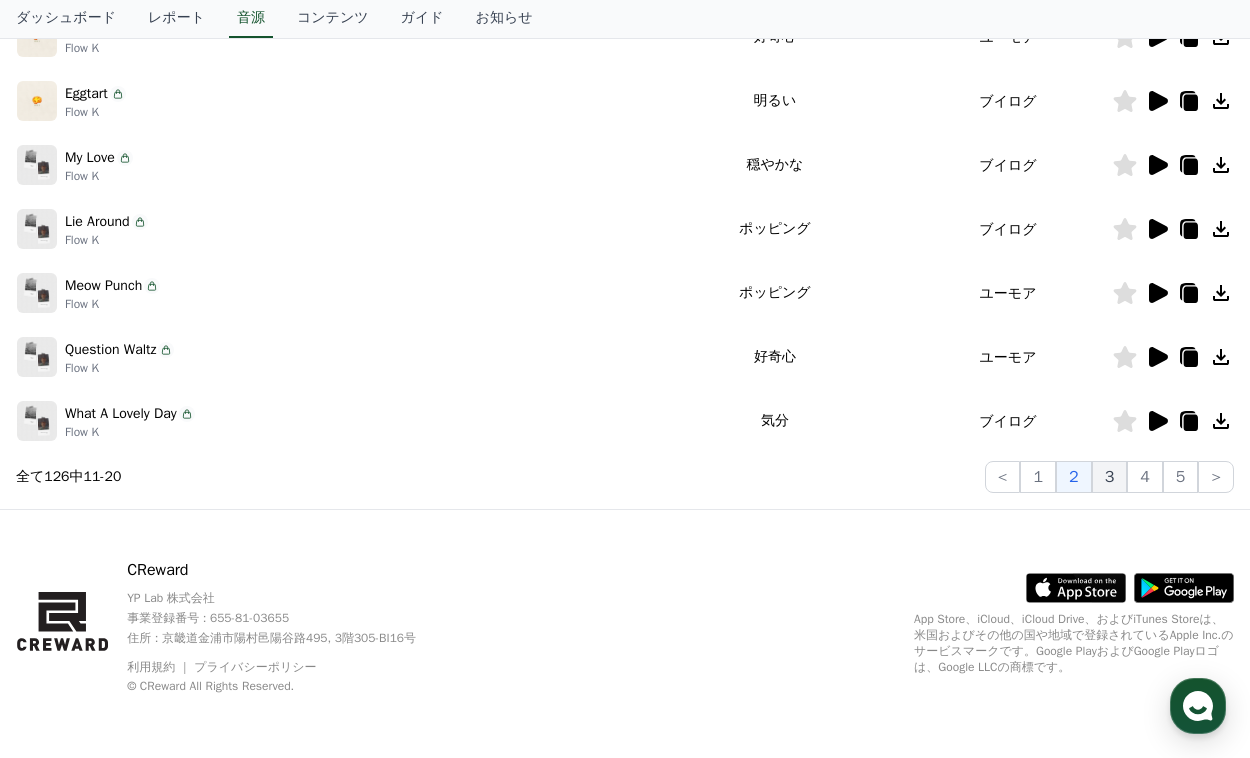 click on "3" 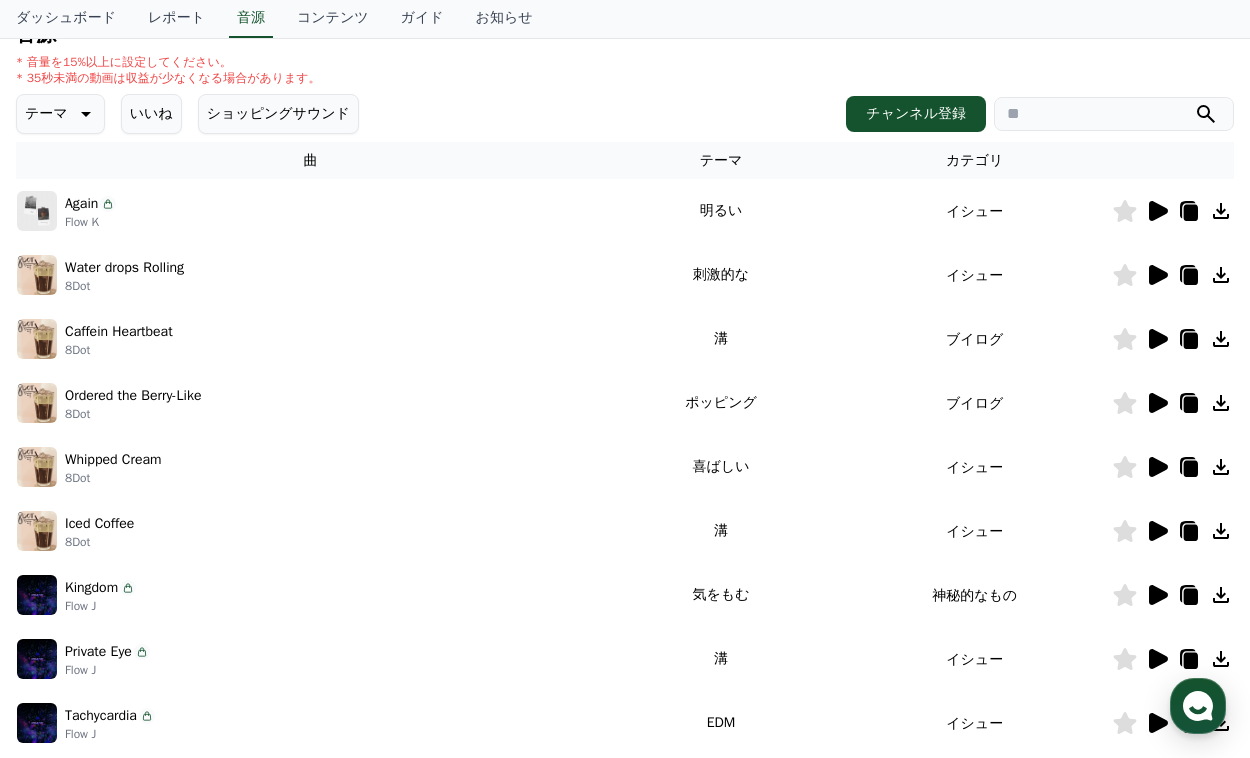 scroll, scrollTop: 248, scrollLeft: 0, axis: vertical 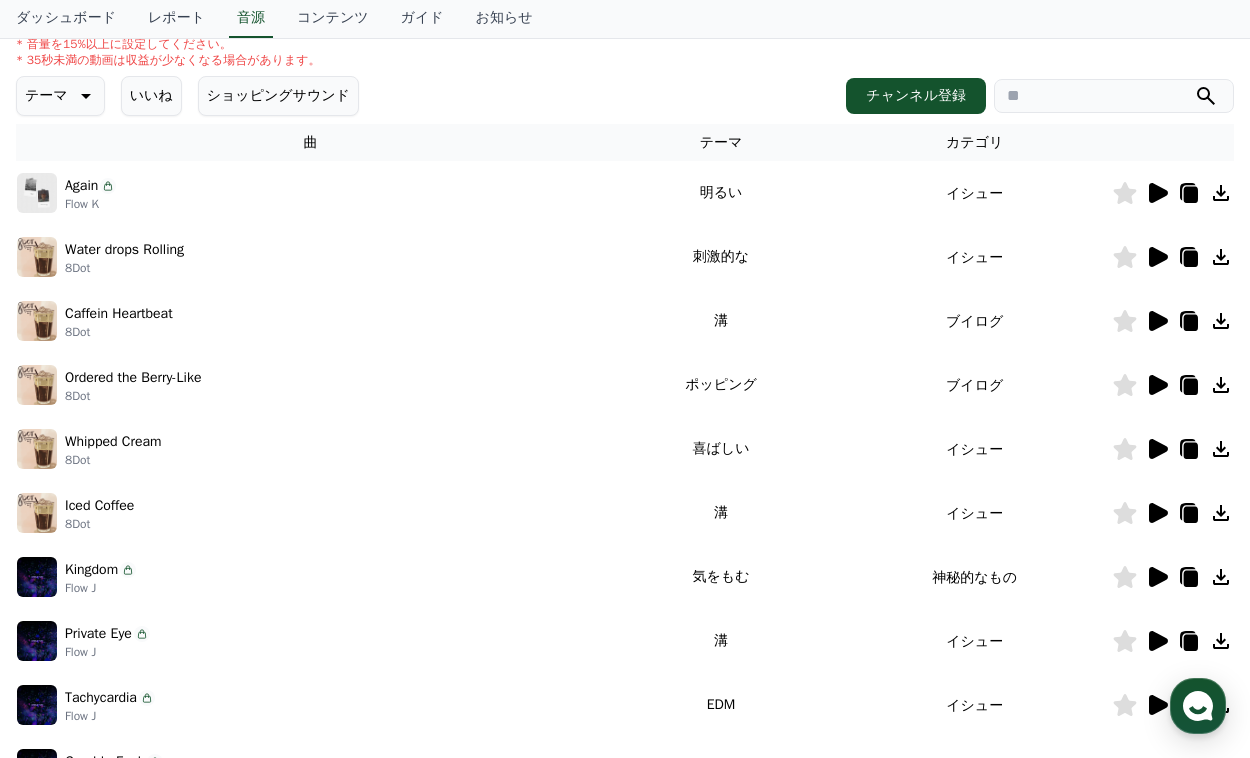 click 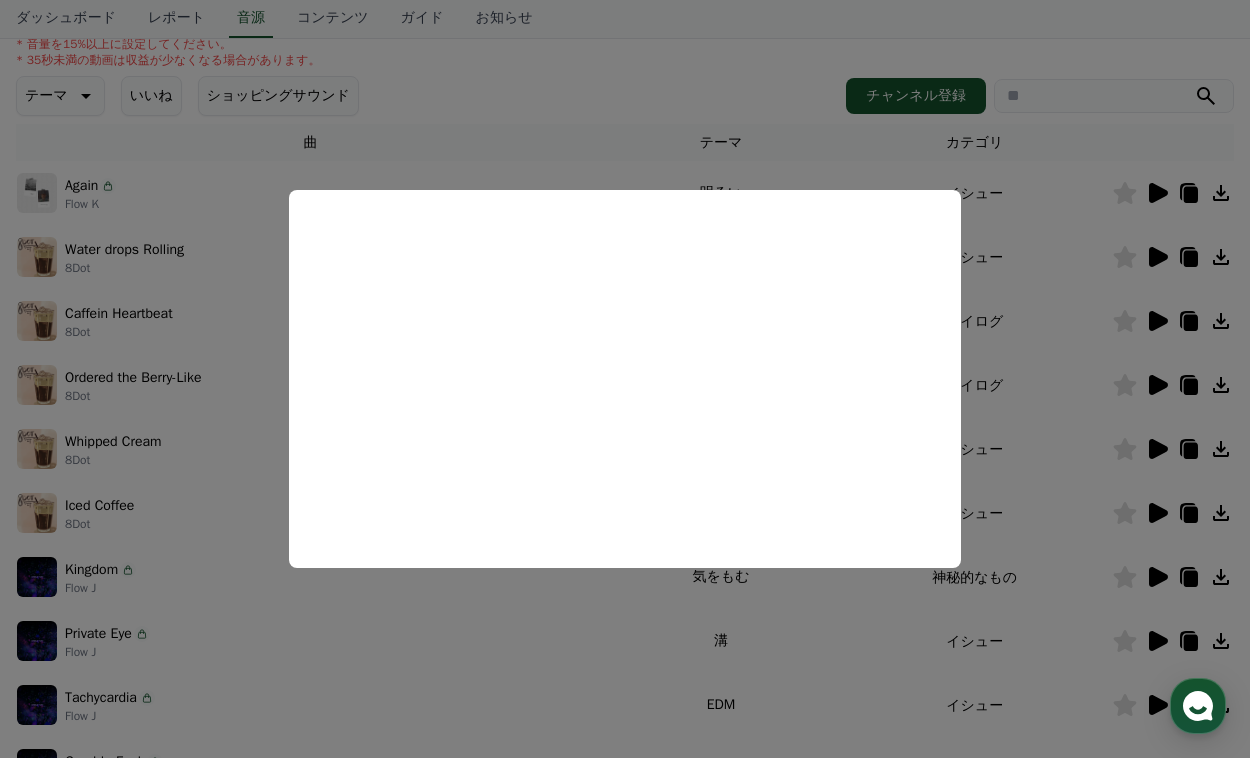 click at bounding box center (625, 379) 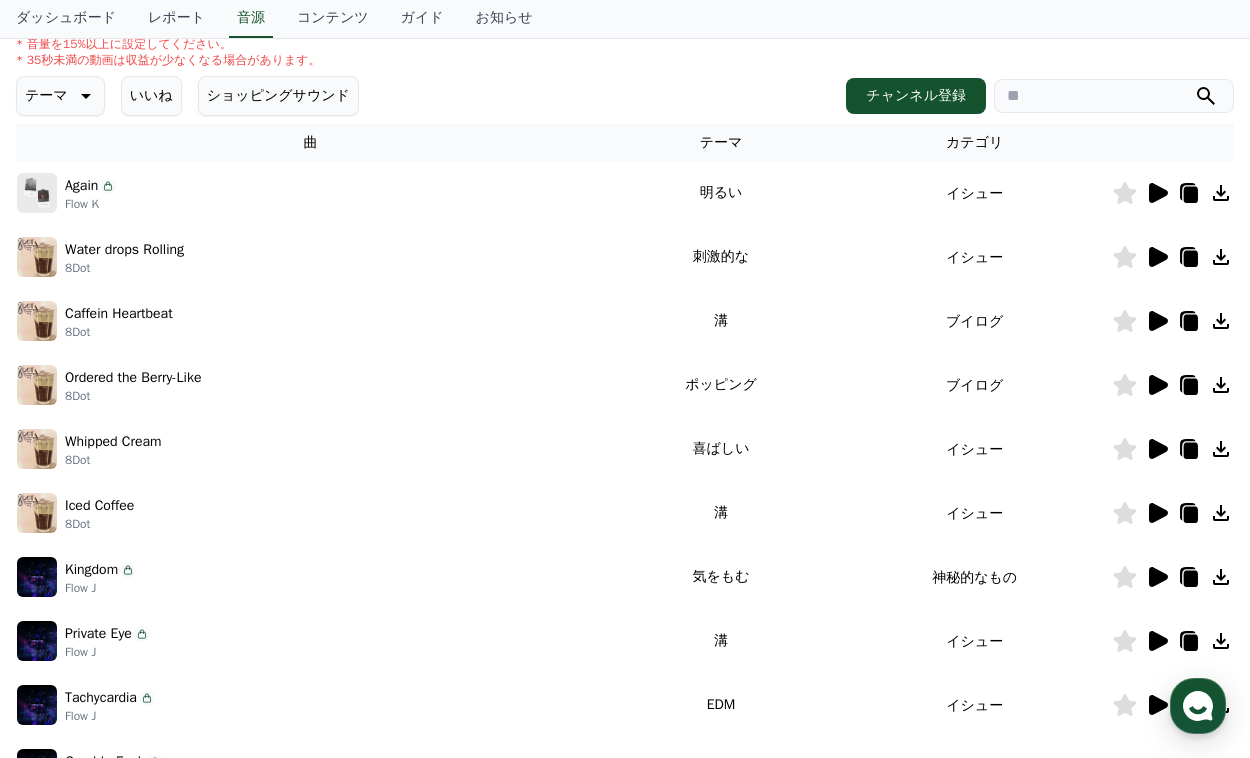 click 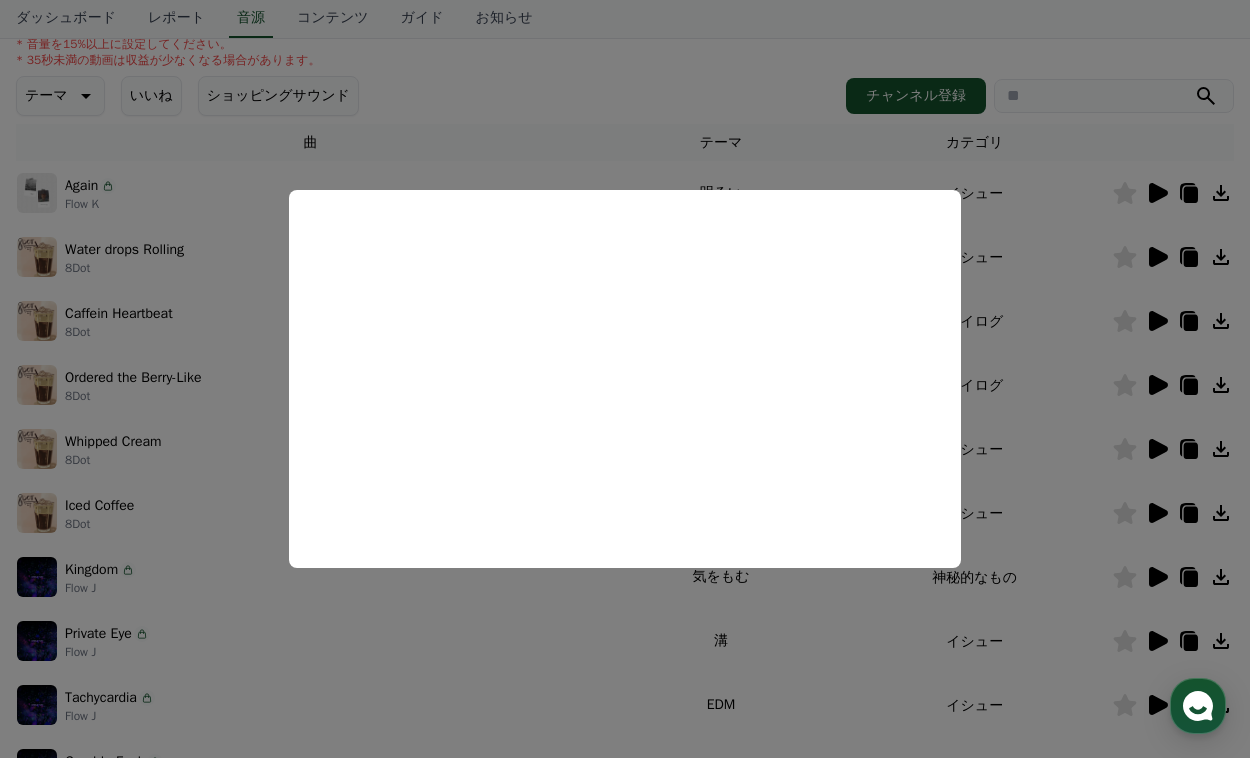 click at bounding box center [625, 379] 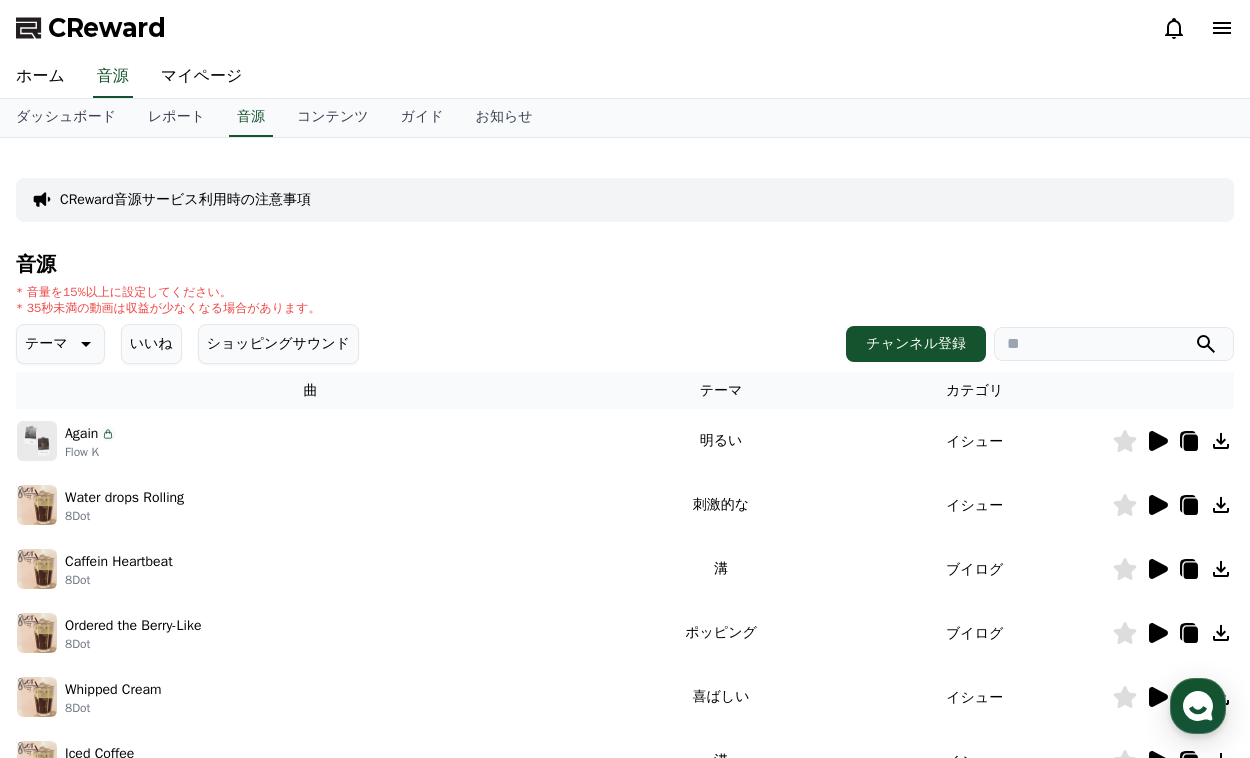 scroll, scrollTop: 0, scrollLeft: 0, axis: both 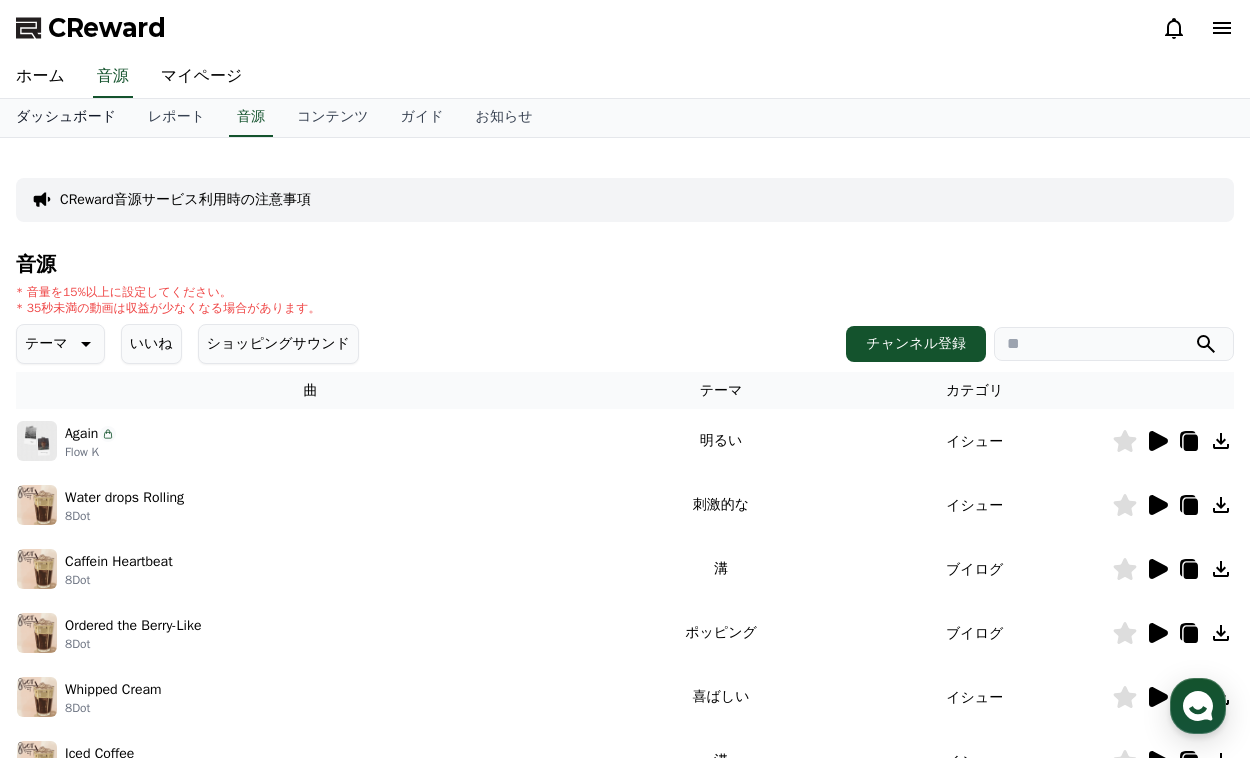 click on "ダッシュボード" at bounding box center [66, 118] 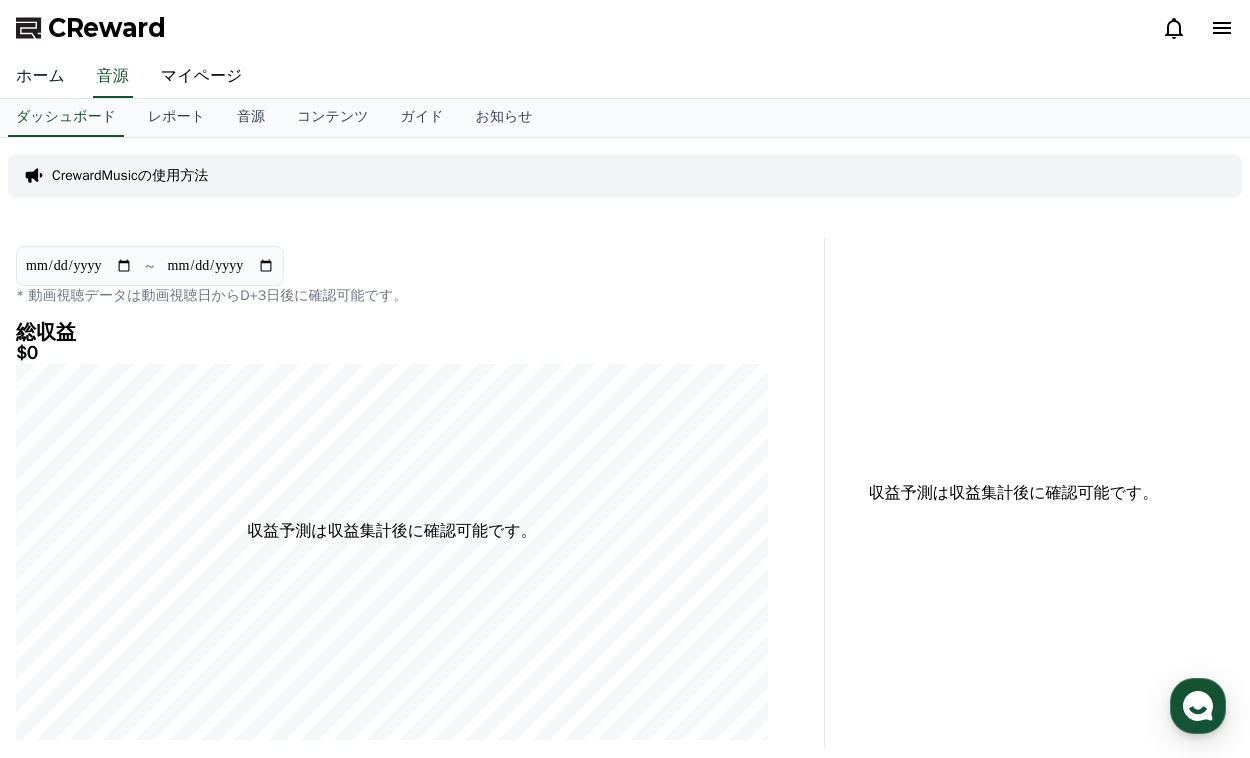 click on "ホーム" at bounding box center (40, 77) 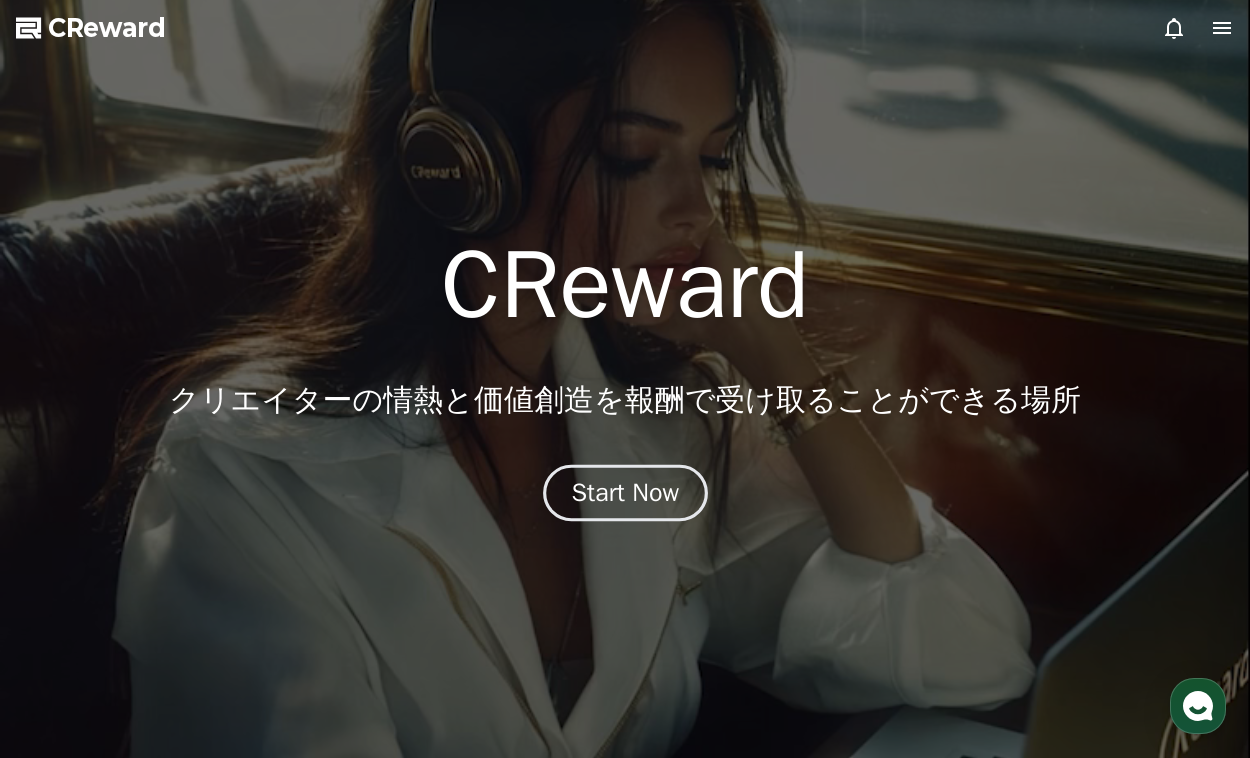 scroll, scrollTop: 0, scrollLeft: 0, axis: both 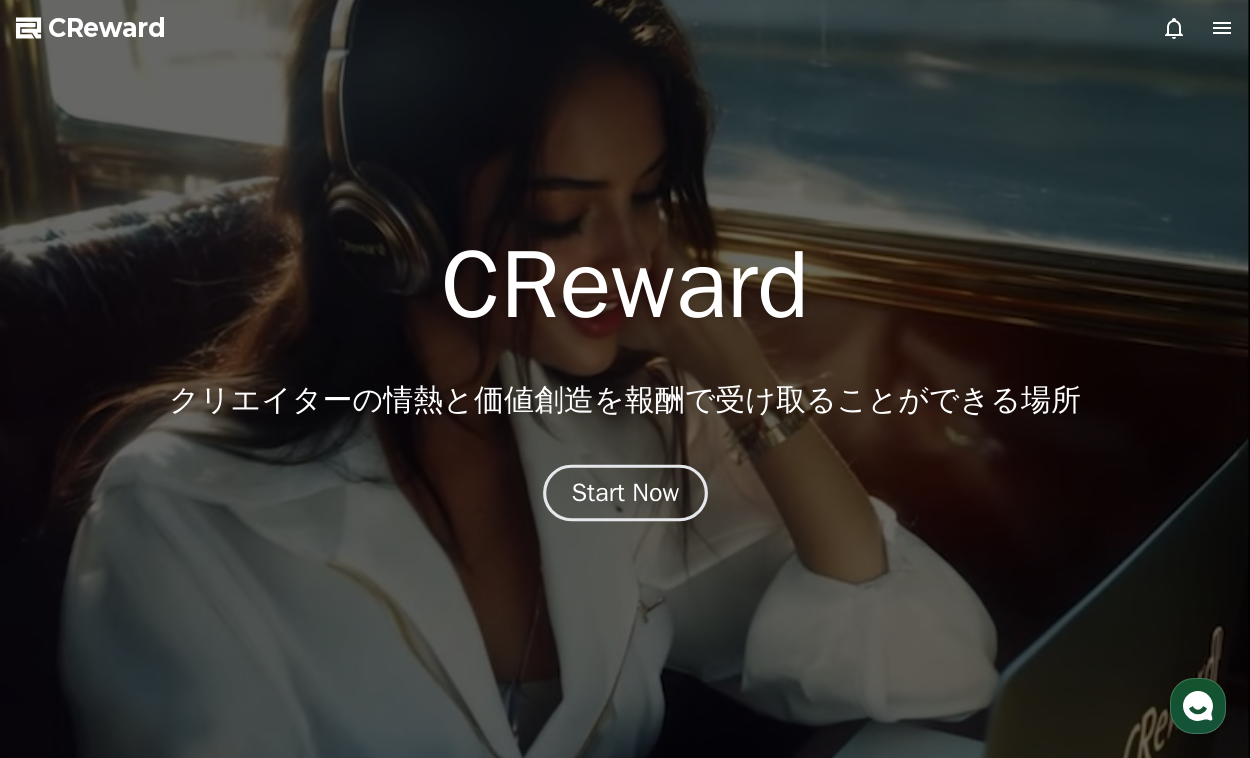 click on "Start Now" at bounding box center (625, 493) 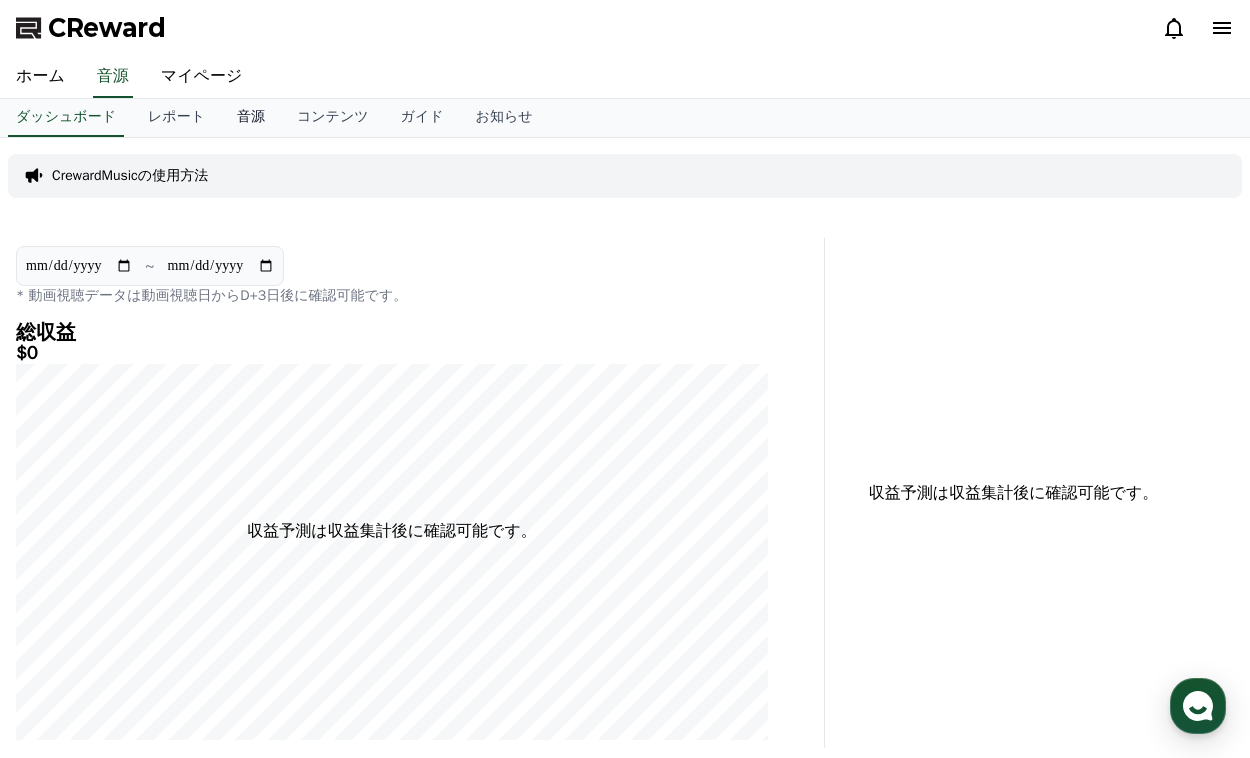 click on "音源" at bounding box center (251, 118) 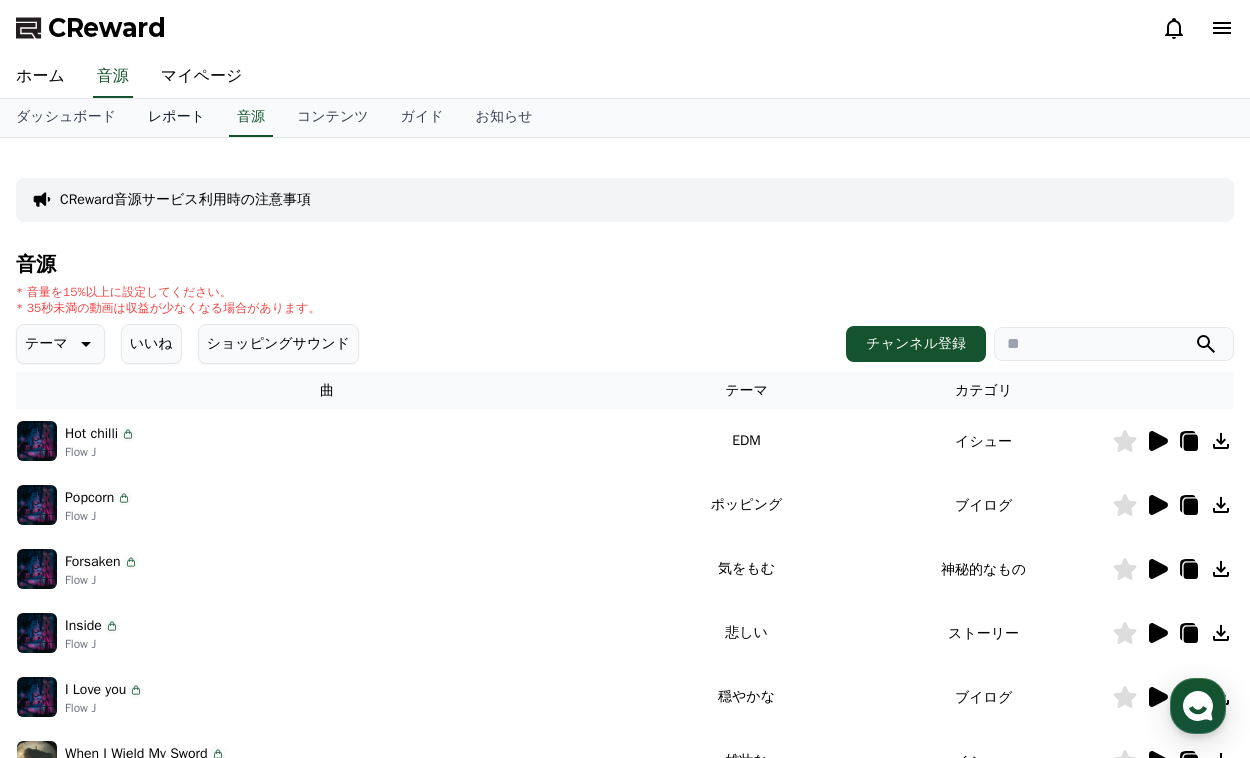 click on "レポート" at bounding box center (176, 118) 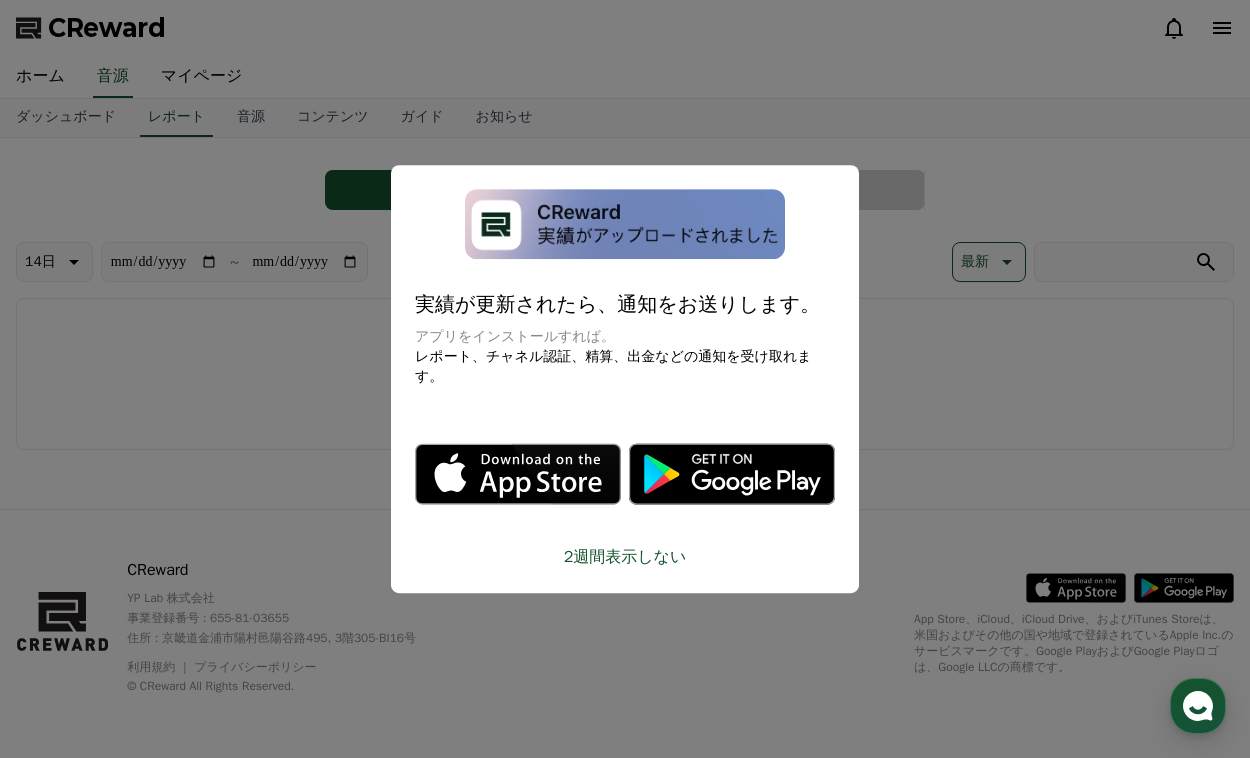click on "2週間表示しない" at bounding box center [625, 557] 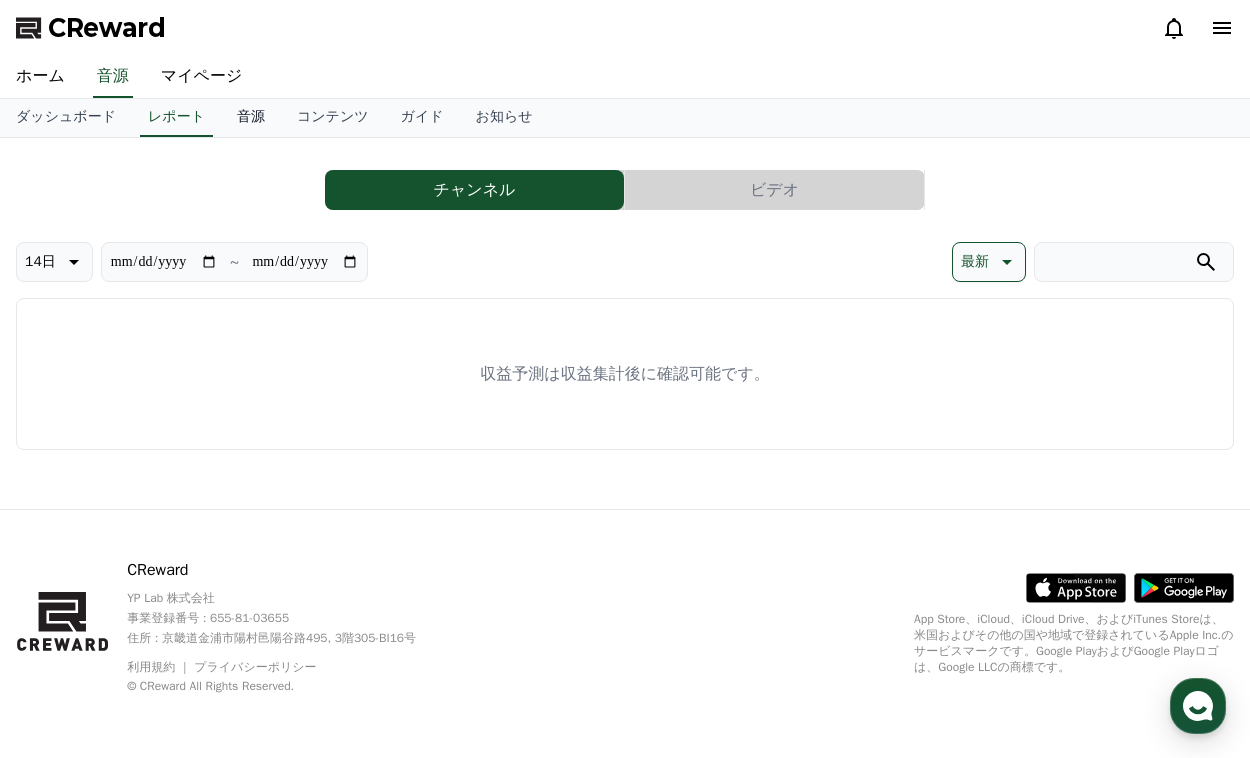 click on "音源" at bounding box center (251, 118) 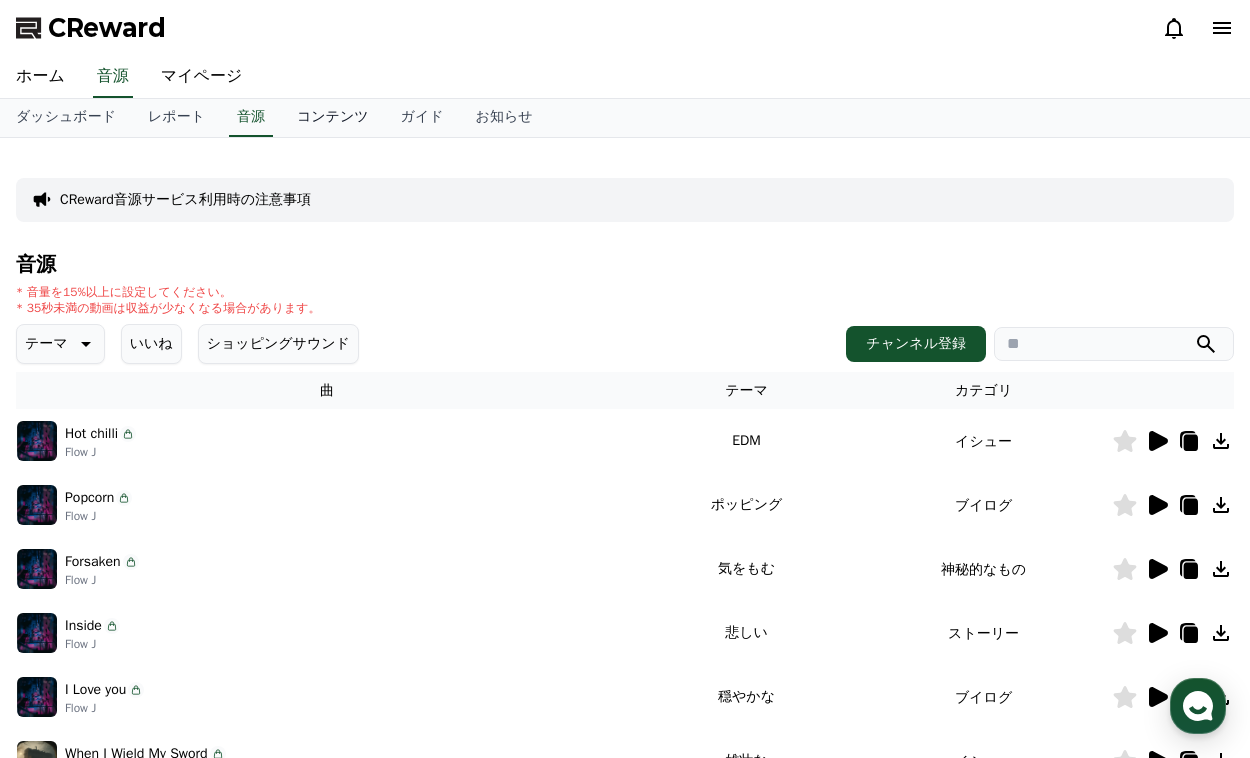 click on "コンテンツ" at bounding box center [333, 118] 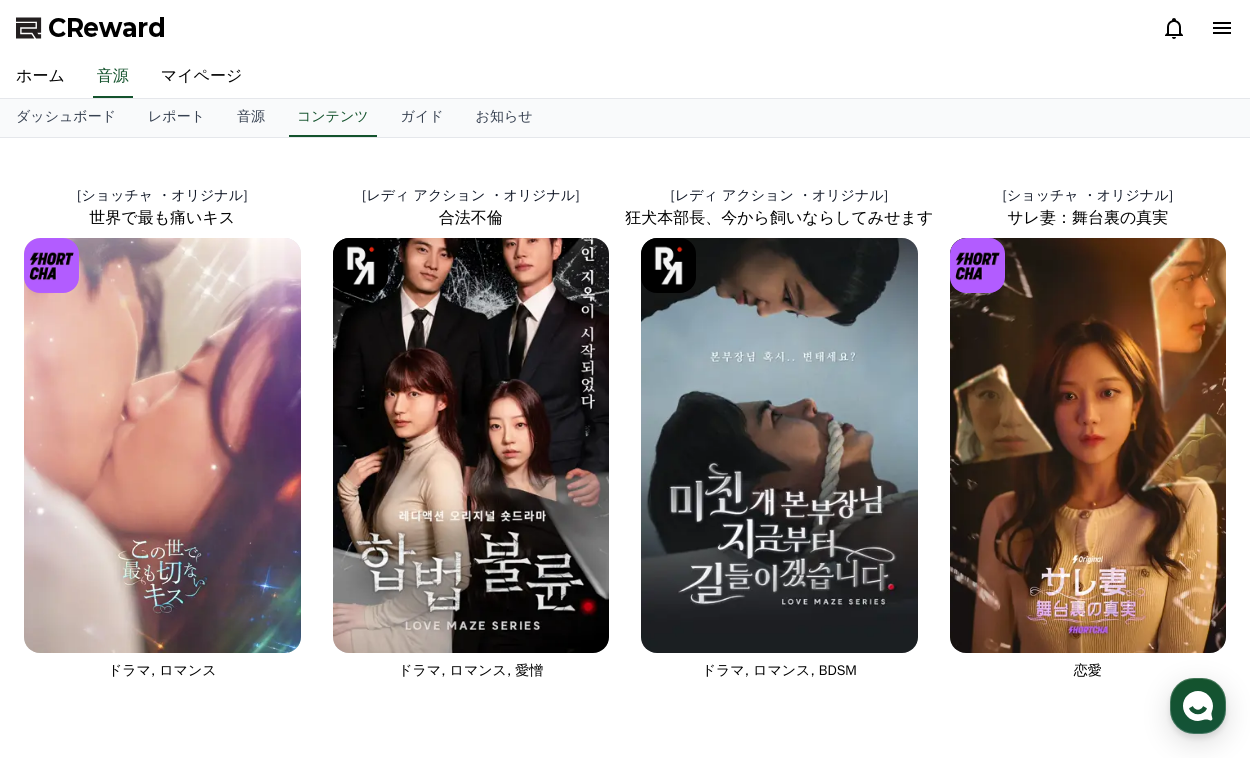 scroll, scrollTop: 0, scrollLeft: 0, axis: both 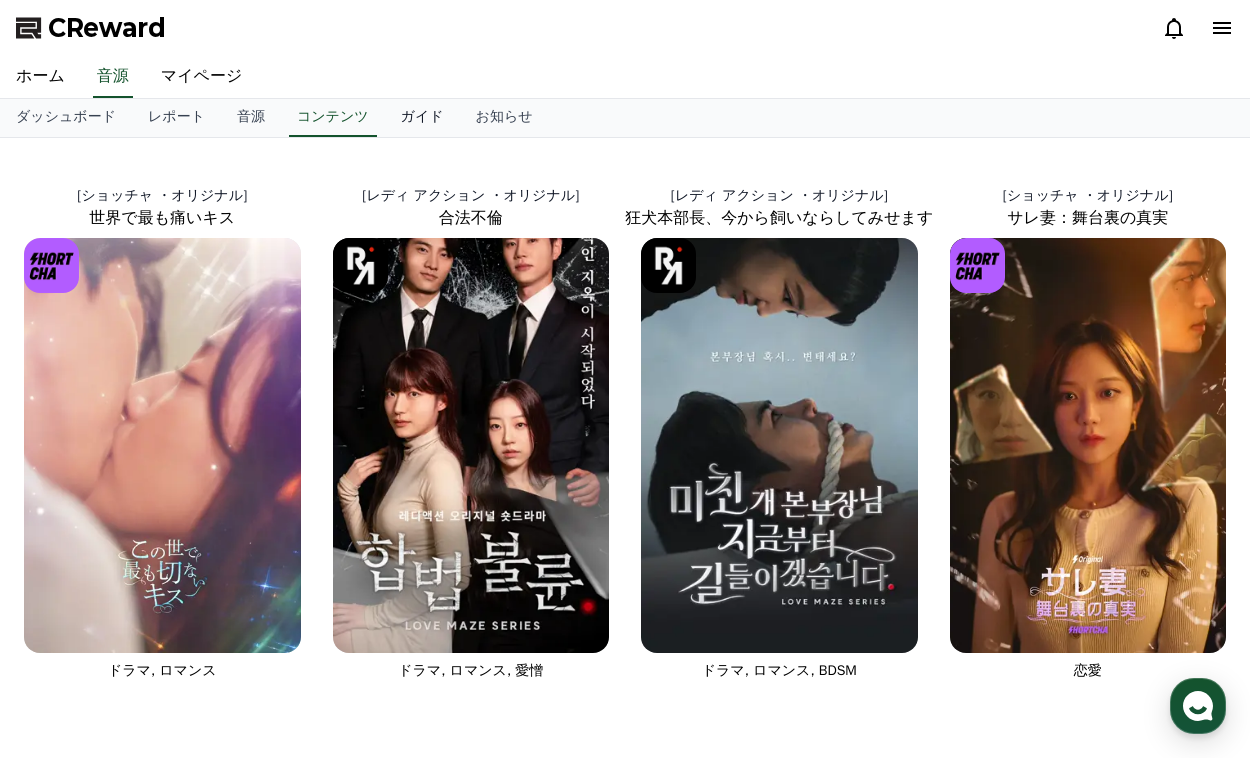 click on "ガイド" at bounding box center (422, 118) 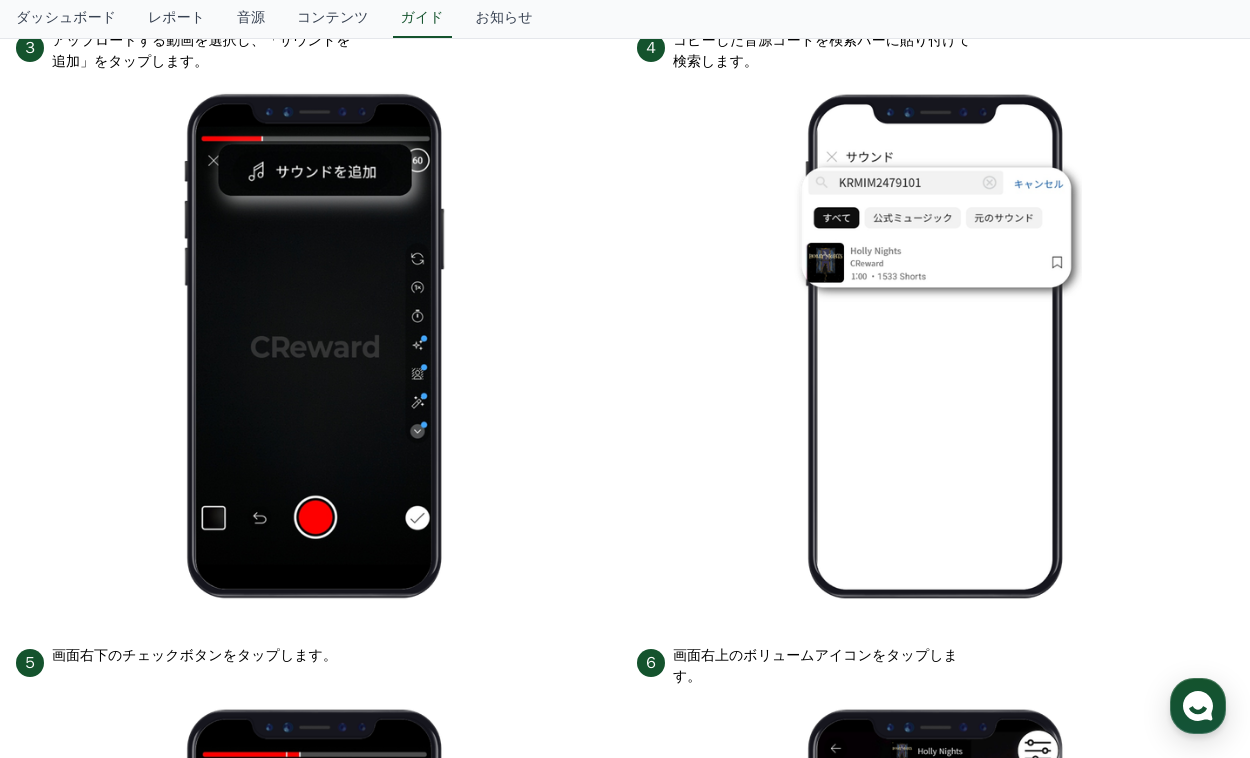 scroll, scrollTop: 972, scrollLeft: 0, axis: vertical 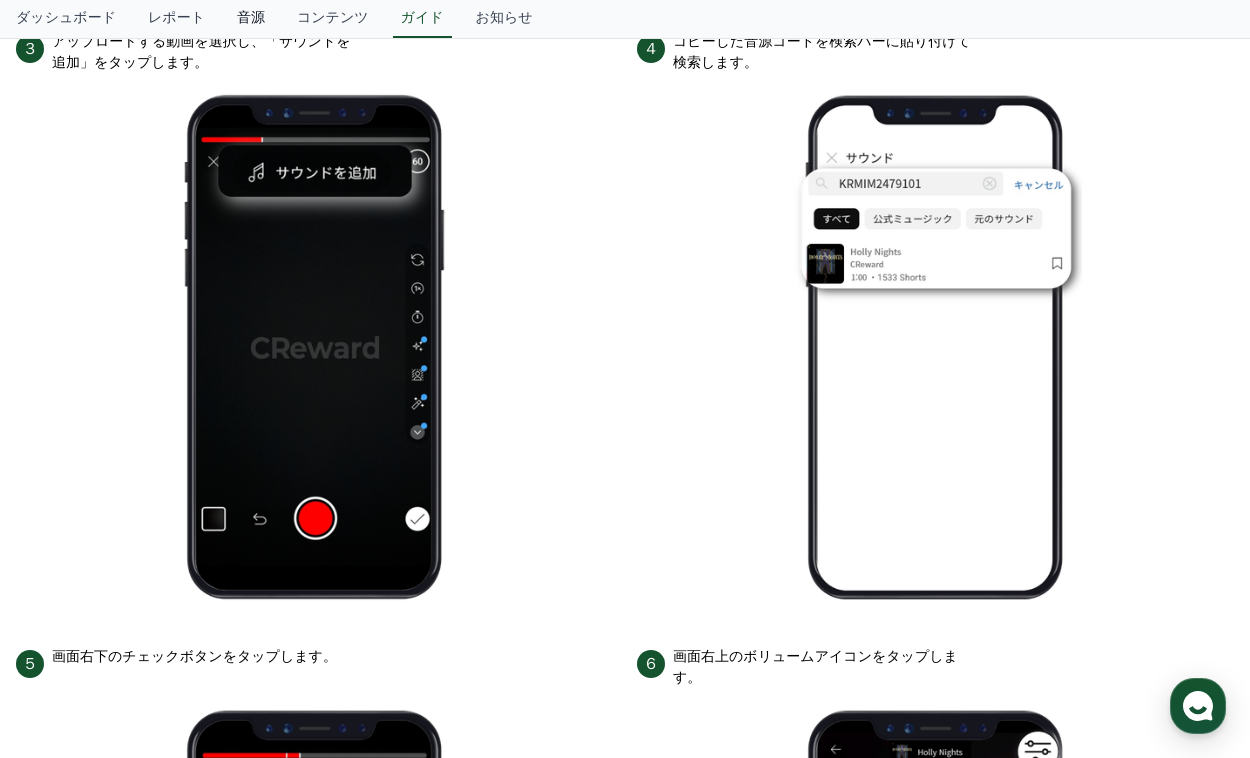 click on "音源" at bounding box center (251, 19) 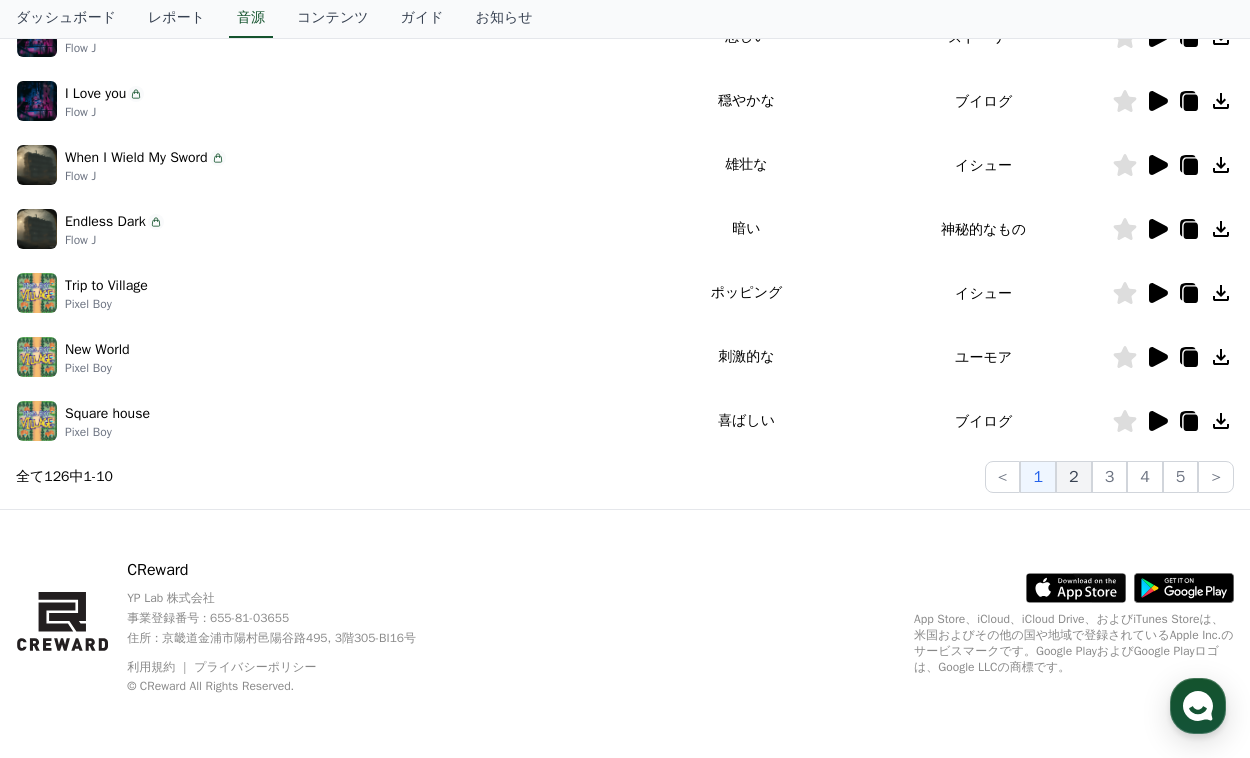scroll, scrollTop: 596, scrollLeft: 0, axis: vertical 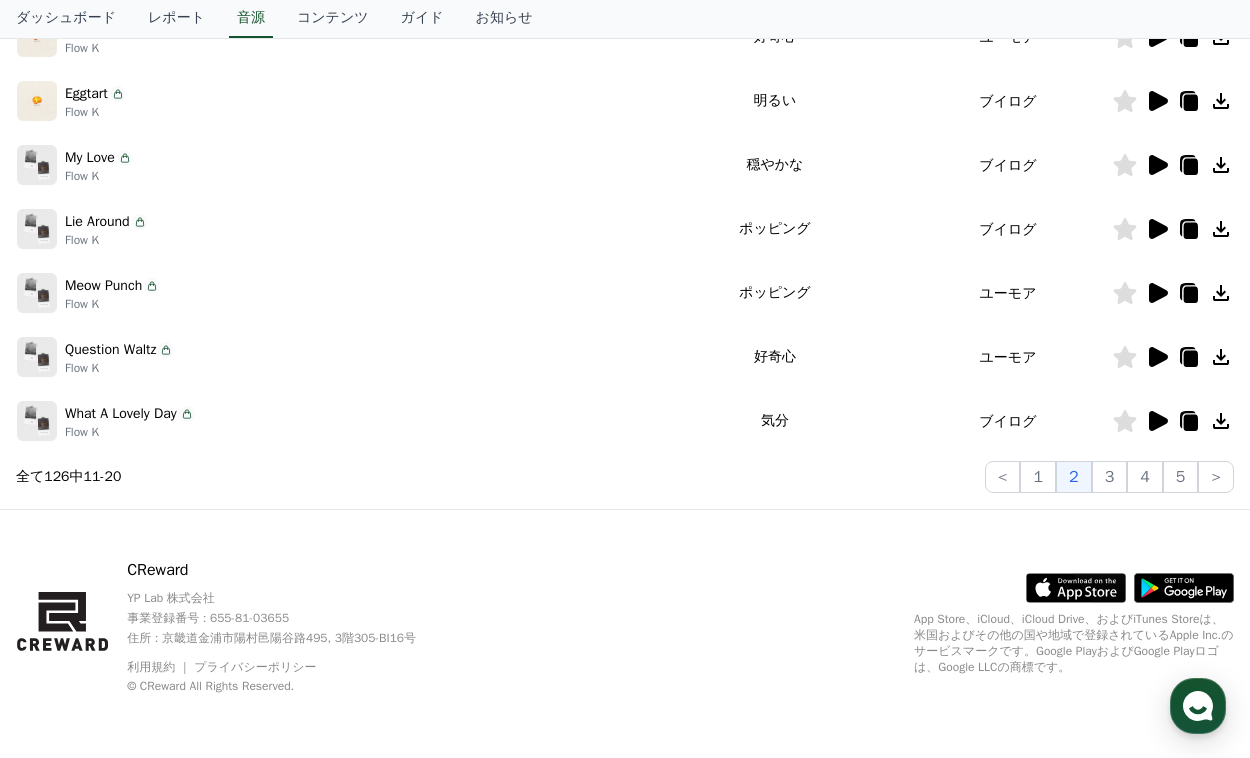 click 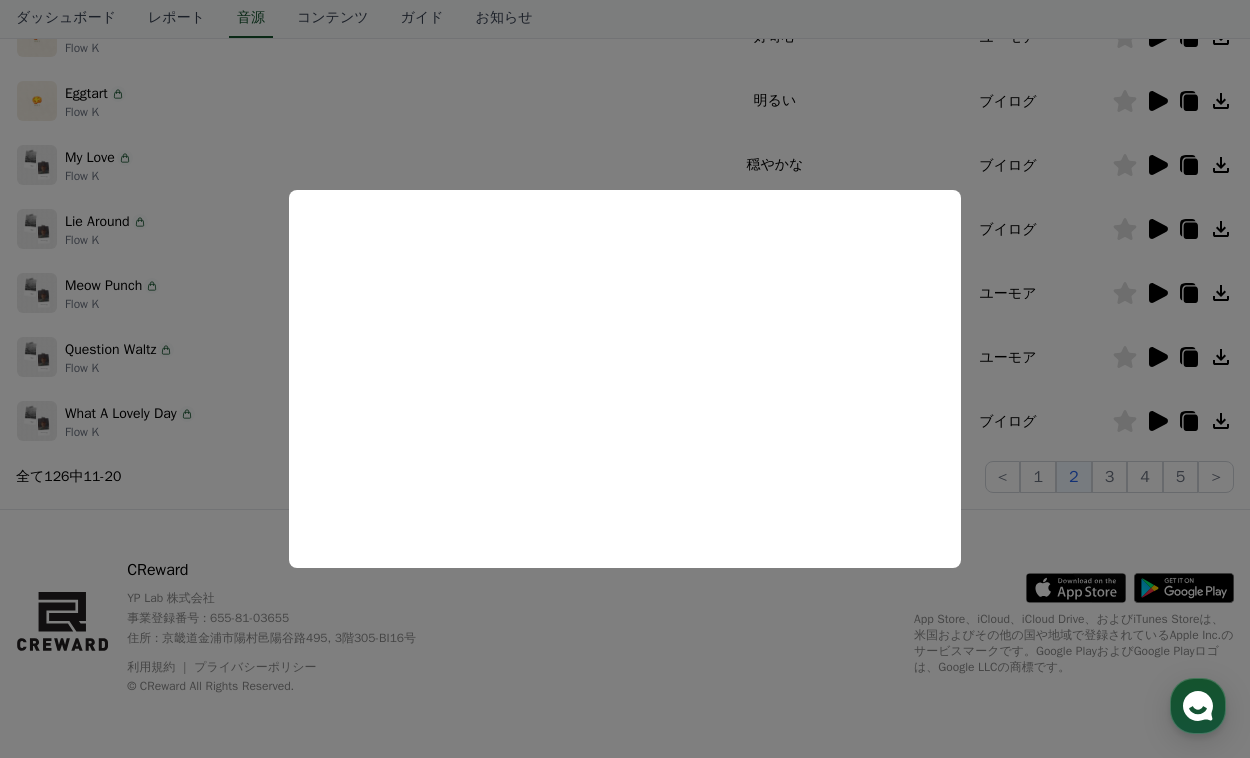 click at bounding box center (625, 379) 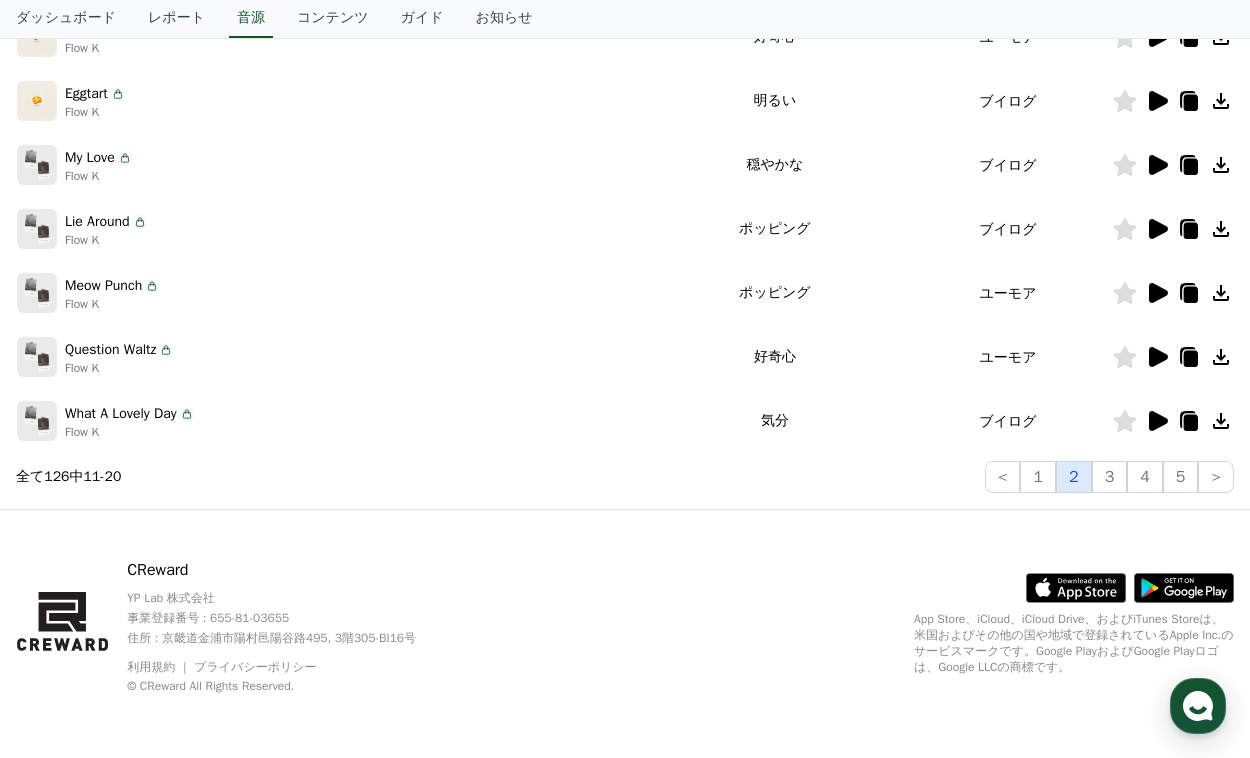 click on "2" 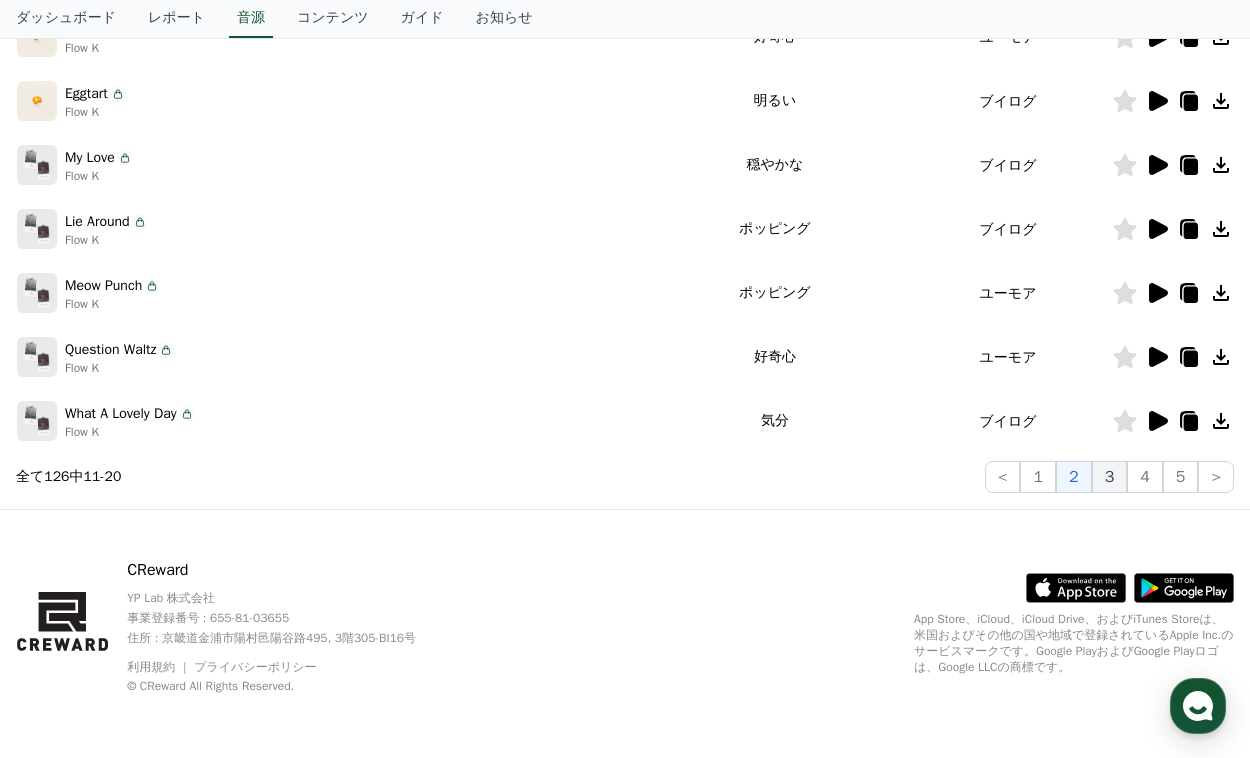 click on "3" 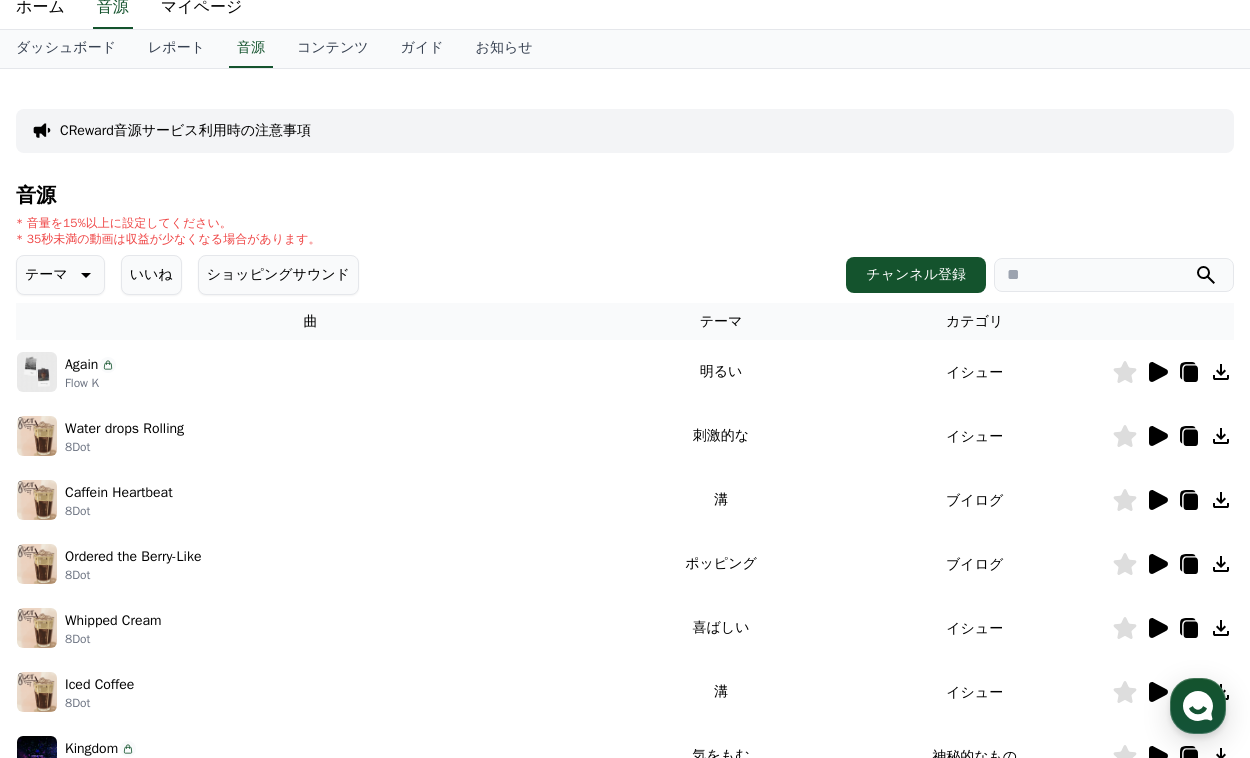 scroll, scrollTop: 146, scrollLeft: 0, axis: vertical 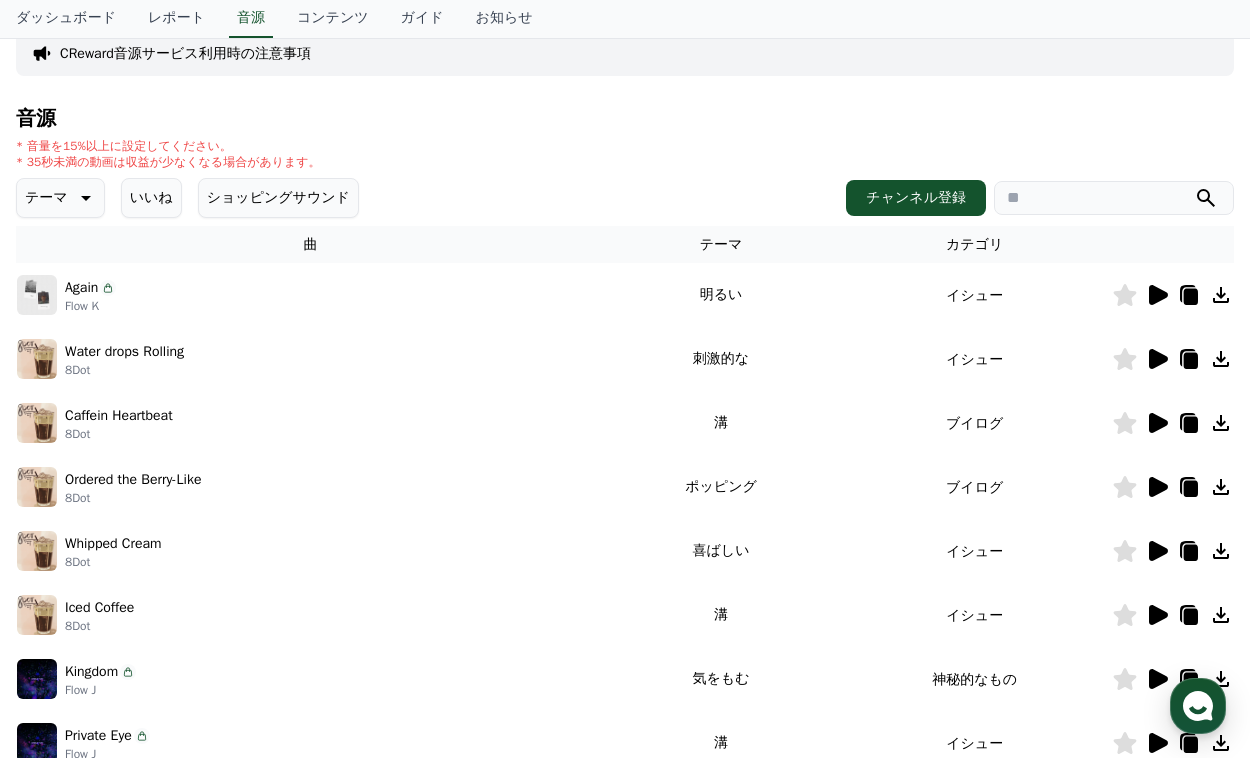 click 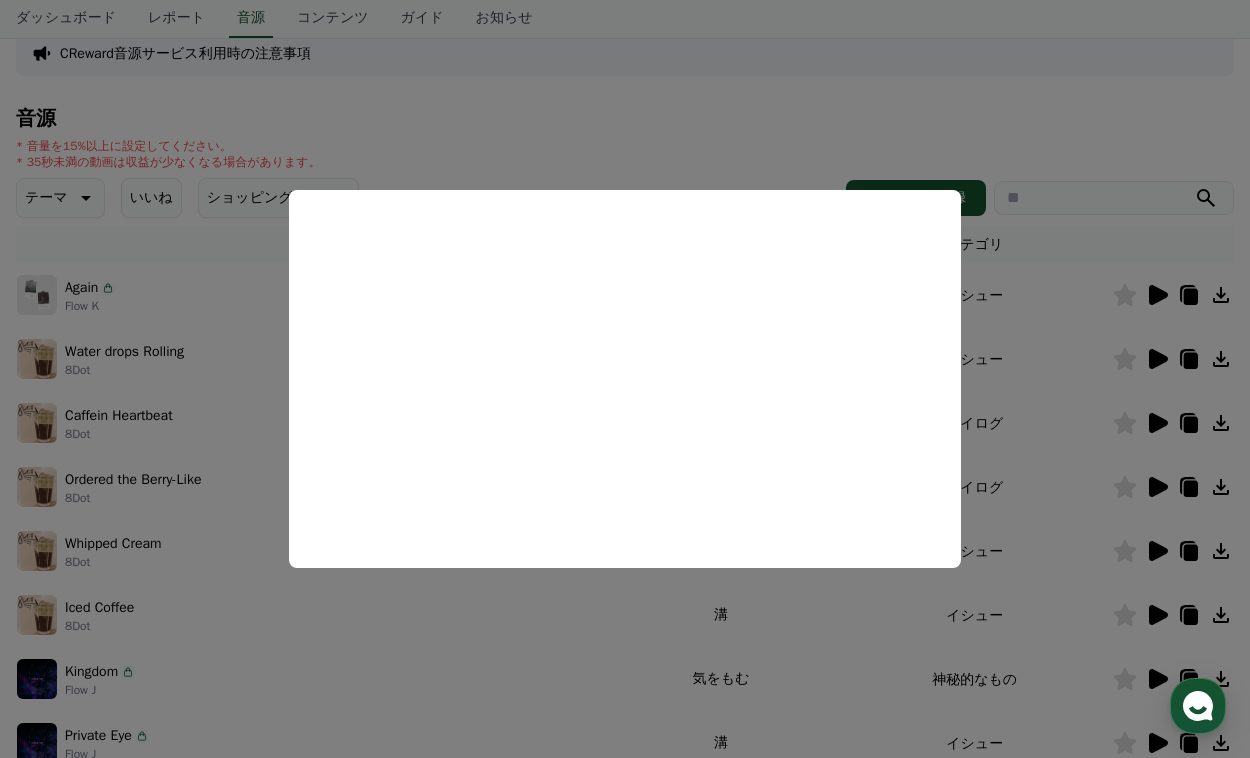 click at bounding box center (625, 379) 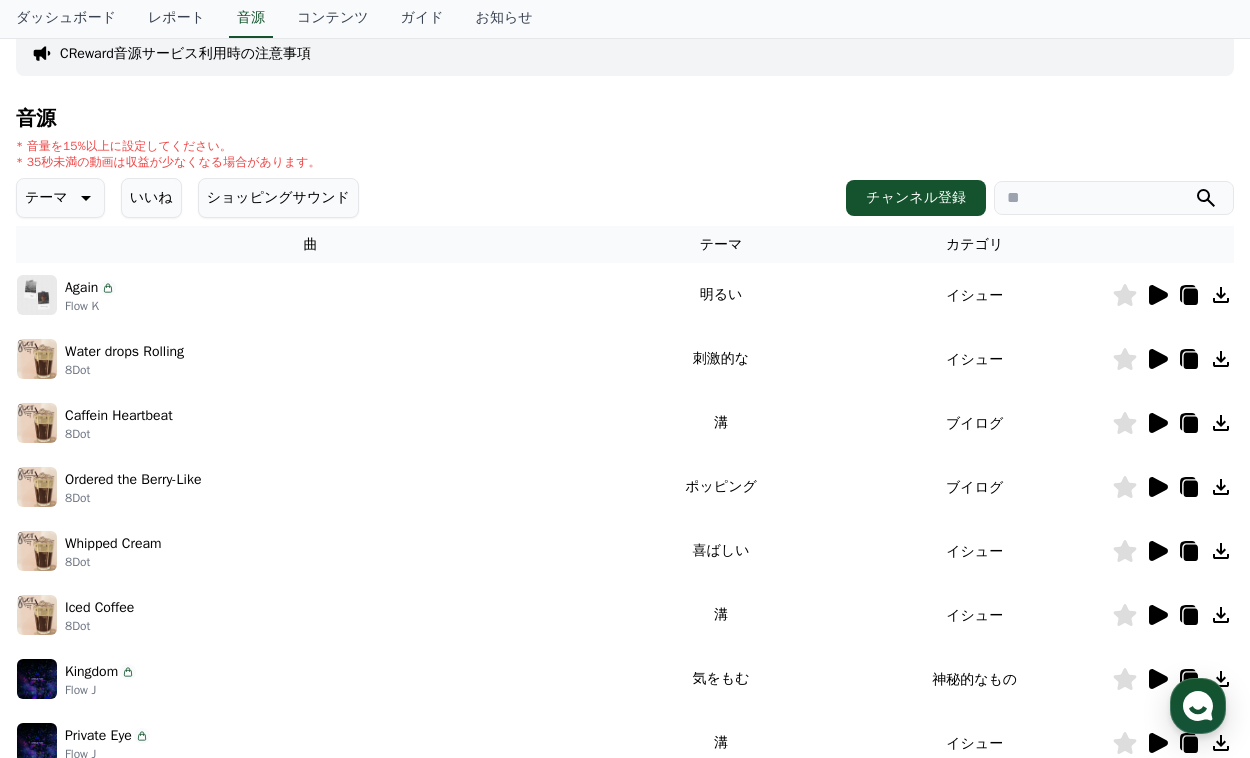 click 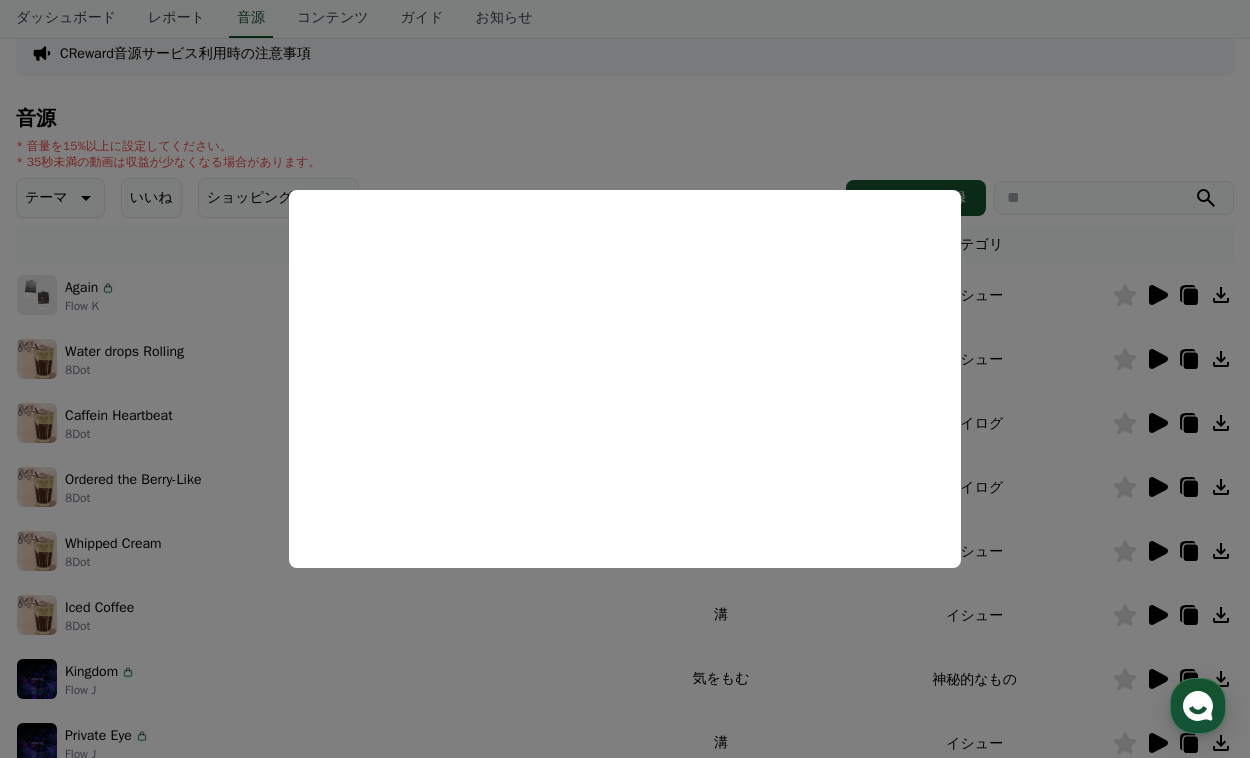 click at bounding box center [625, 379] 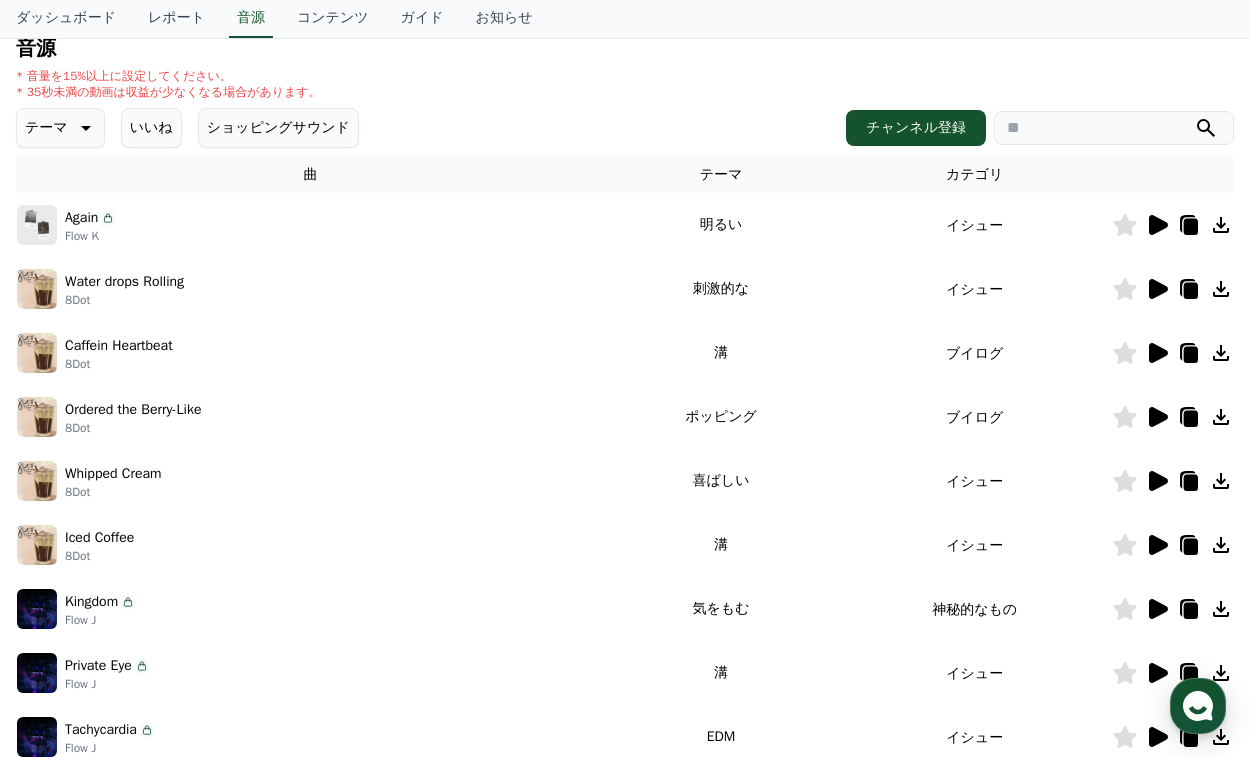 scroll, scrollTop: 308, scrollLeft: 0, axis: vertical 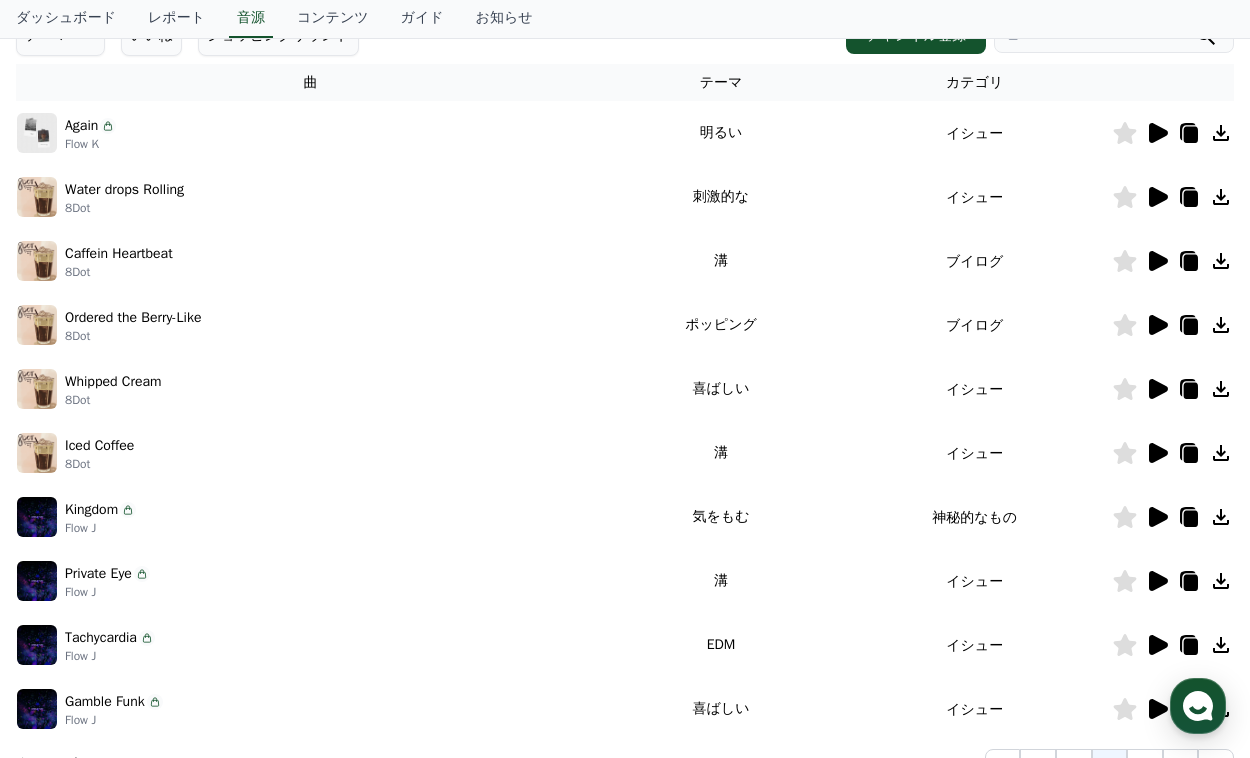 click 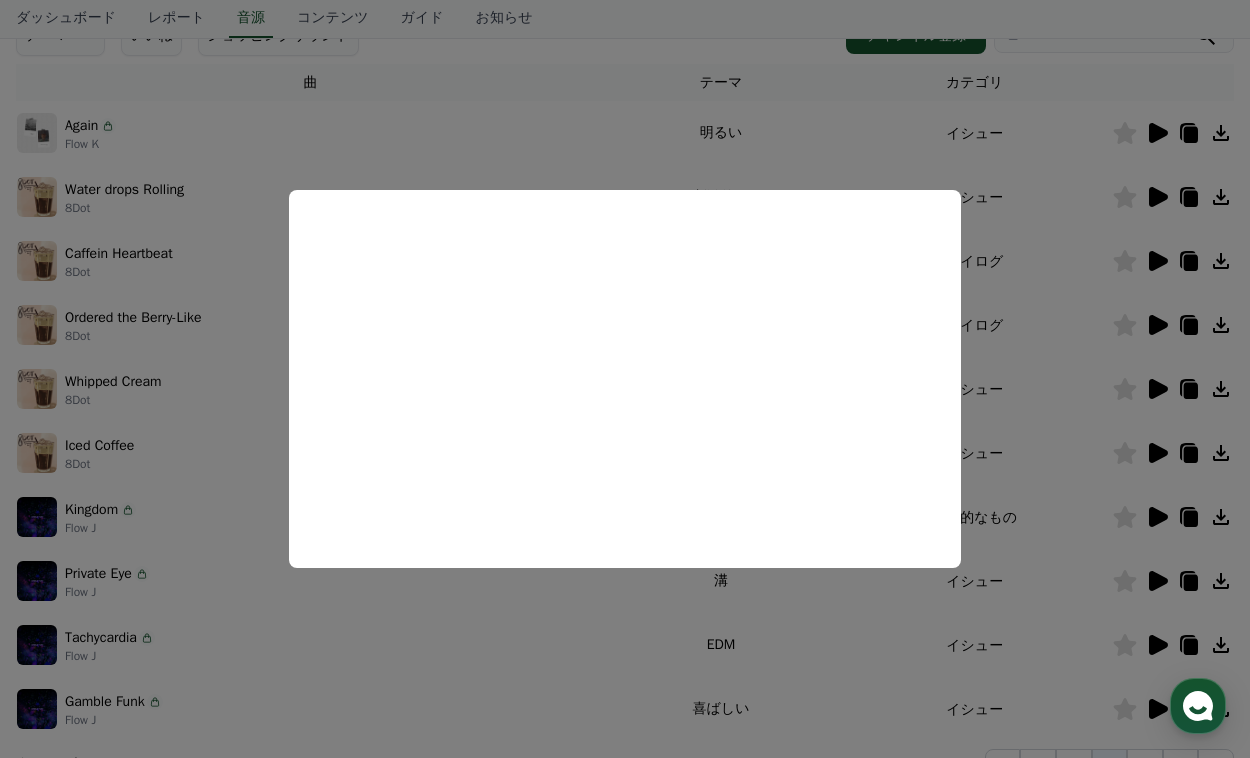 click at bounding box center (625, 379) 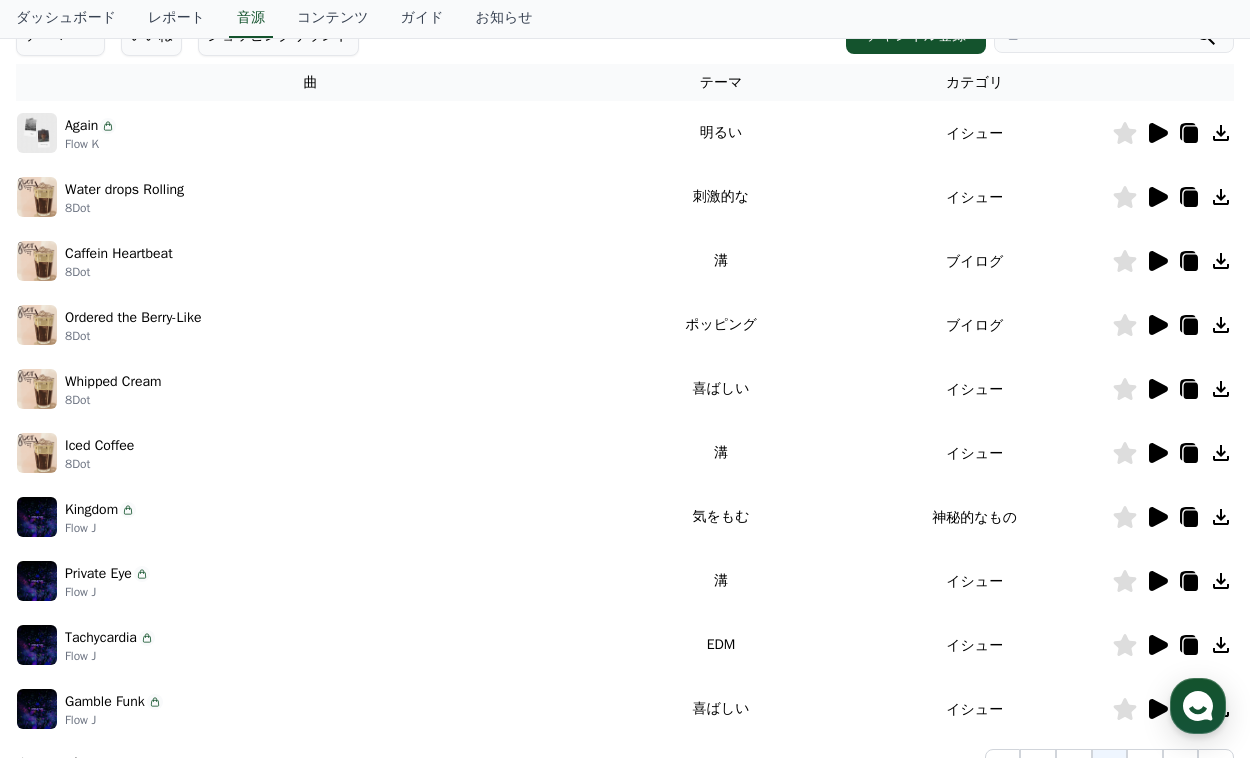 click 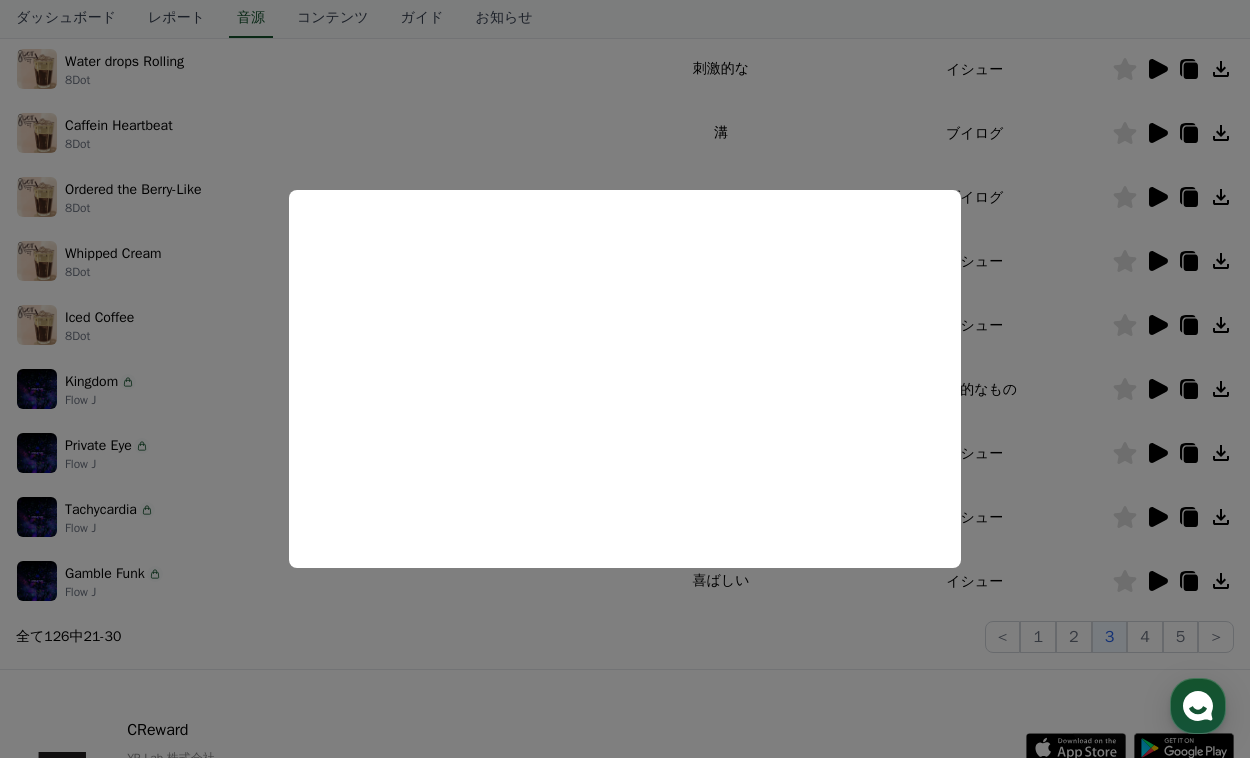 scroll, scrollTop: 444, scrollLeft: 0, axis: vertical 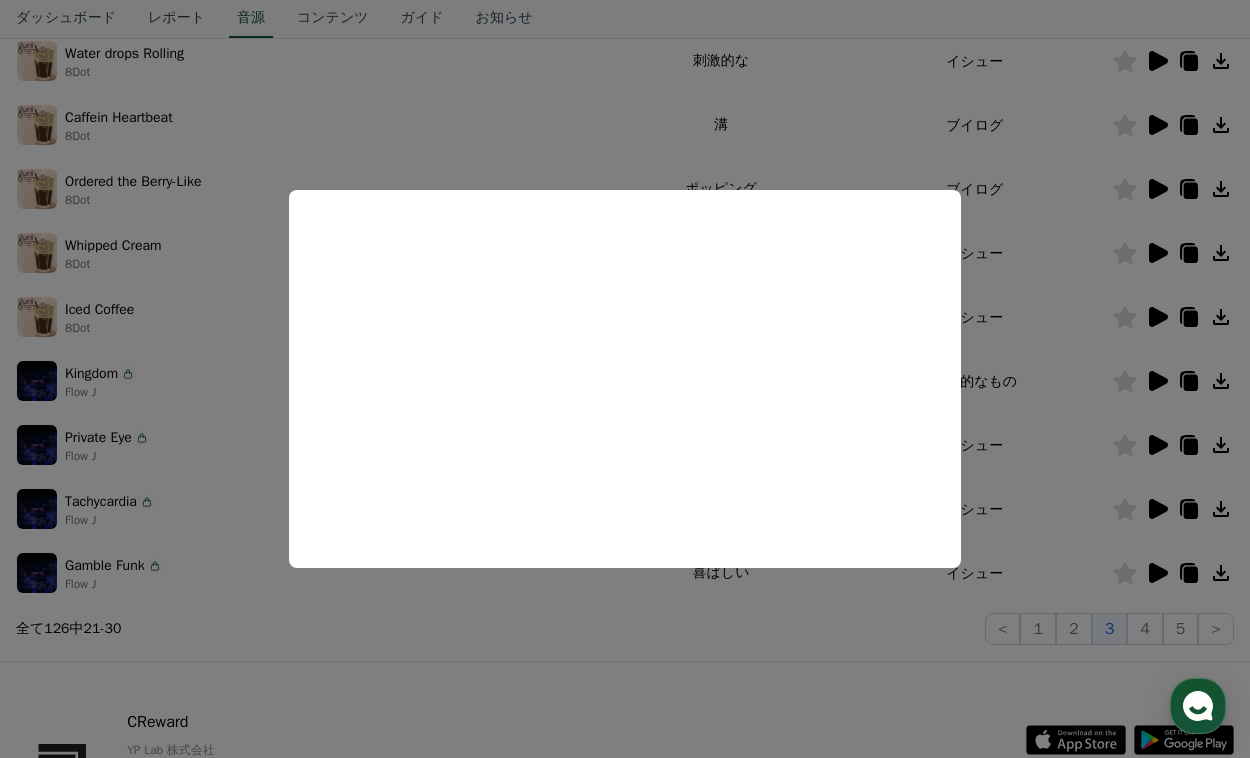 click at bounding box center (625, 379) 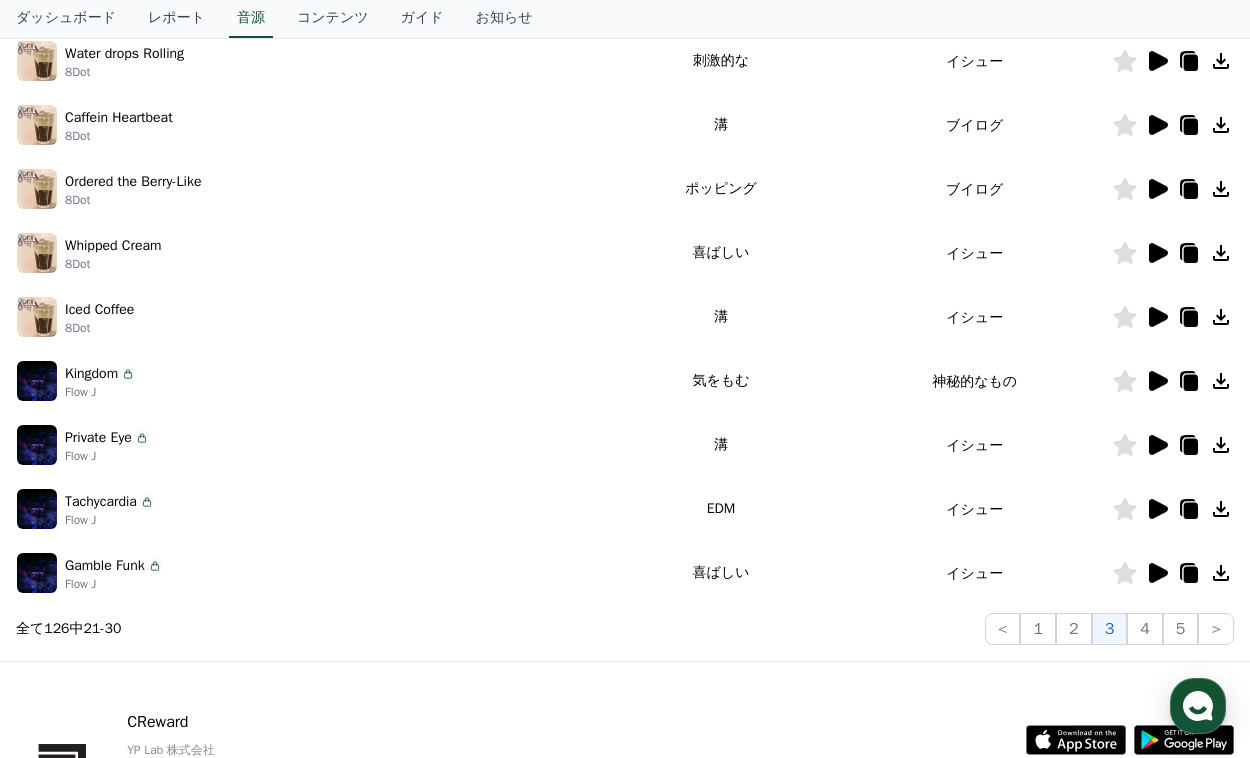 click 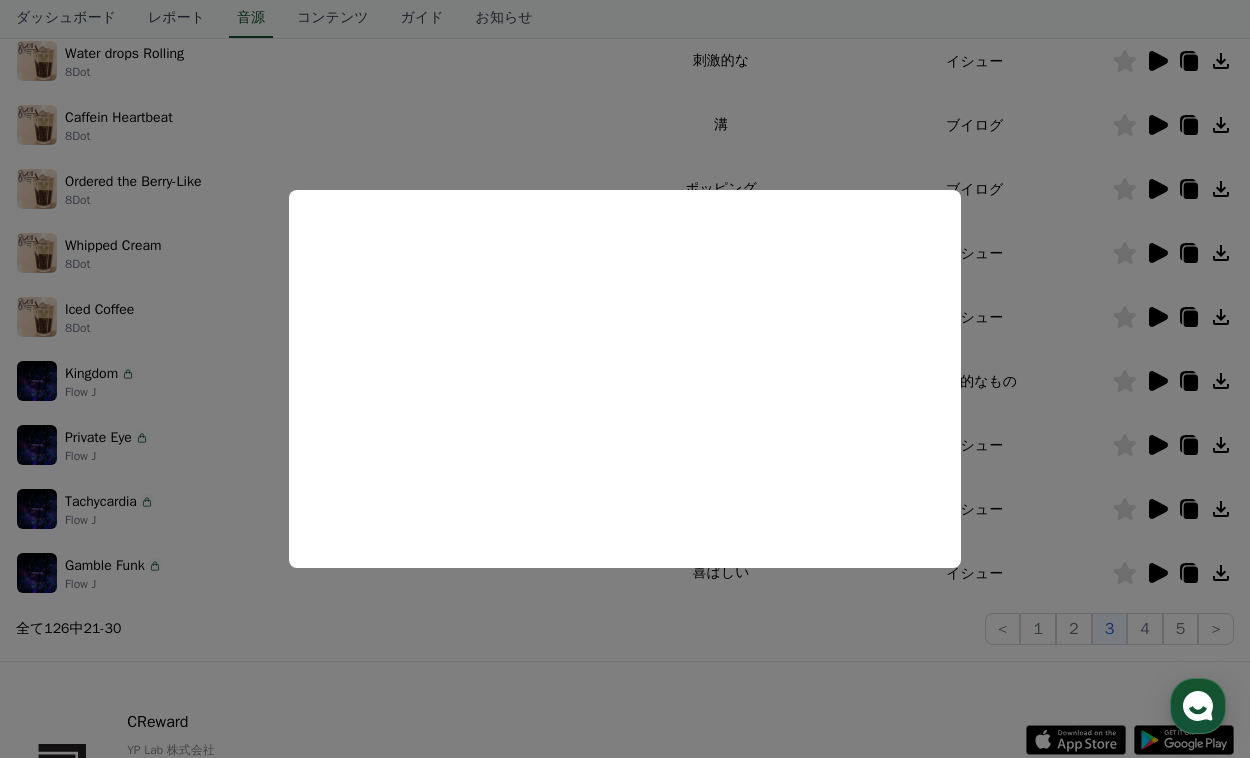 click at bounding box center [625, 379] 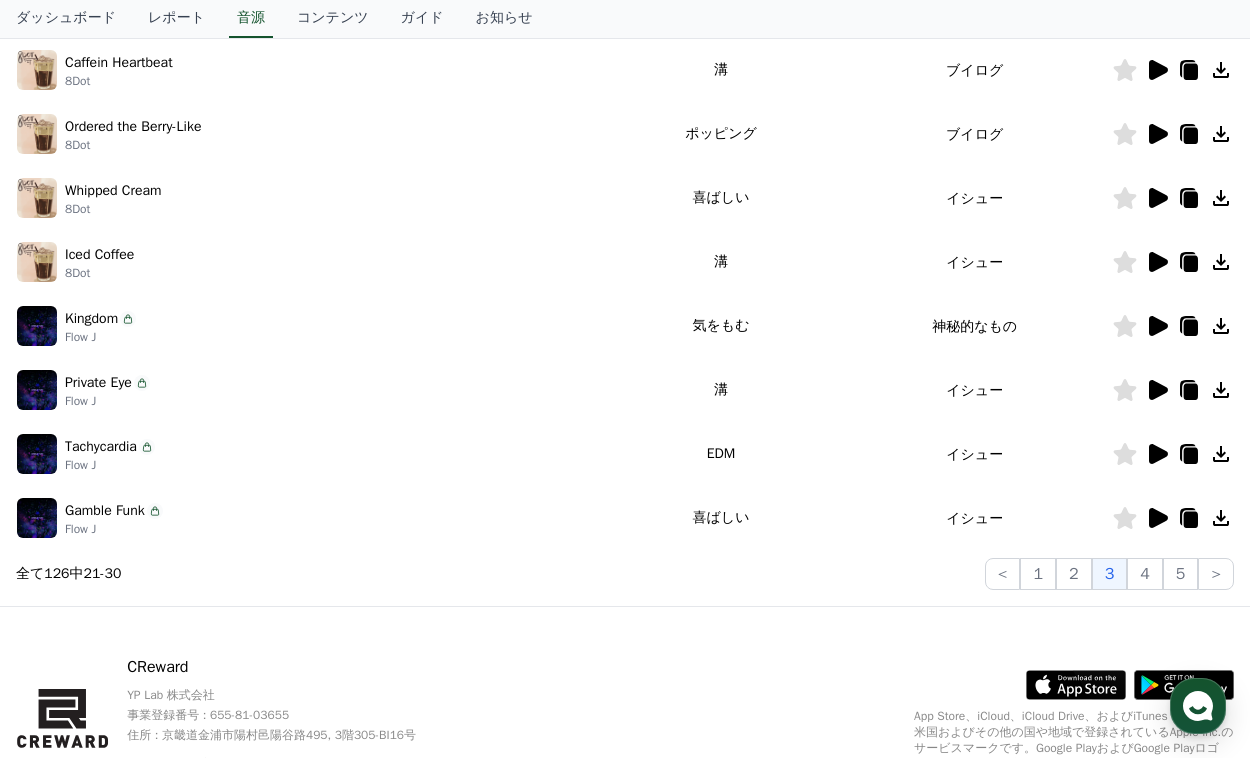 scroll, scrollTop: 514, scrollLeft: 0, axis: vertical 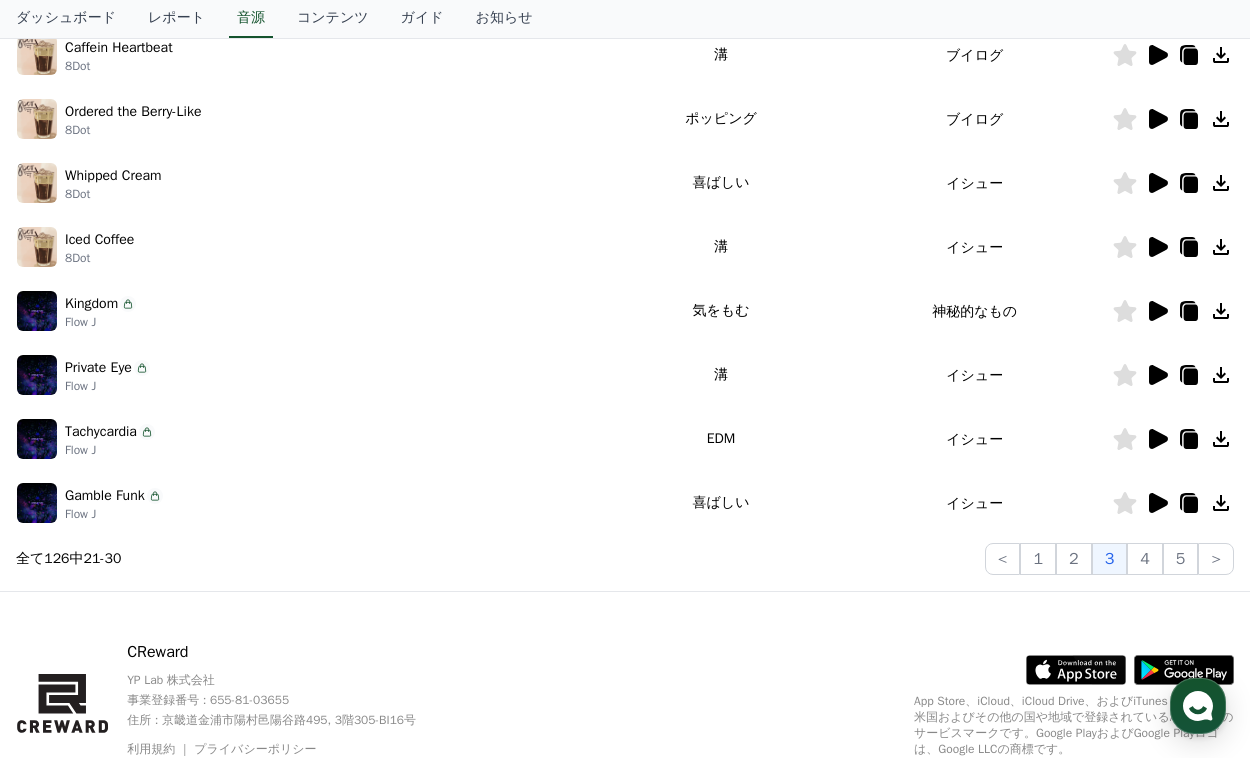 click 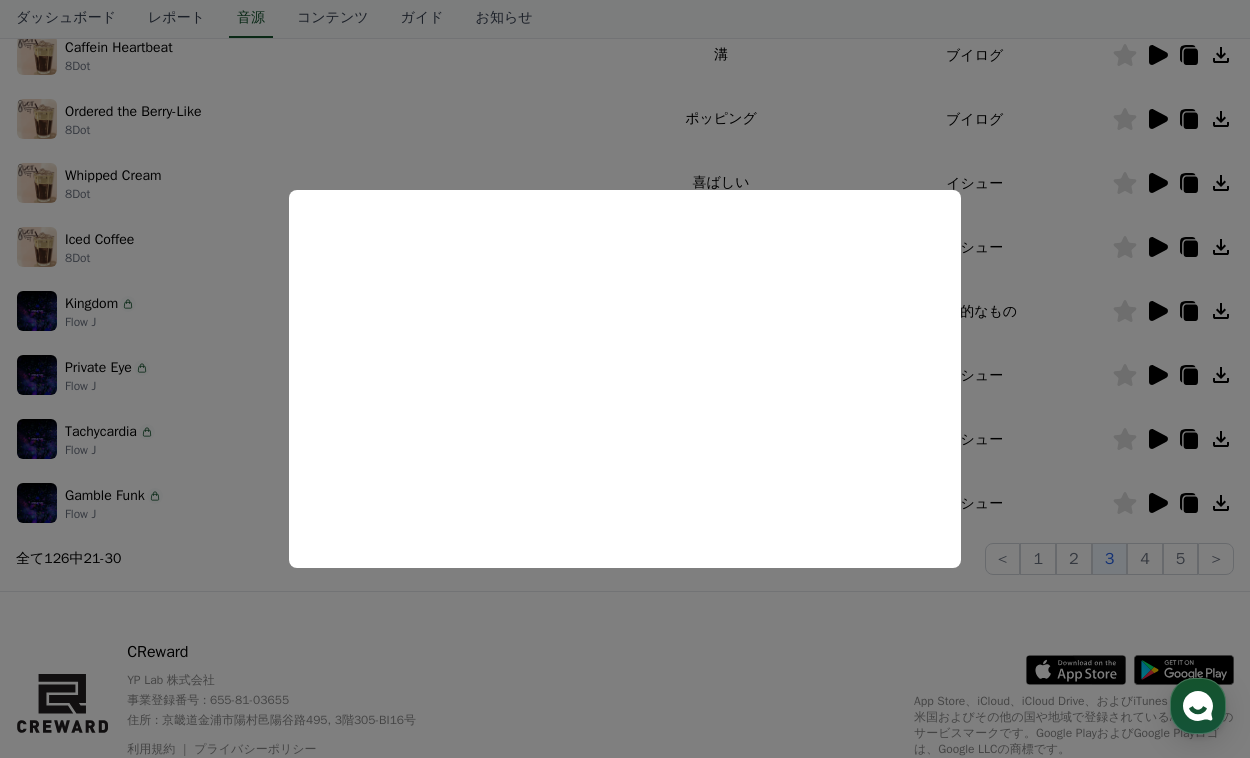 click at bounding box center (625, 379) 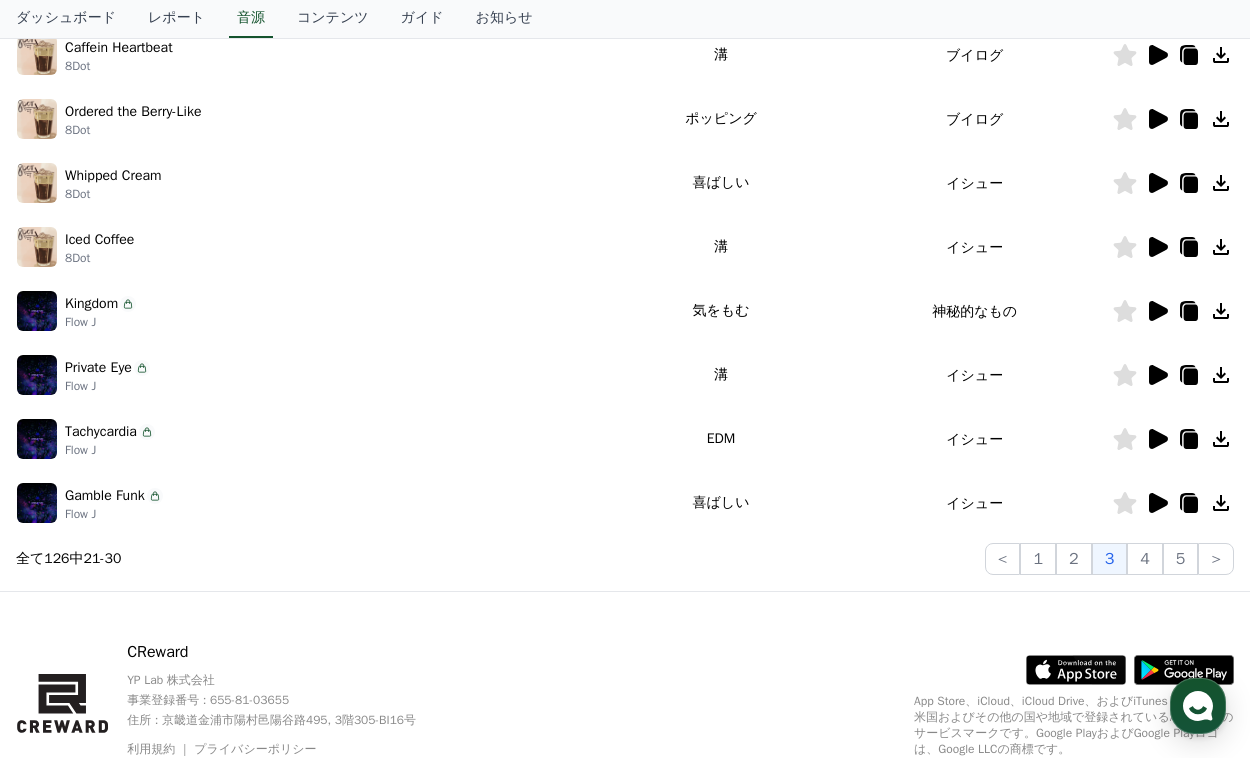 click 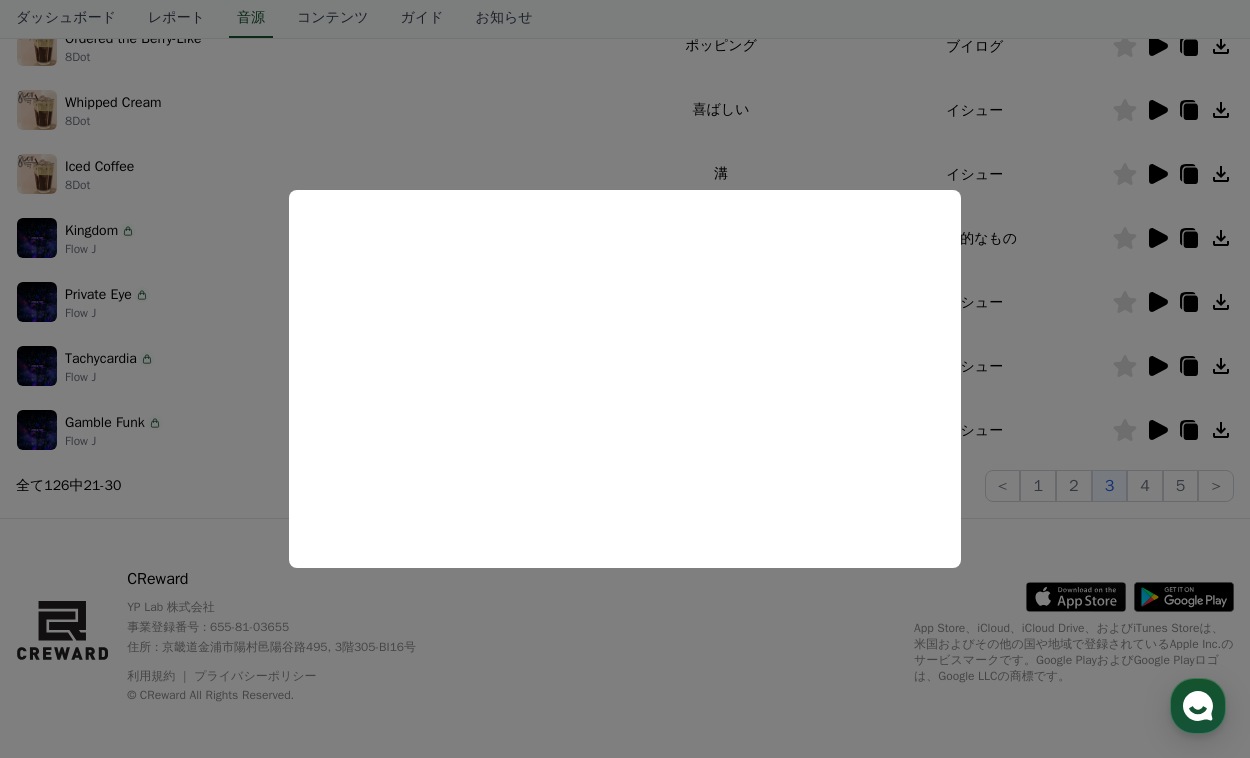 scroll, scrollTop: 590, scrollLeft: 0, axis: vertical 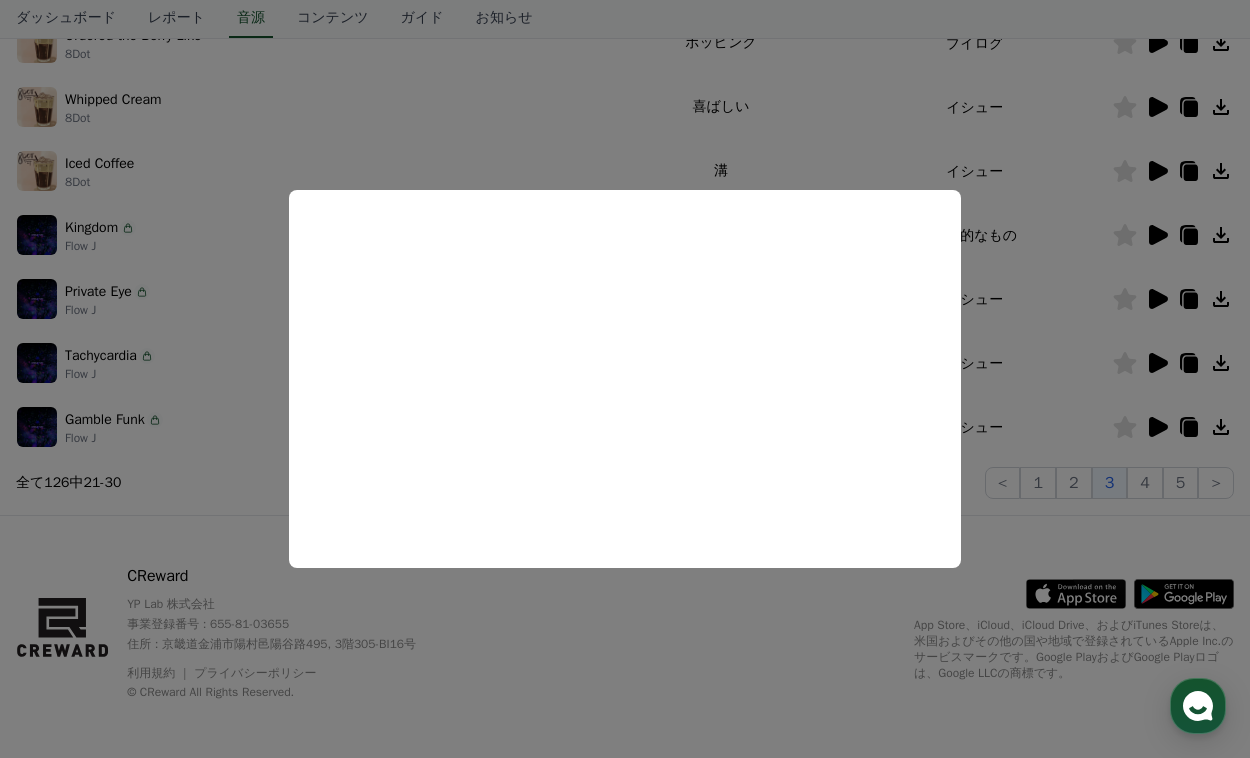 click at bounding box center (625, 379) 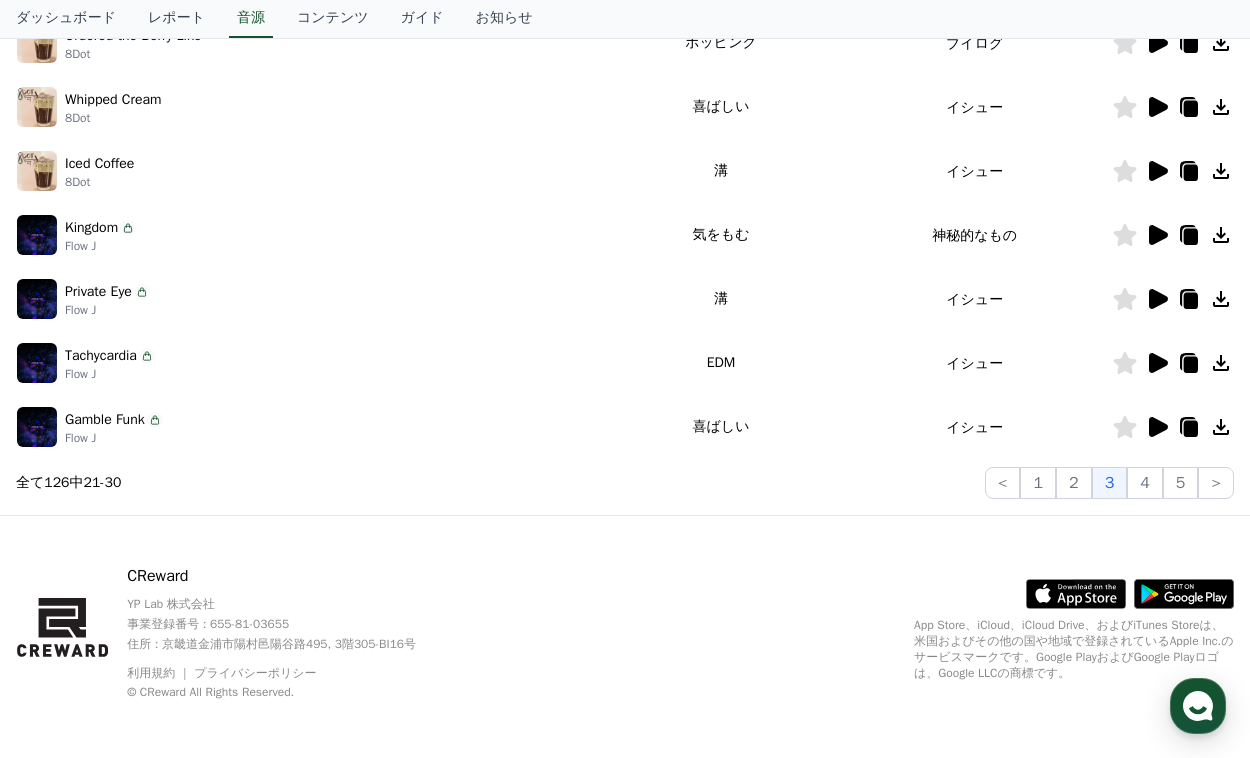 click 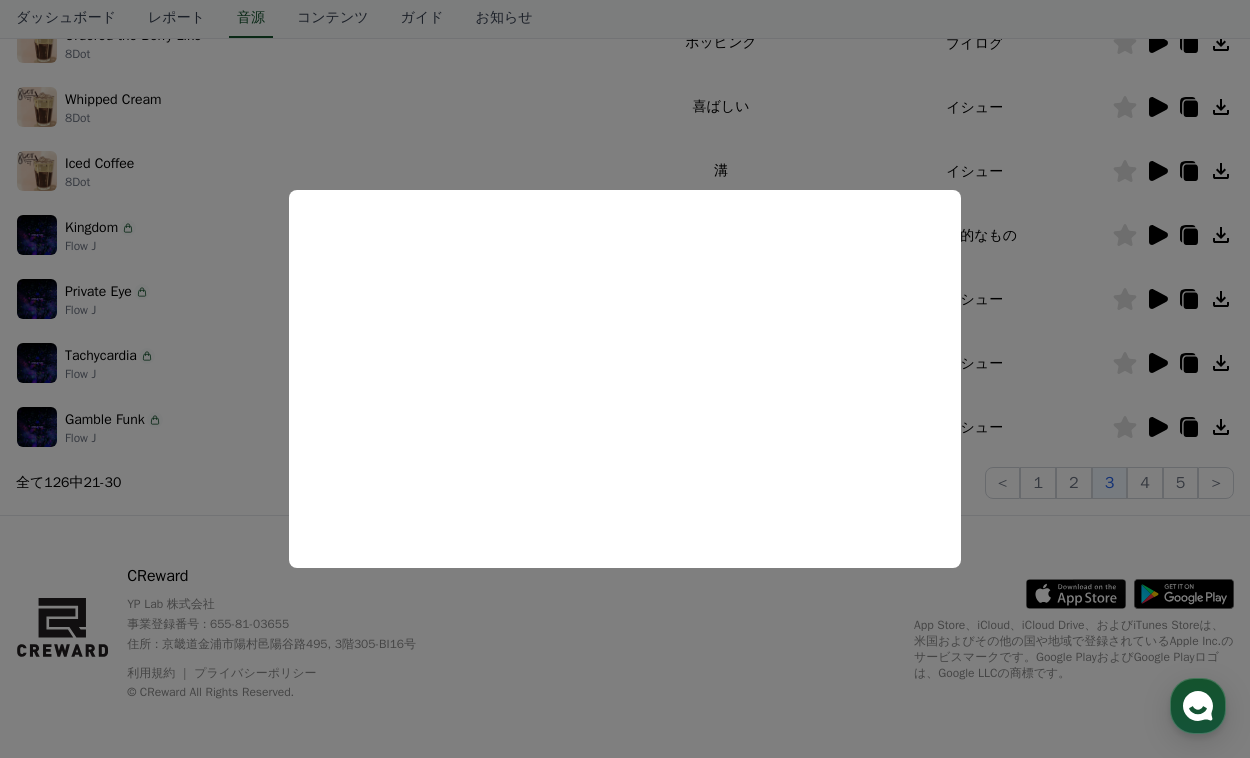 click at bounding box center [625, 379] 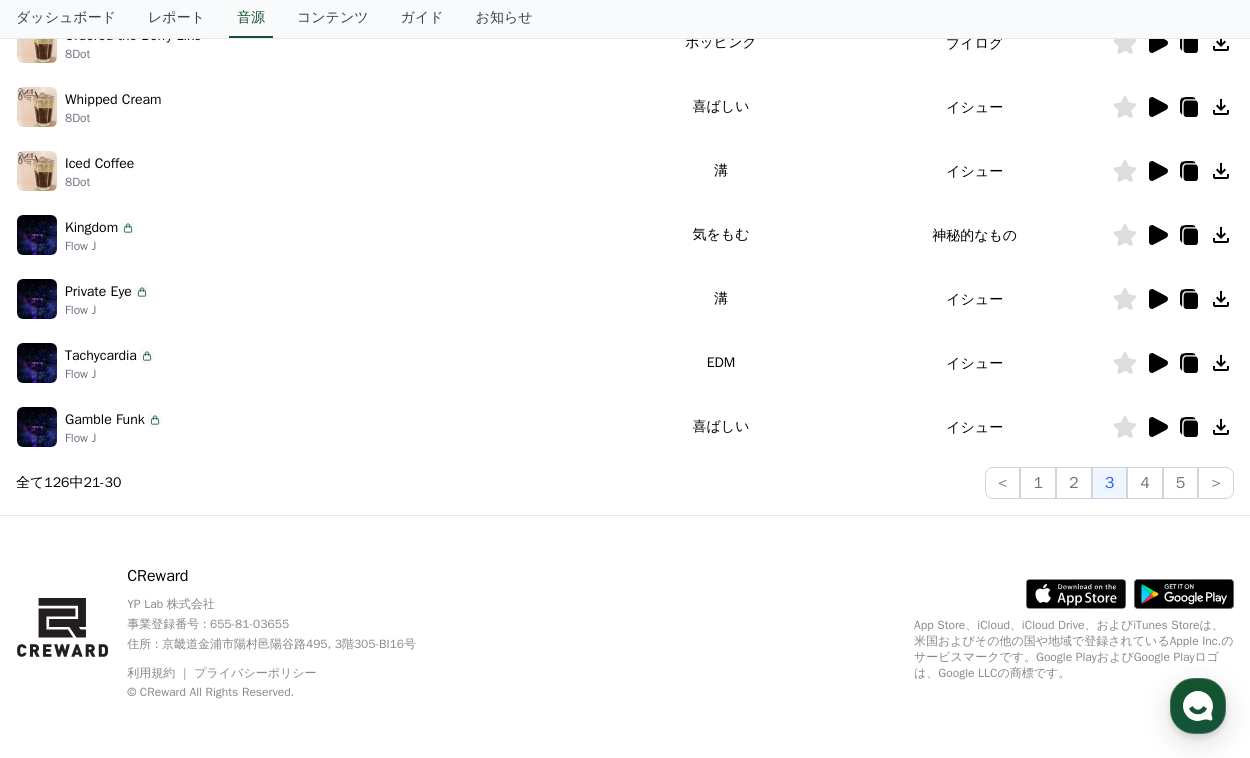click 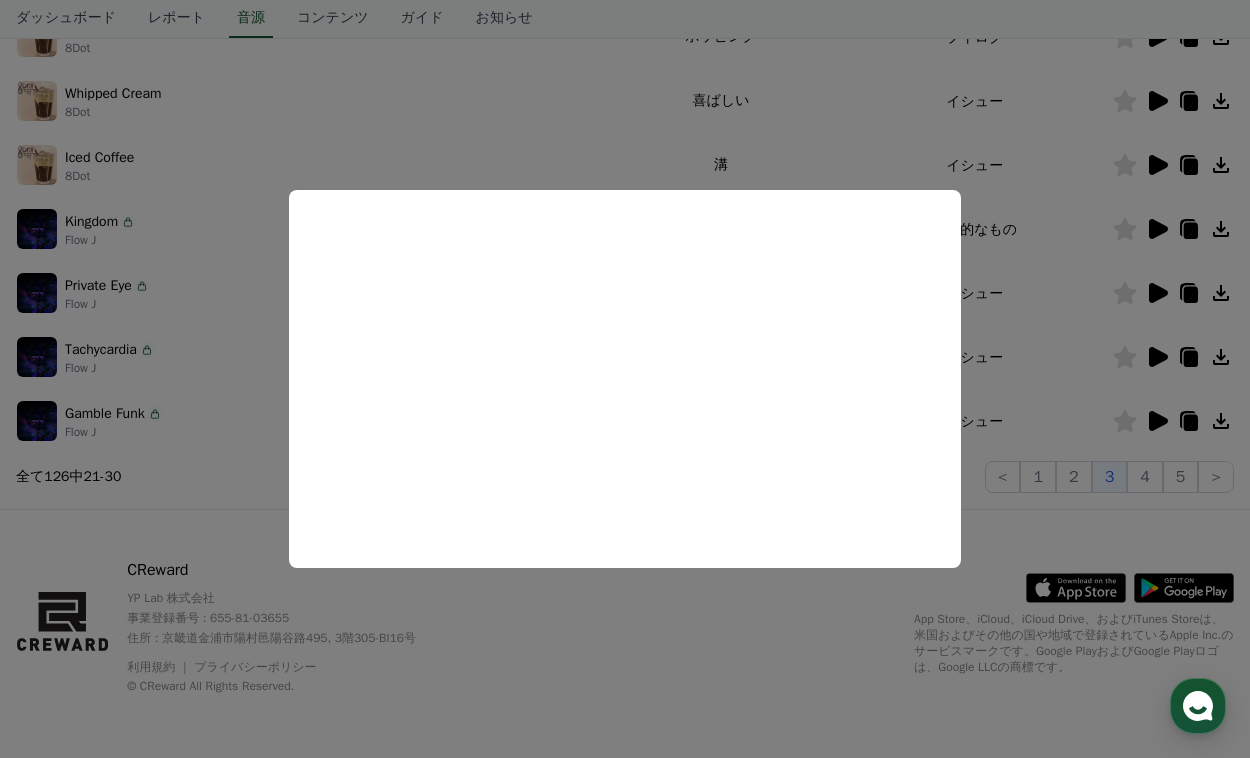 scroll, scrollTop: 596, scrollLeft: 0, axis: vertical 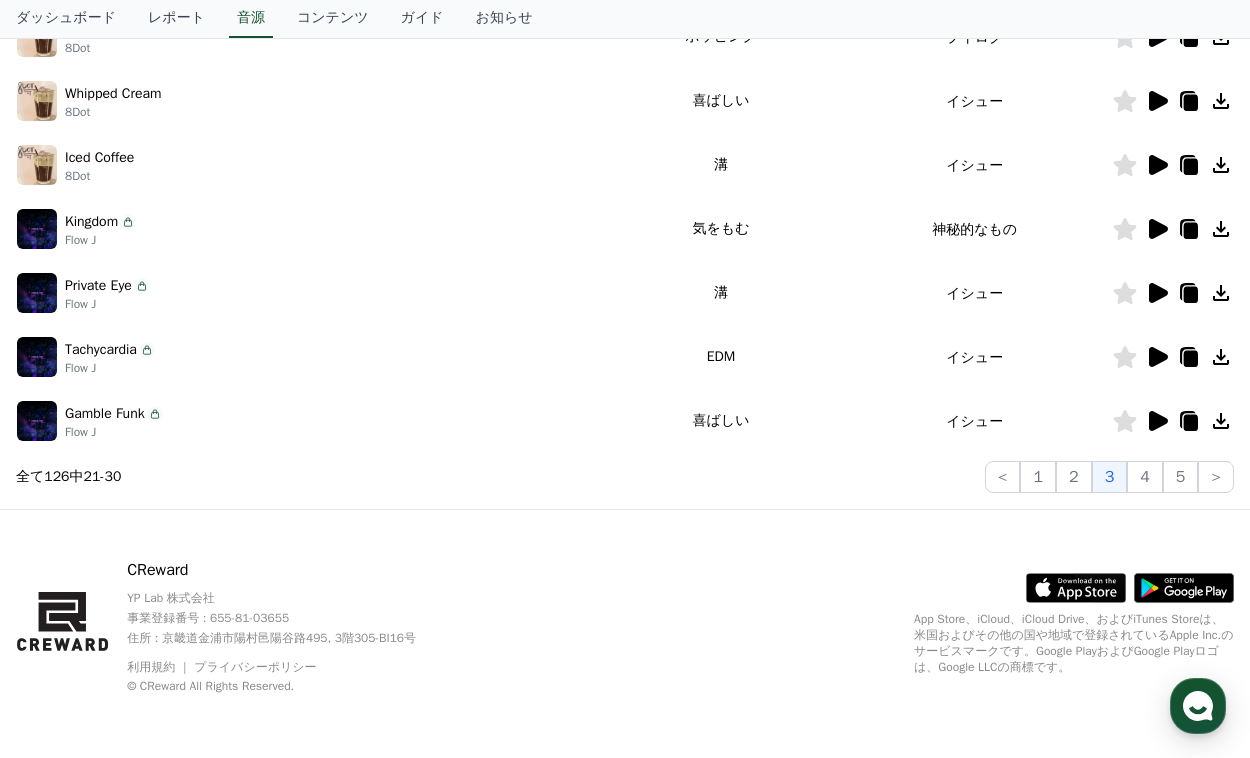 click 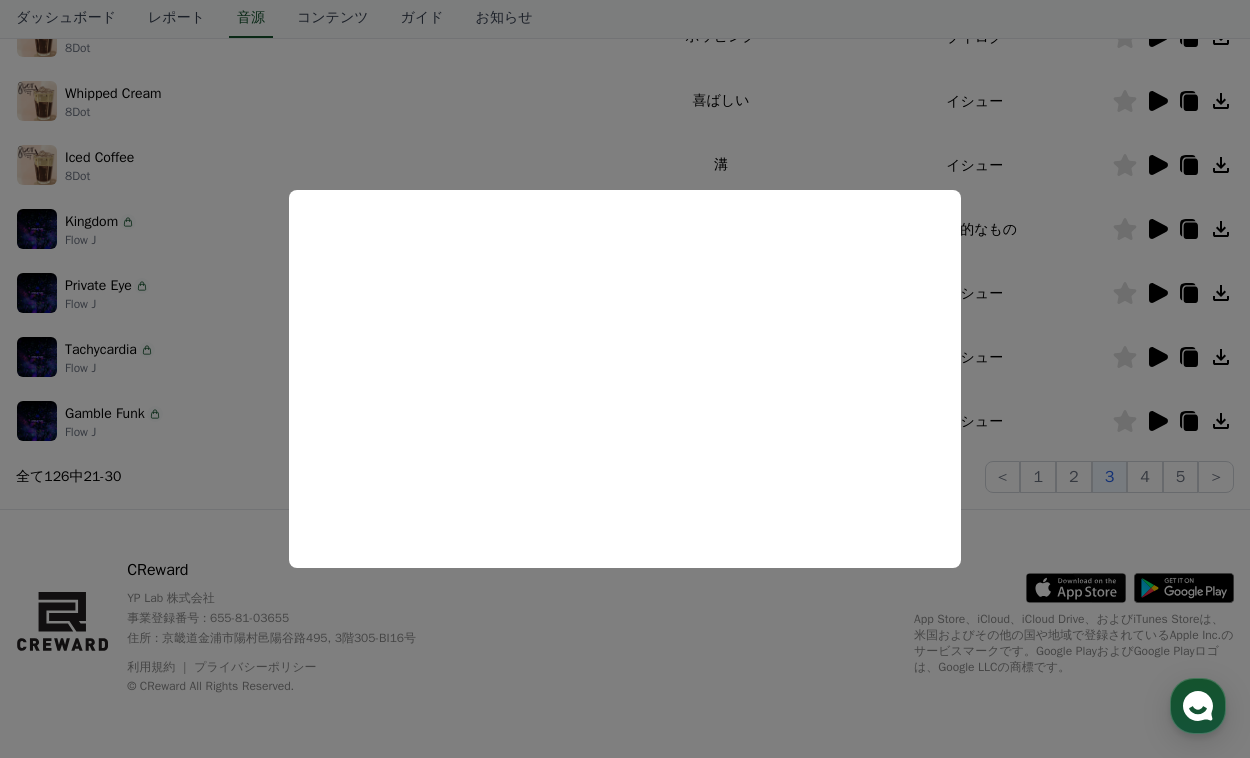 click at bounding box center [625, 379] 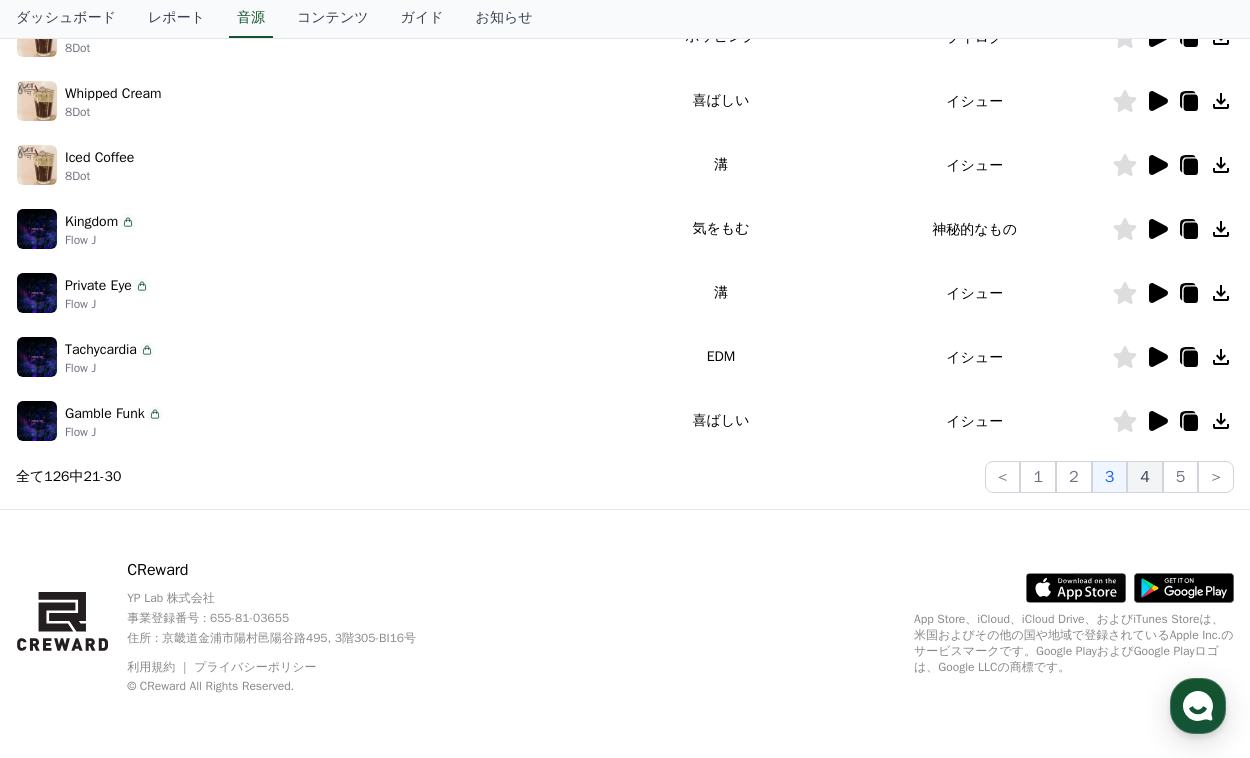 click on "4" 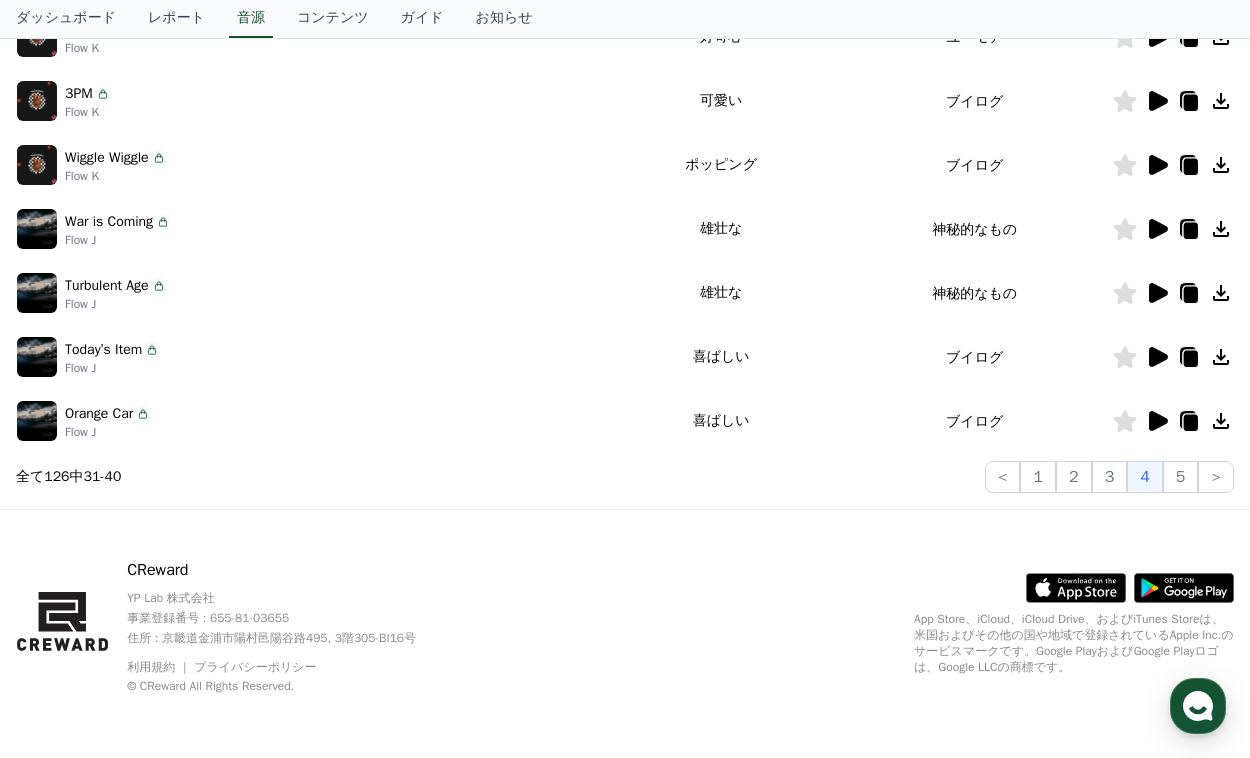 scroll, scrollTop: 596, scrollLeft: 0, axis: vertical 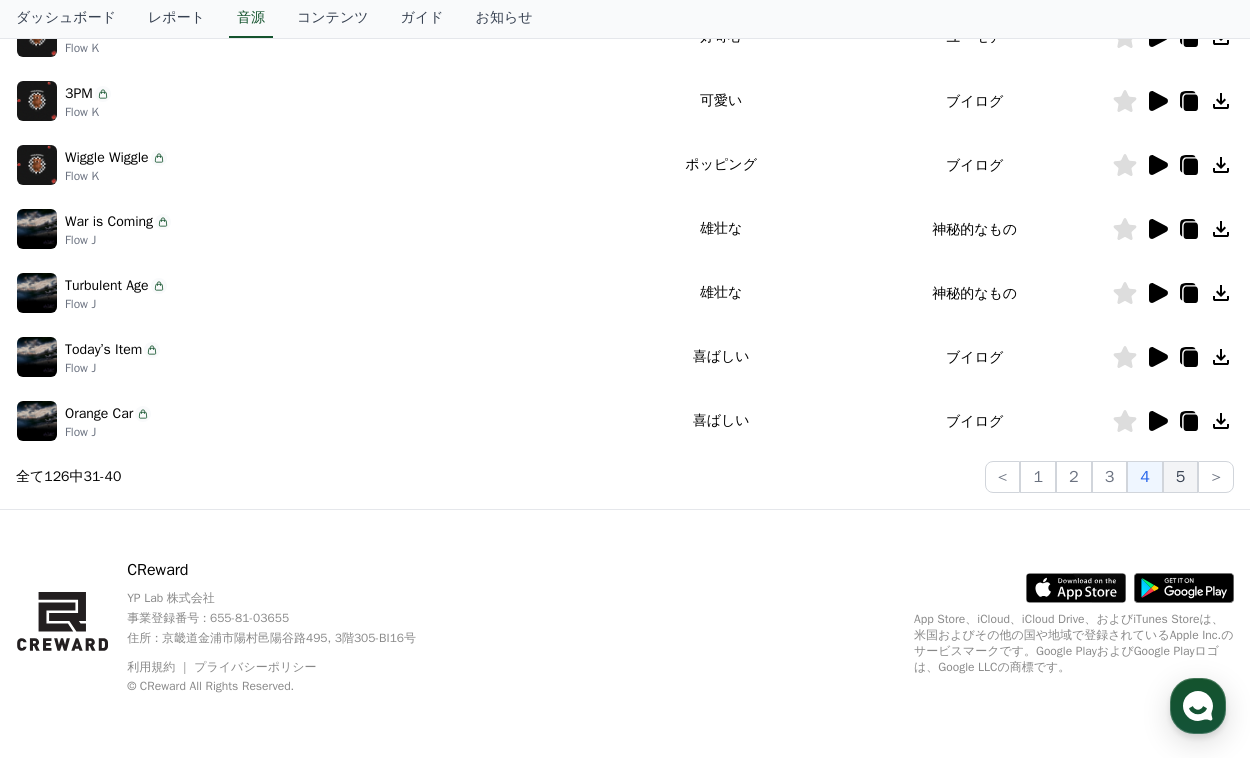 click on "5" 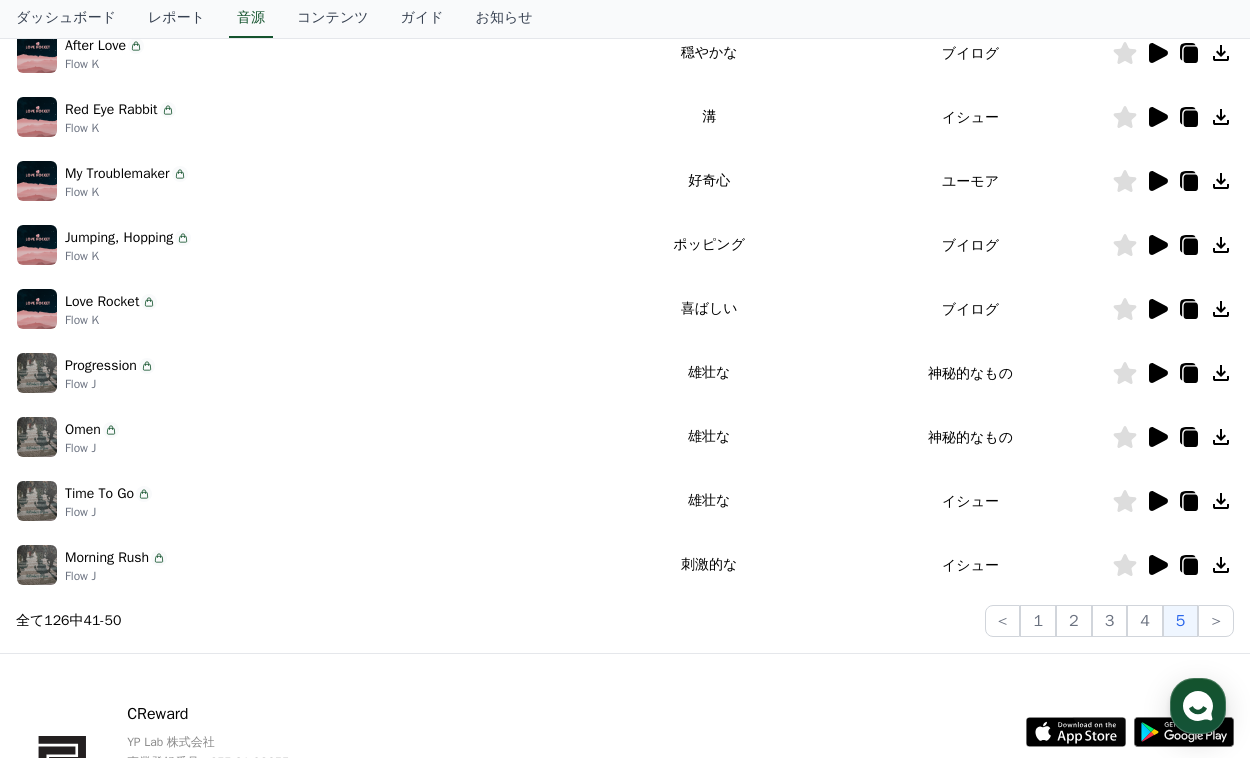 scroll, scrollTop: 459, scrollLeft: 0, axis: vertical 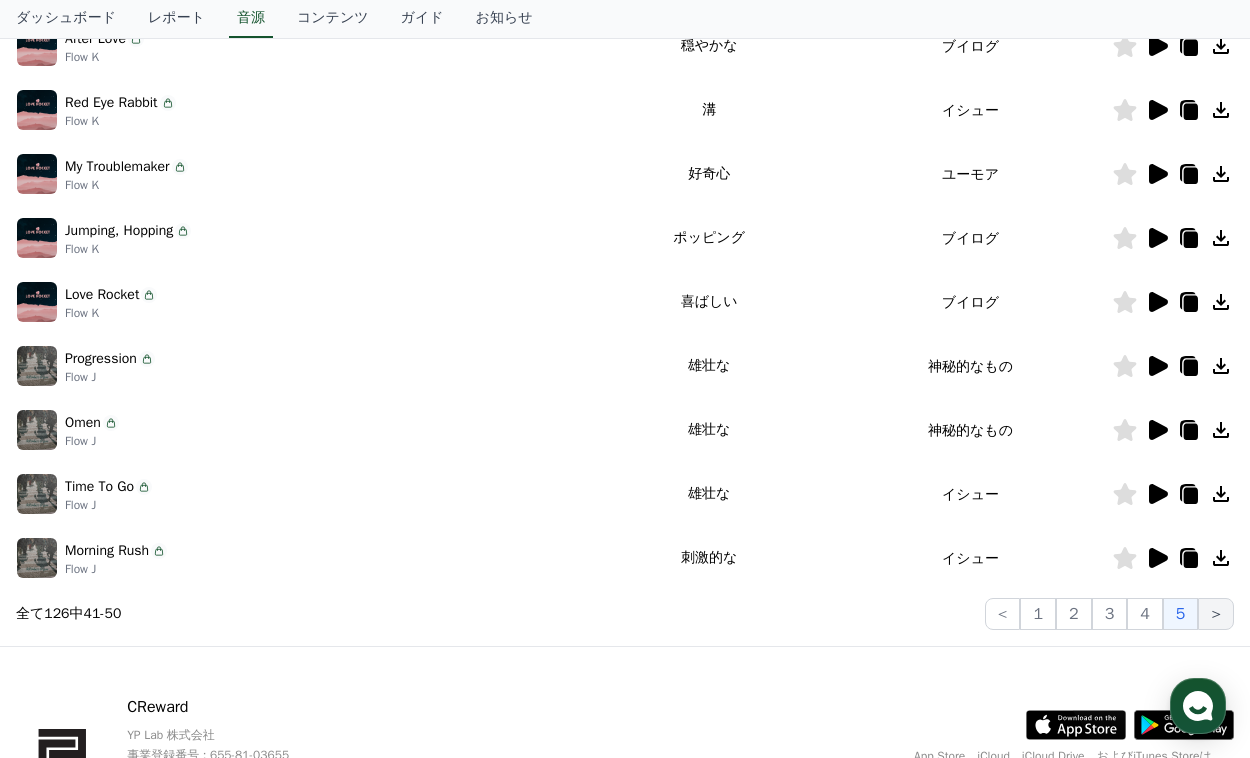 click on ">" 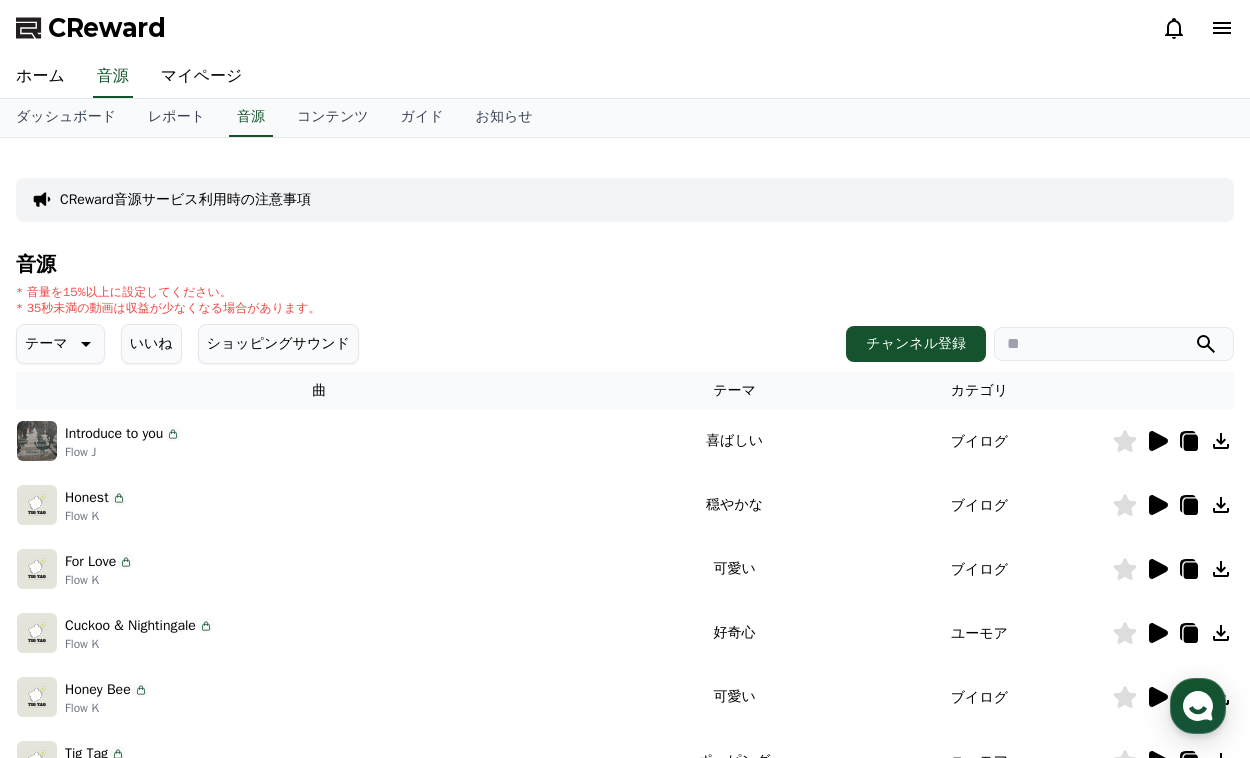 scroll, scrollTop: 0, scrollLeft: 0, axis: both 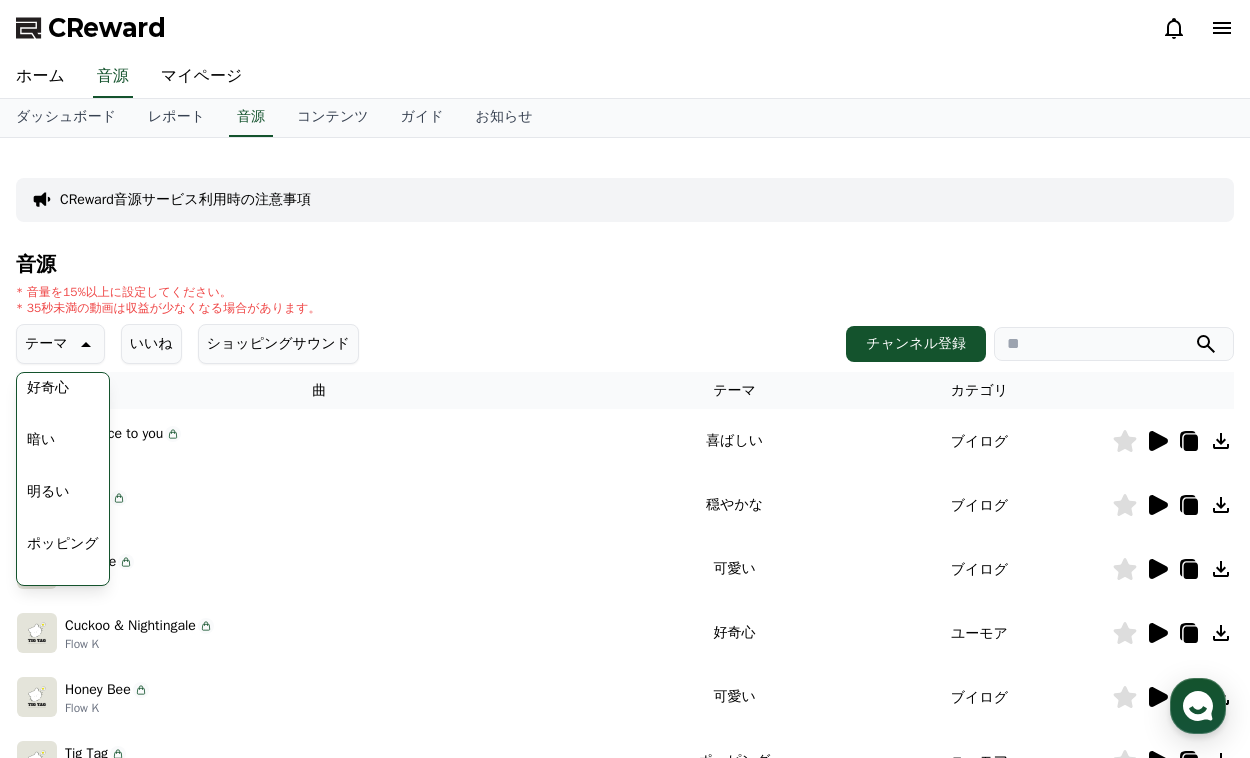 click on "暗い" at bounding box center [41, 440] 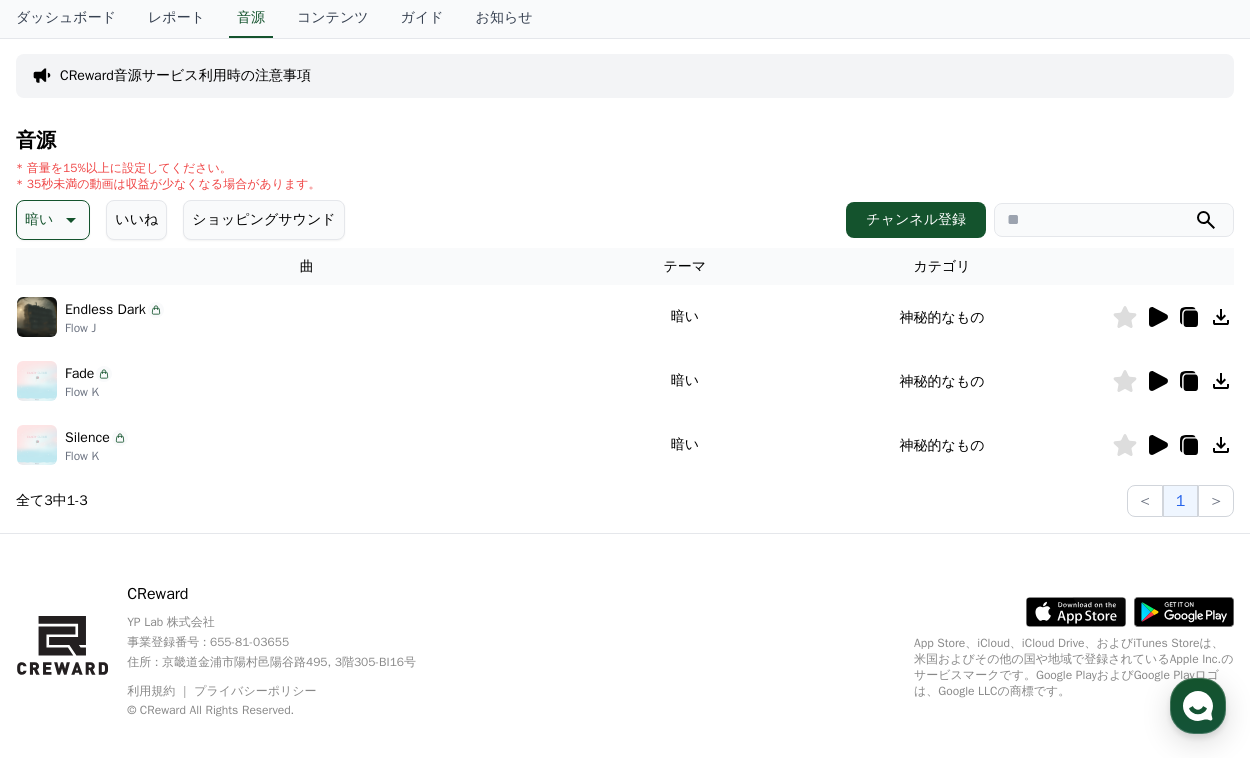 scroll, scrollTop: 148, scrollLeft: 0, axis: vertical 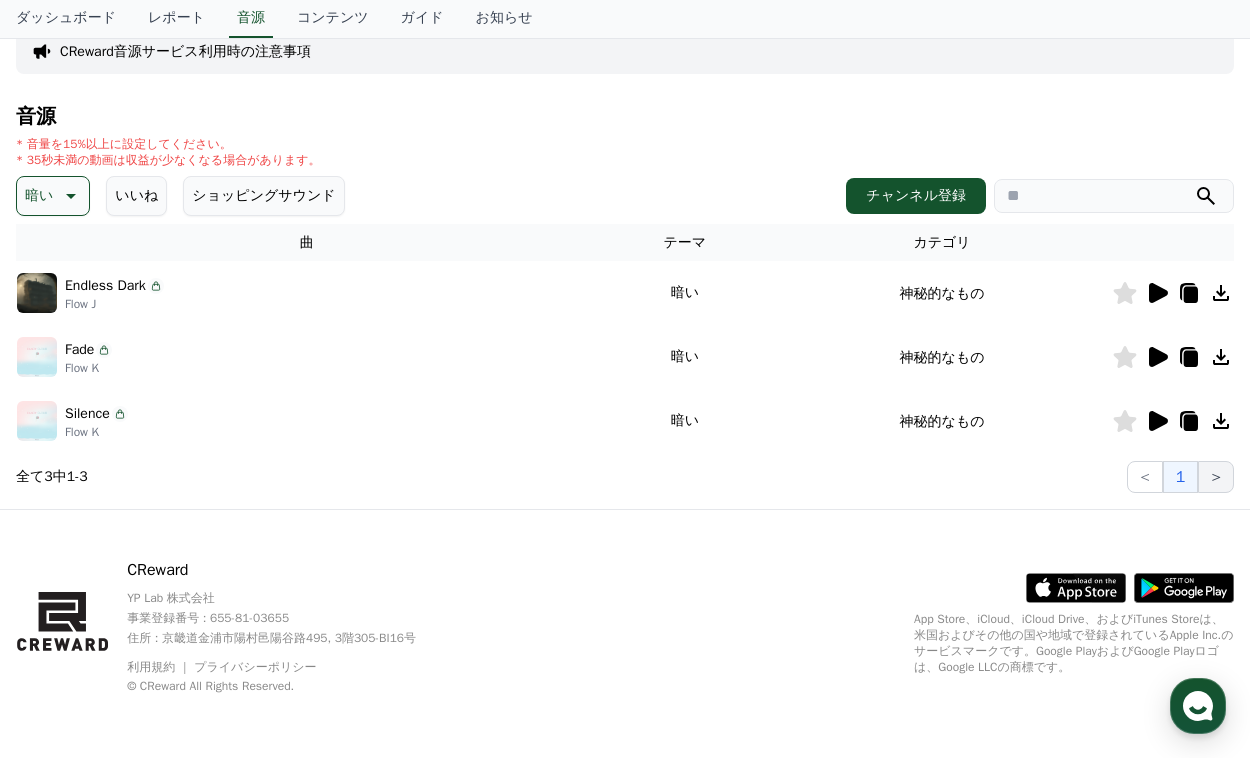 click on ">" at bounding box center [1216, 477] 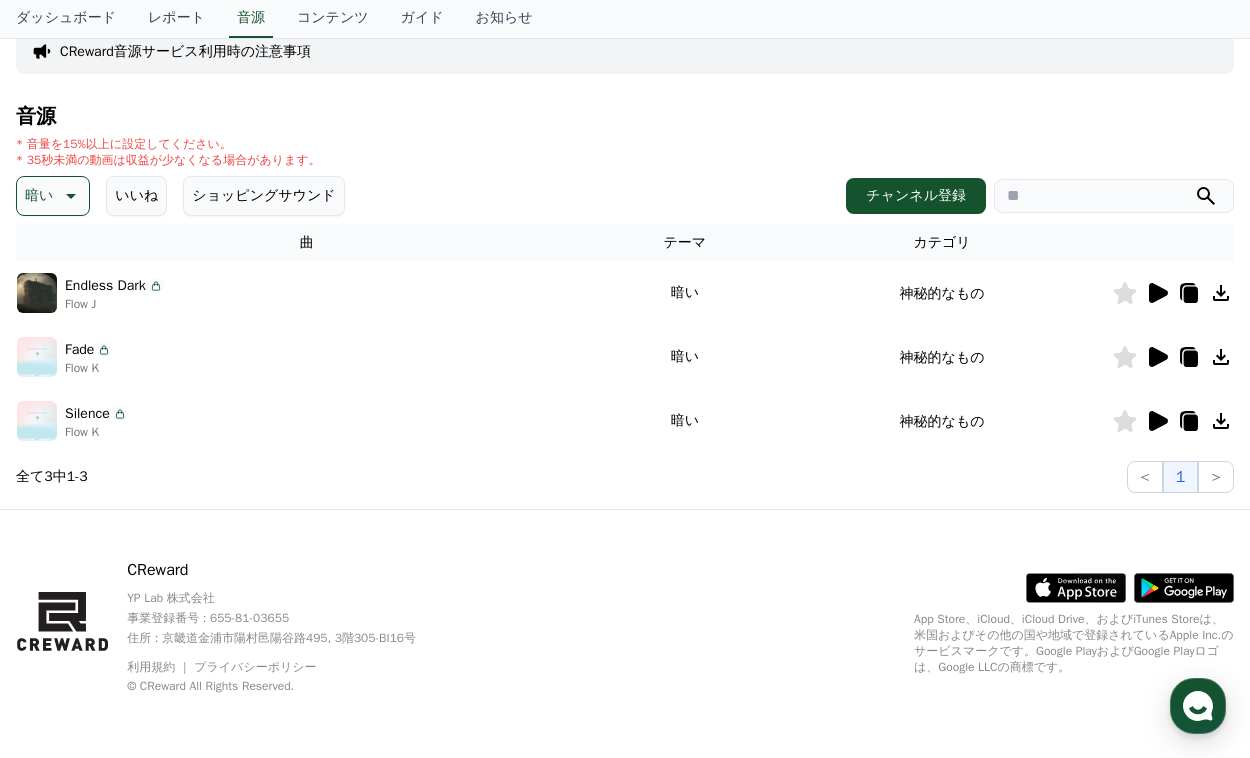click 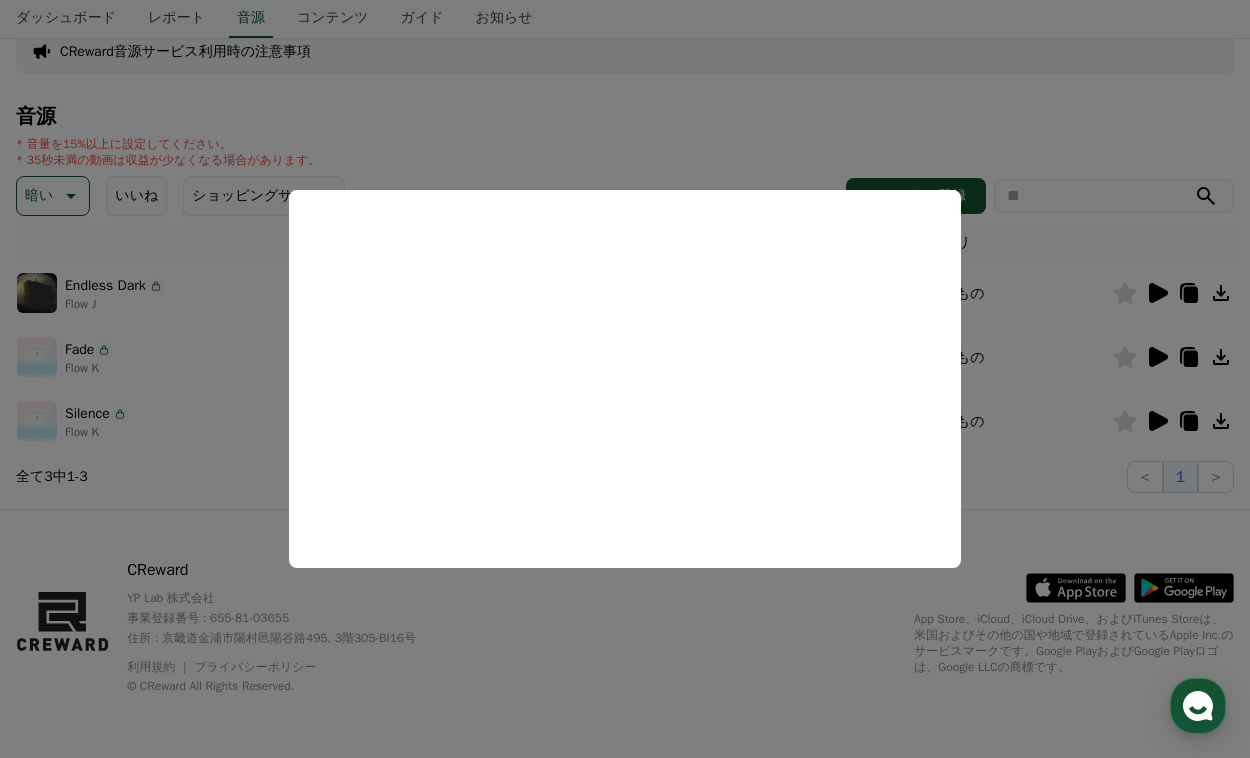 click at bounding box center (625, 379) 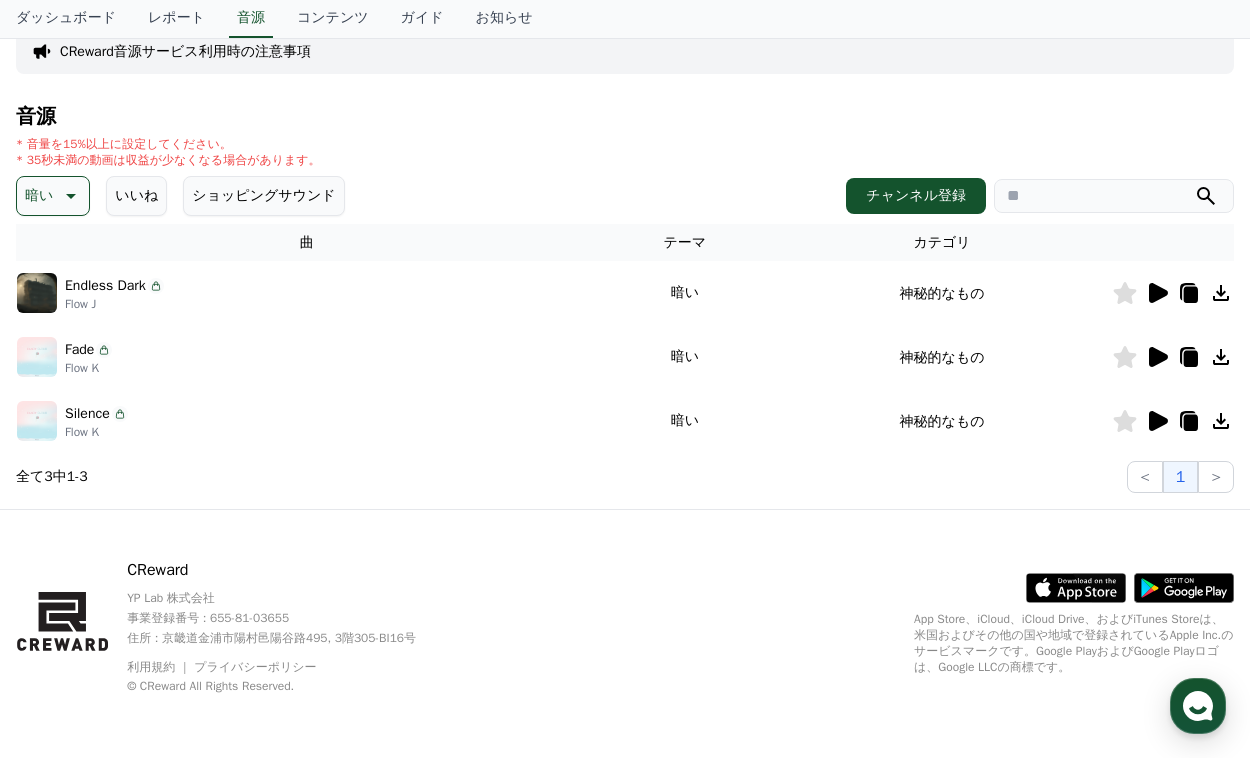 click 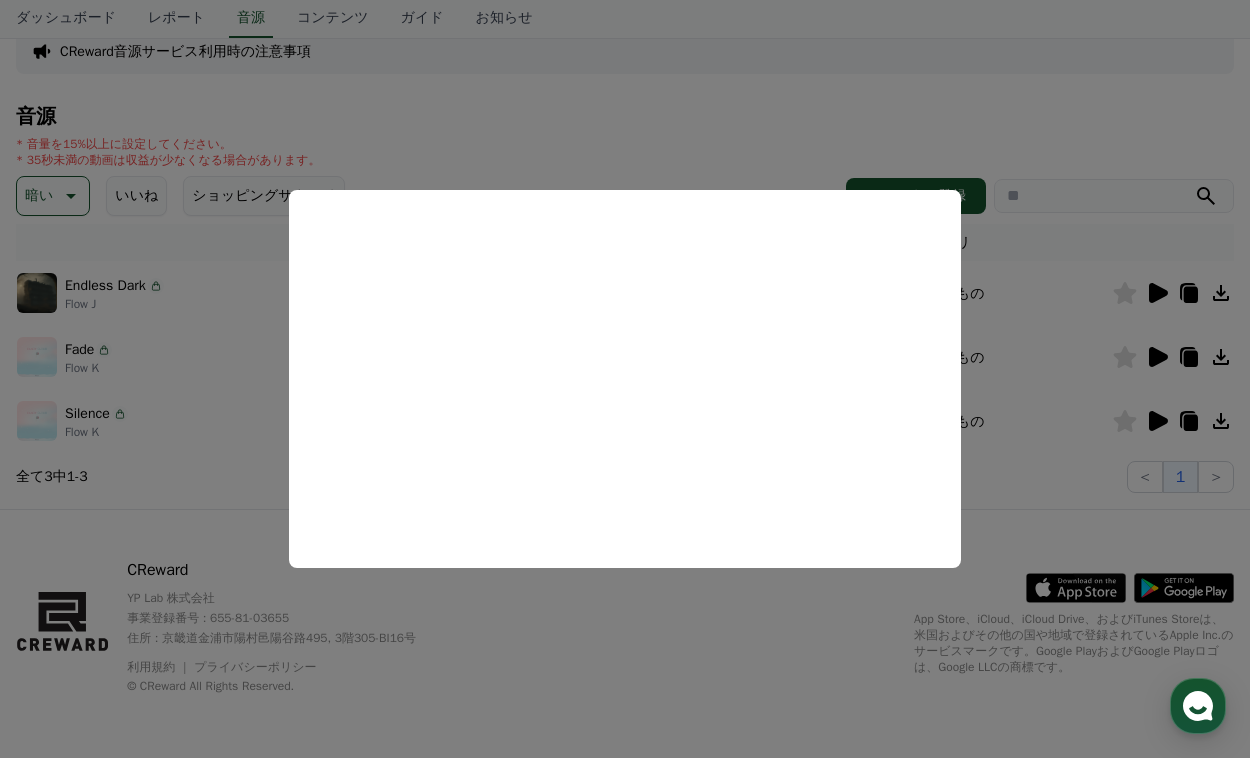 click at bounding box center (625, 379) 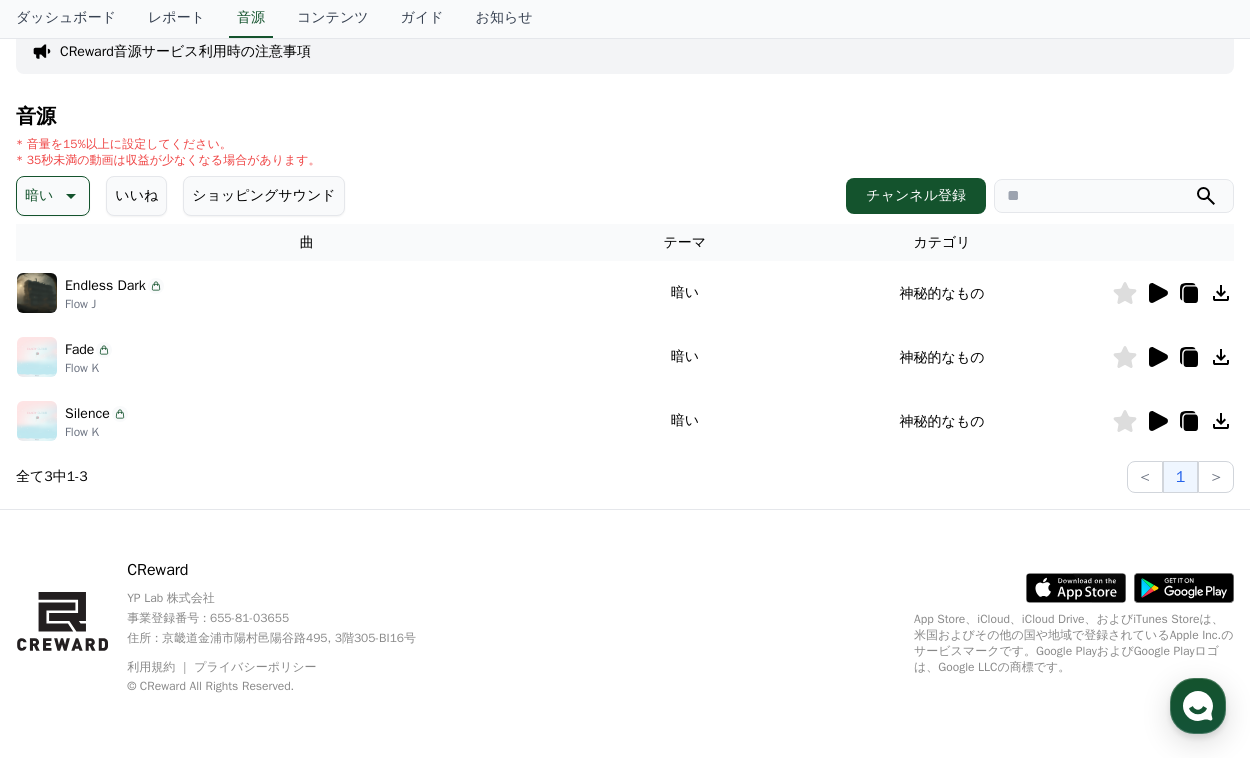 click 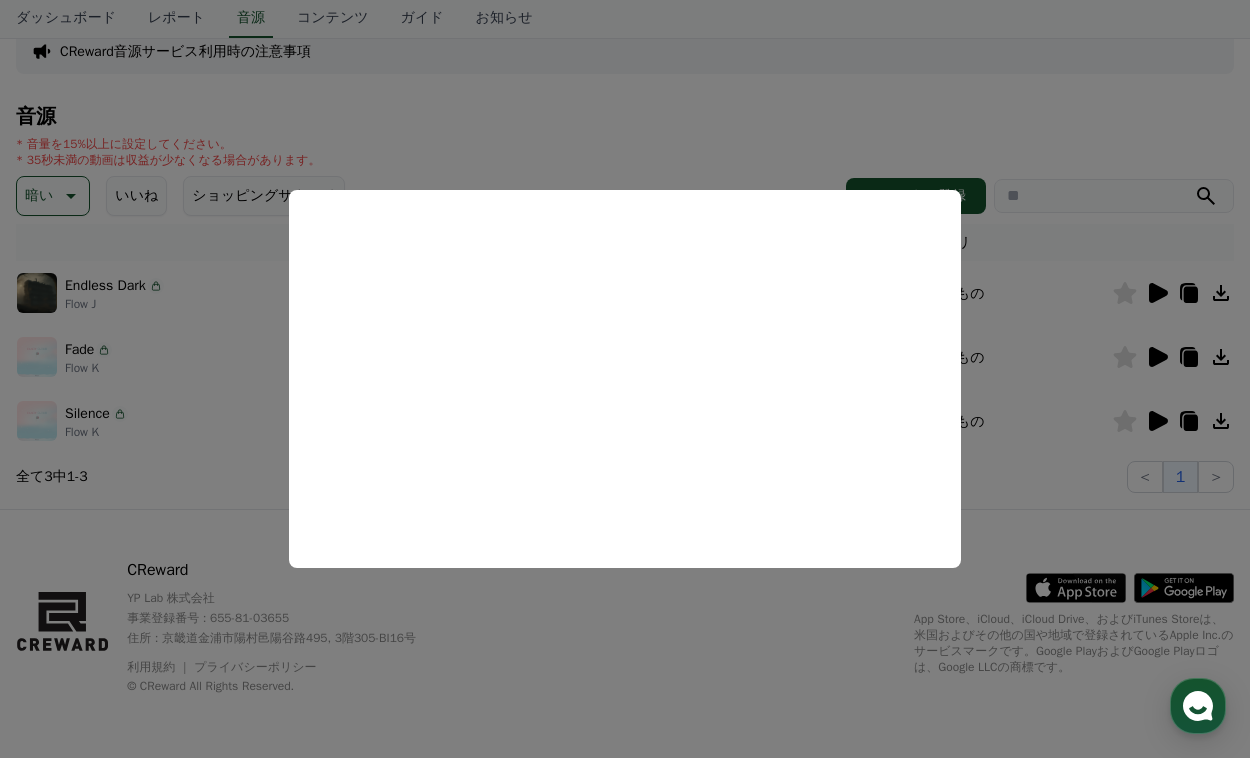 click at bounding box center [625, 379] 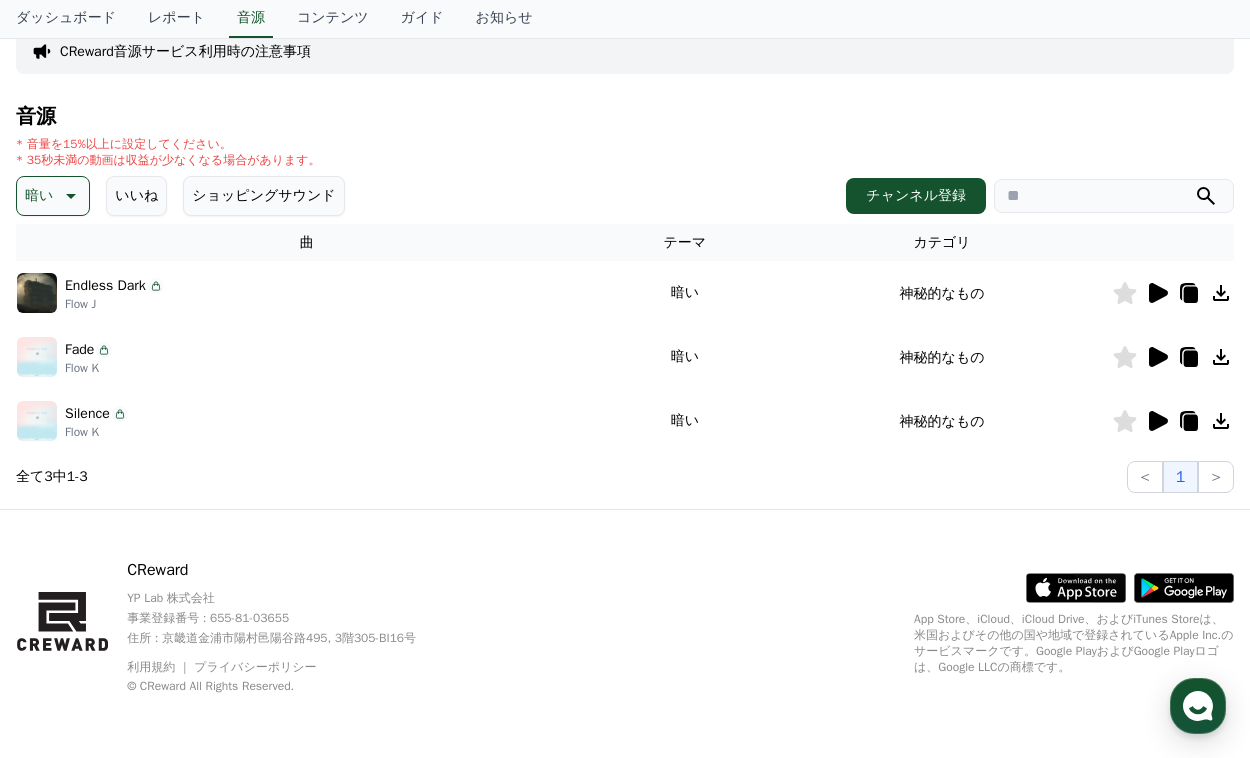 click on "Silence" at bounding box center [87, 413] 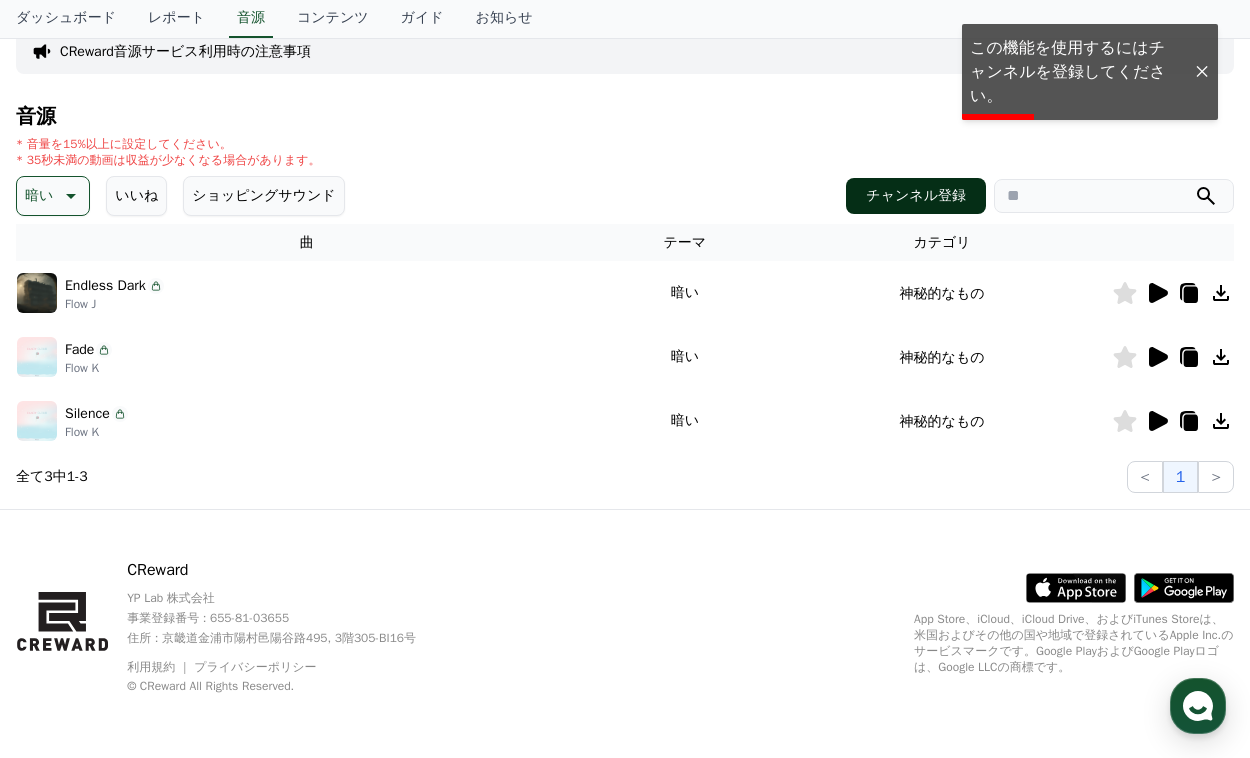click on "チャンネル登録" at bounding box center (916, 196) 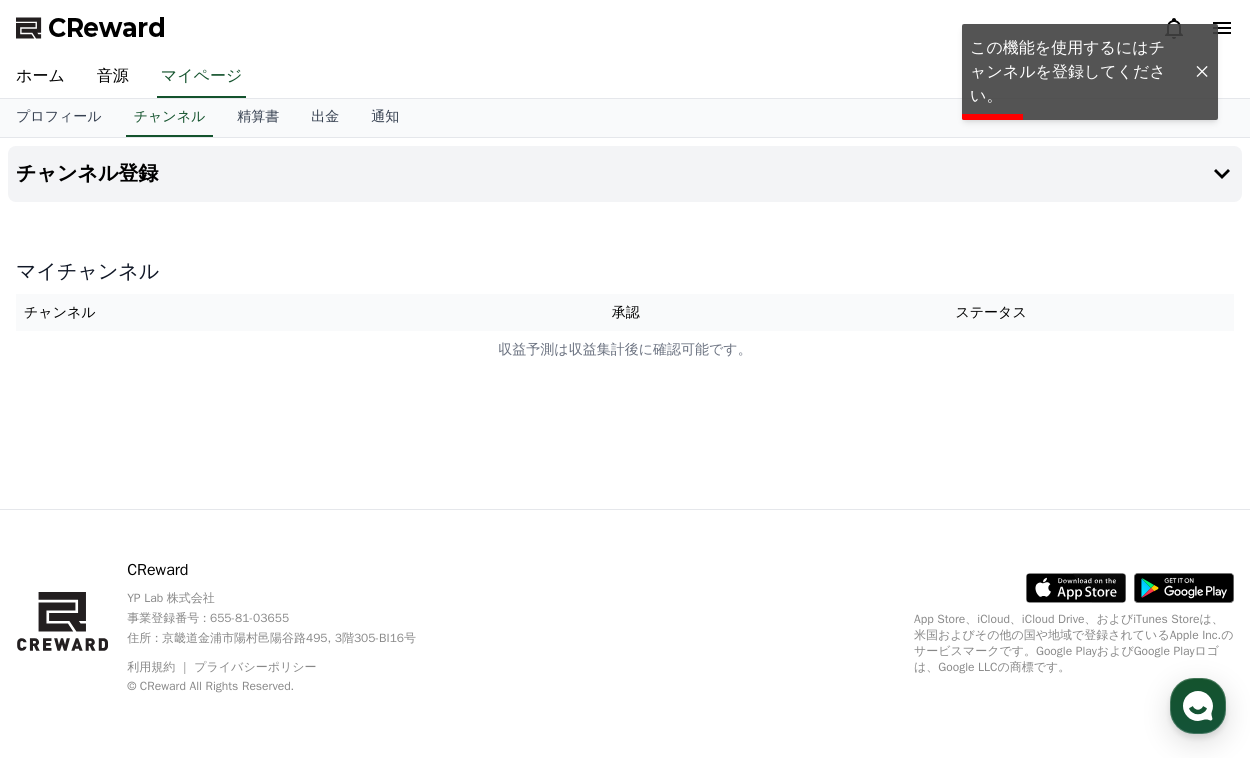 scroll, scrollTop: 0, scrollLeft: 0, axis: both 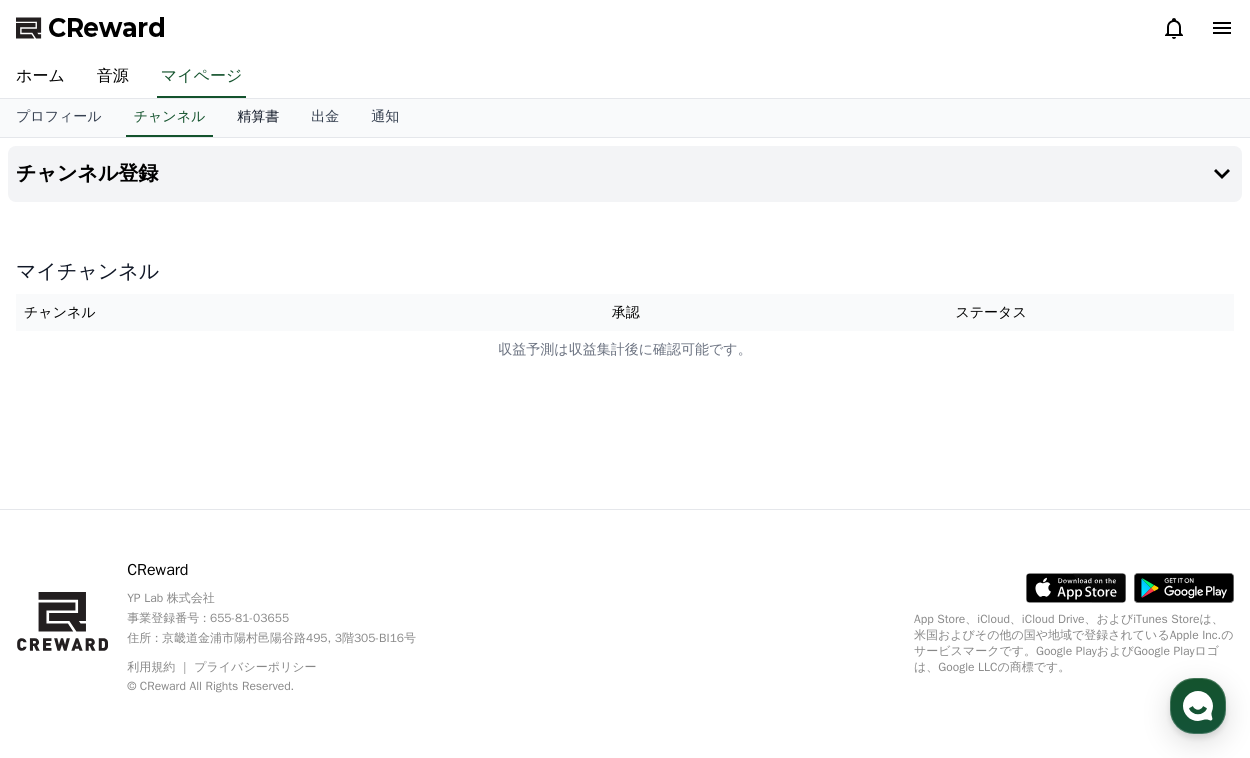 click on "精算書" at bounding box center [258, 118] 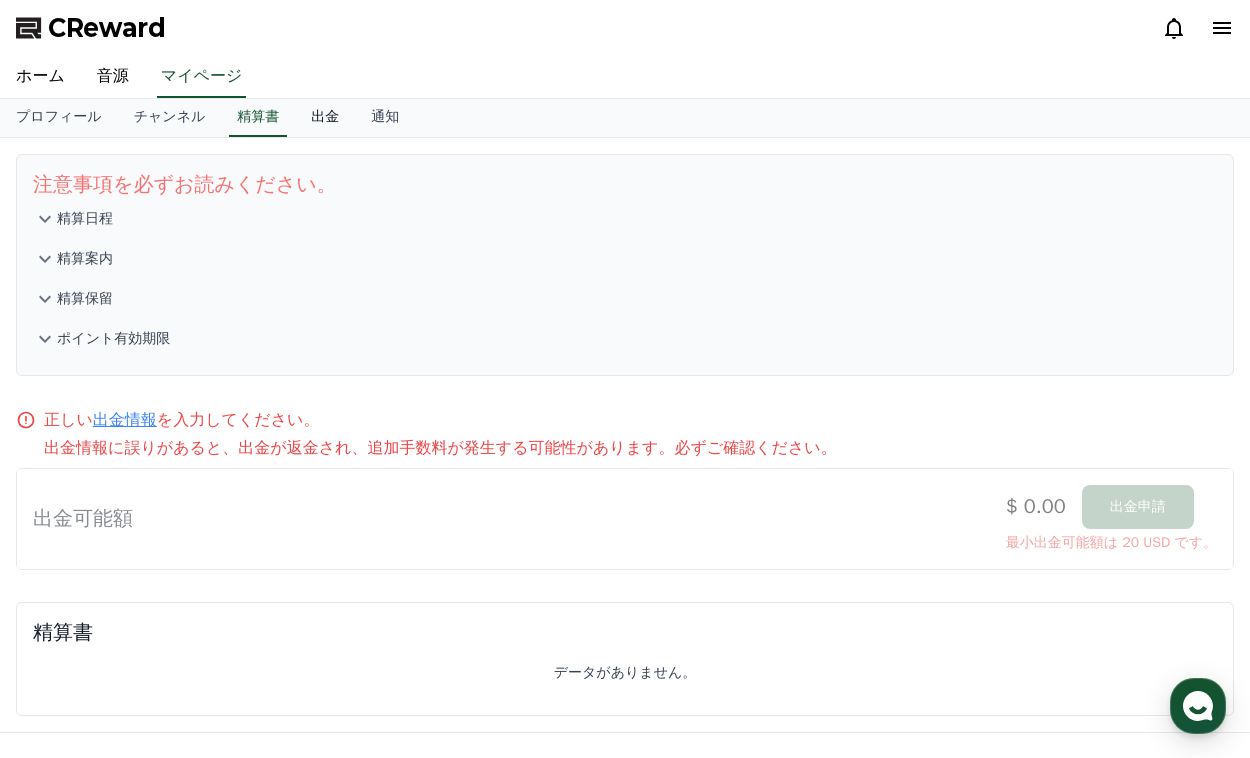 click on "出金" at bounding box center (325, 118) 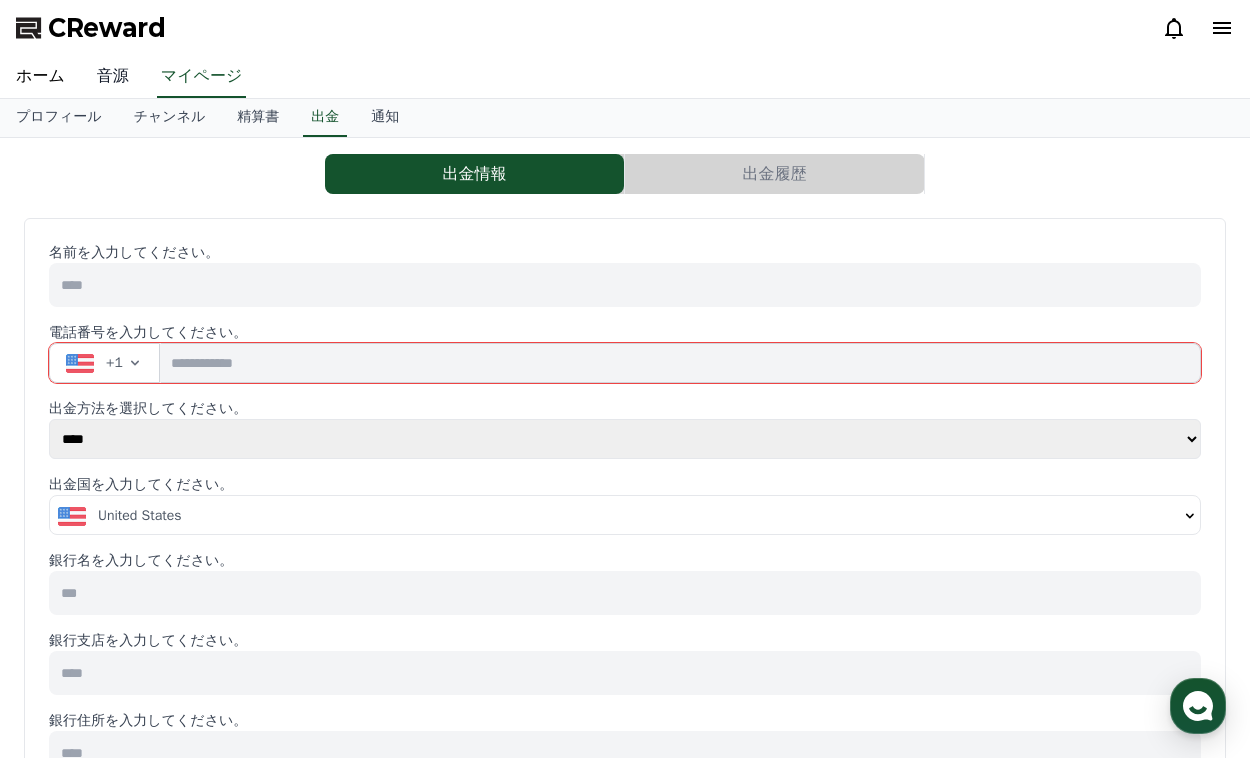 click on "音源" at bounding box center [113, 77] 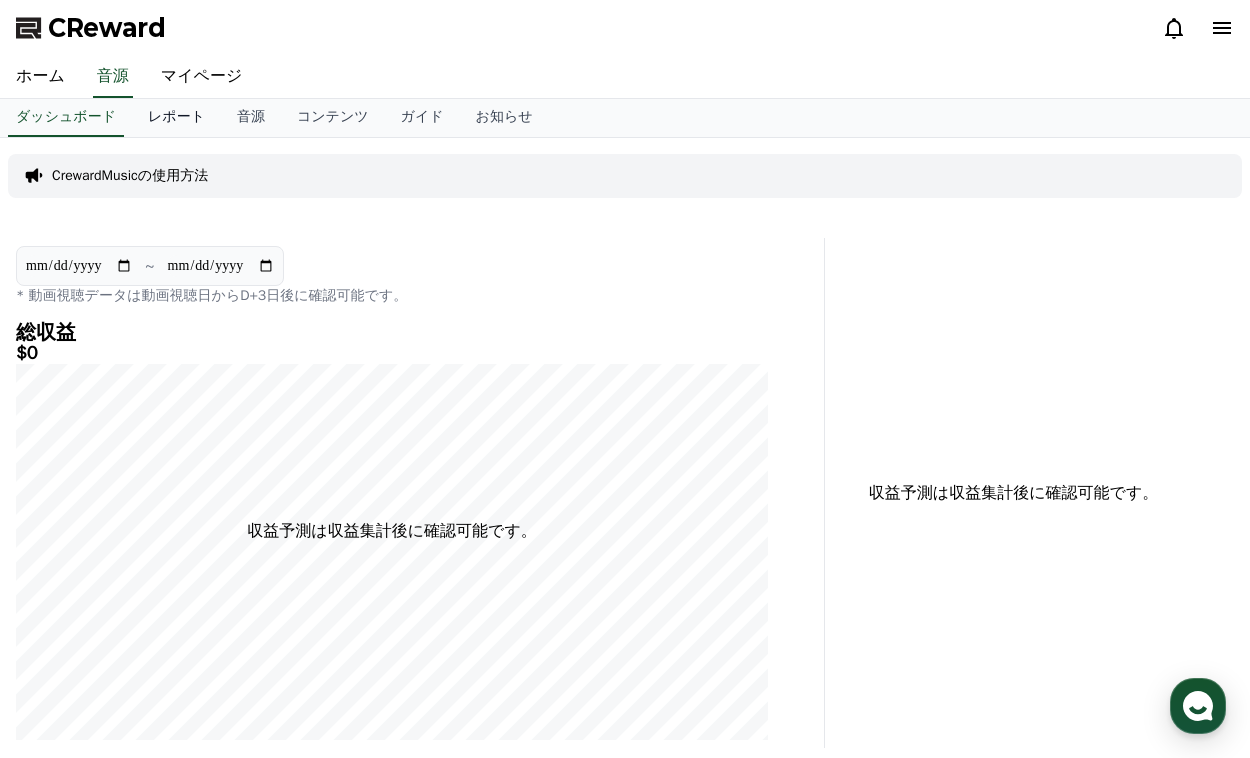 click on "レポート" at bounding box center [176, 118] 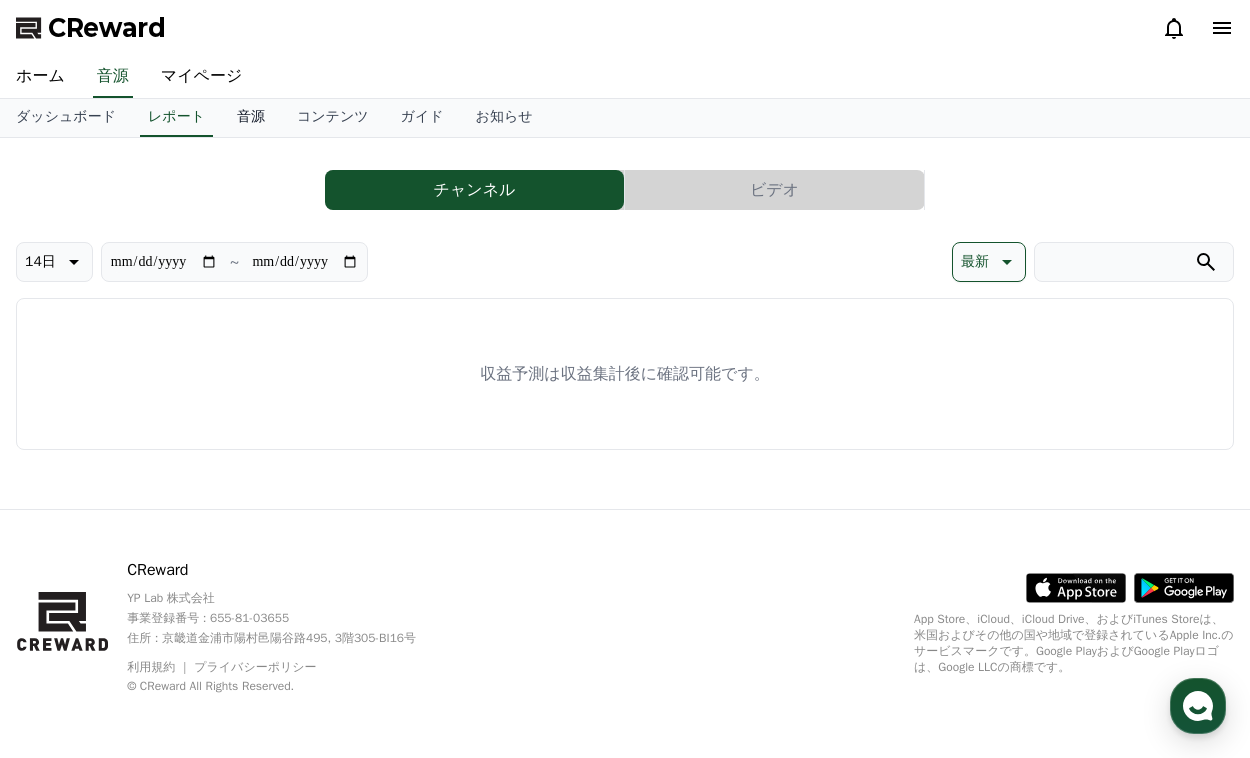 click on "音源" at bounding box center (251, 118) 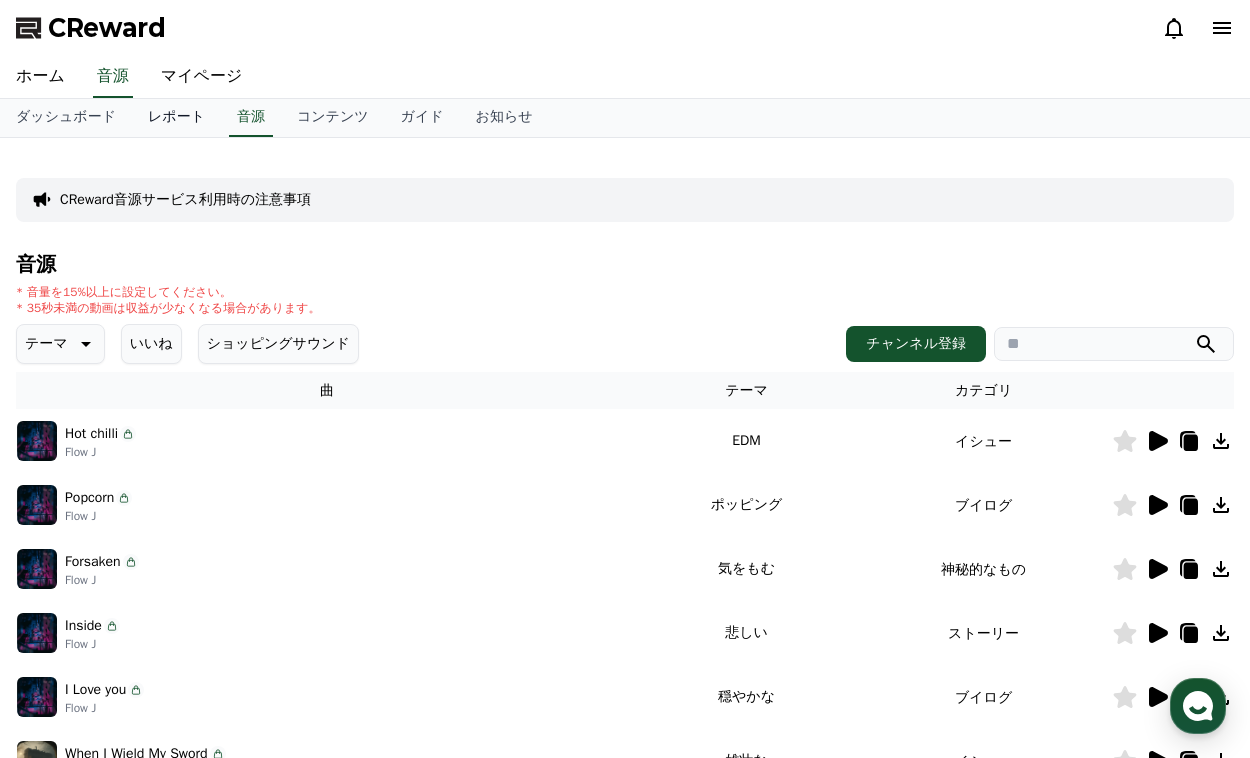 click on "レポート" at bounding box center (176, 118) 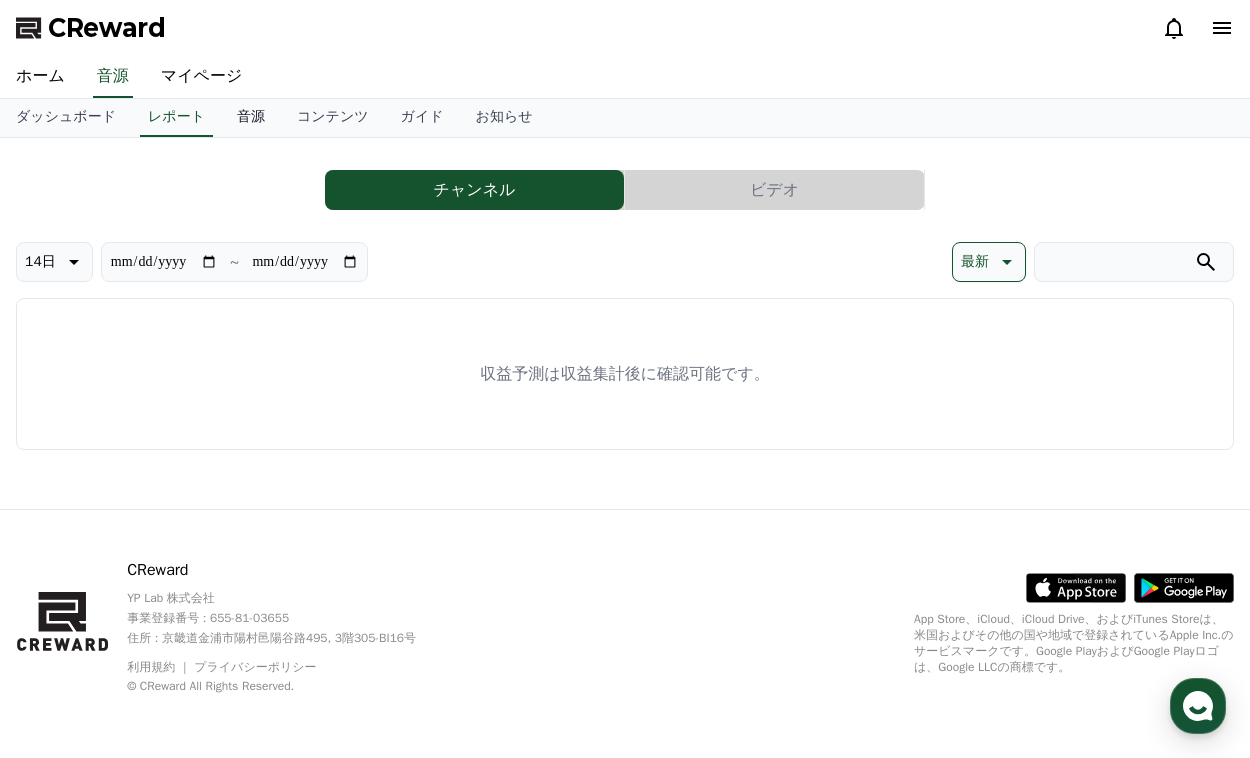 click on "音源" at bounding box center (251, 118) 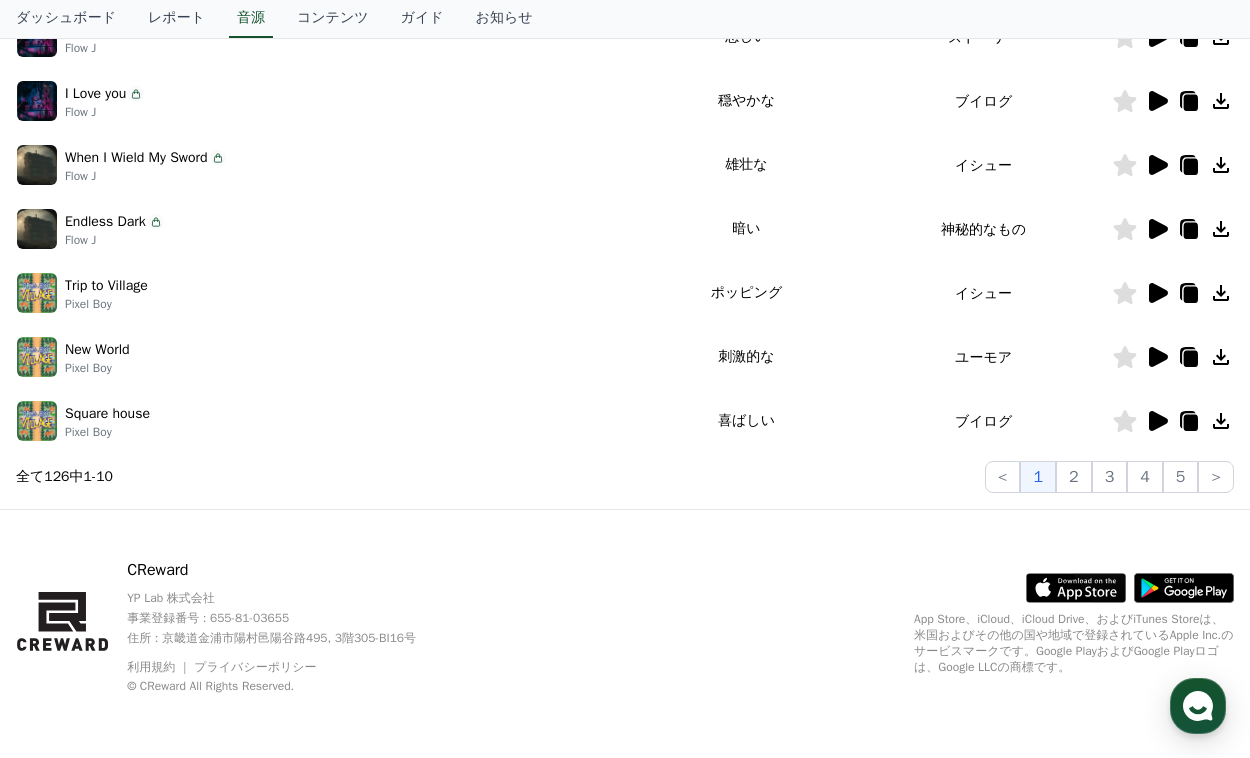 scroll, scrollTop: 168, scrollLeft: 0, axis: vertical 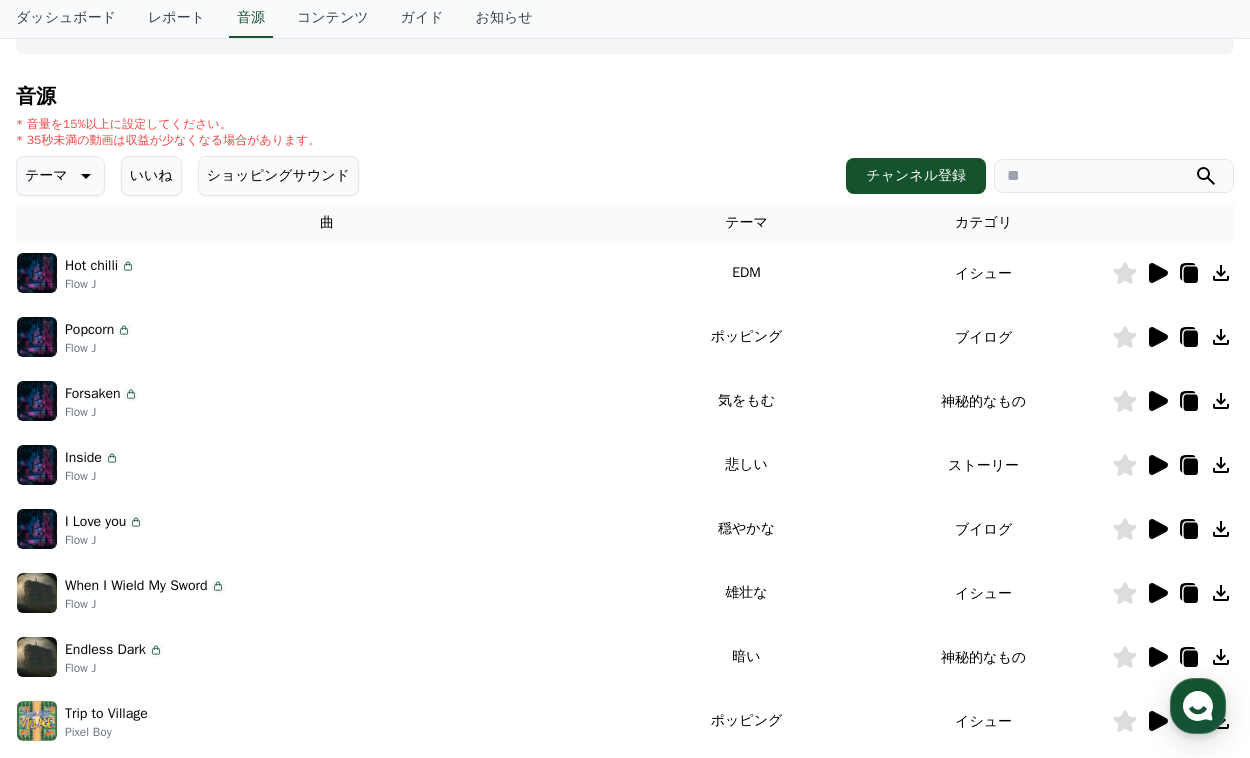 click on "テーマ" at bounding box center [46, 176] 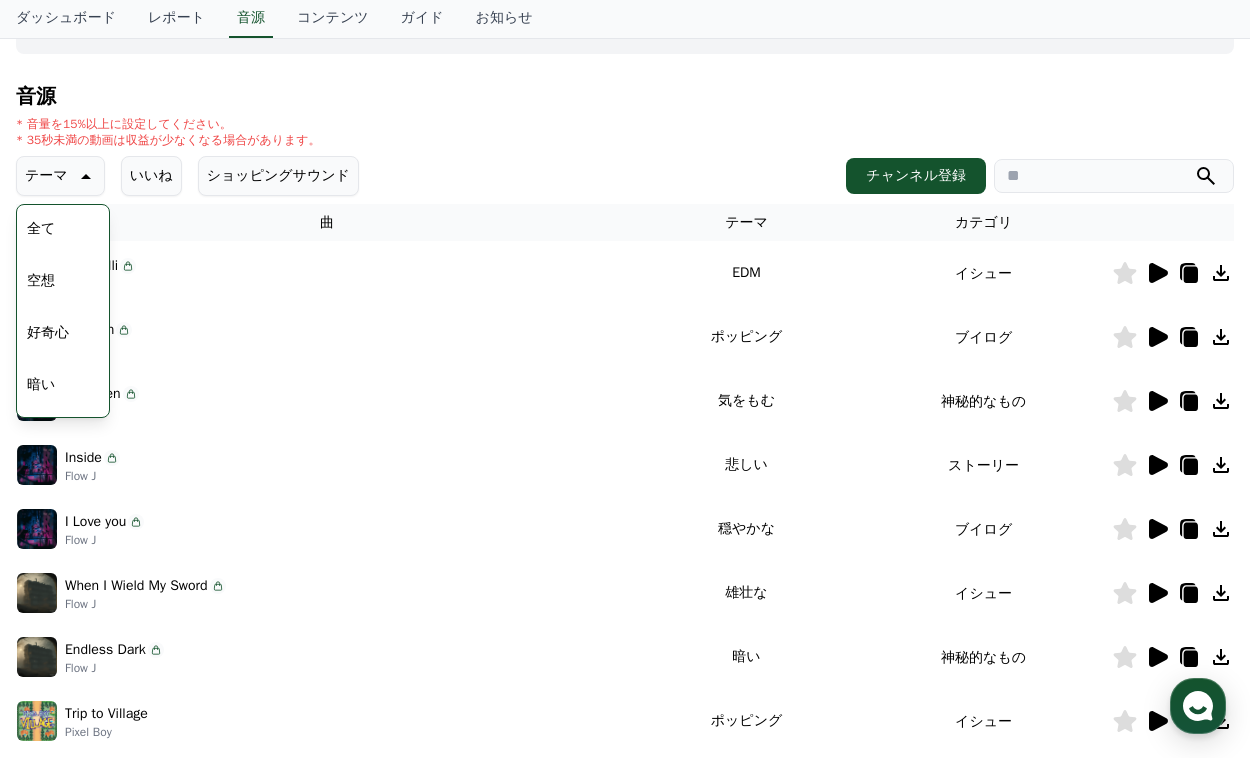 click on "暗い" at bounding box center (41, 385) 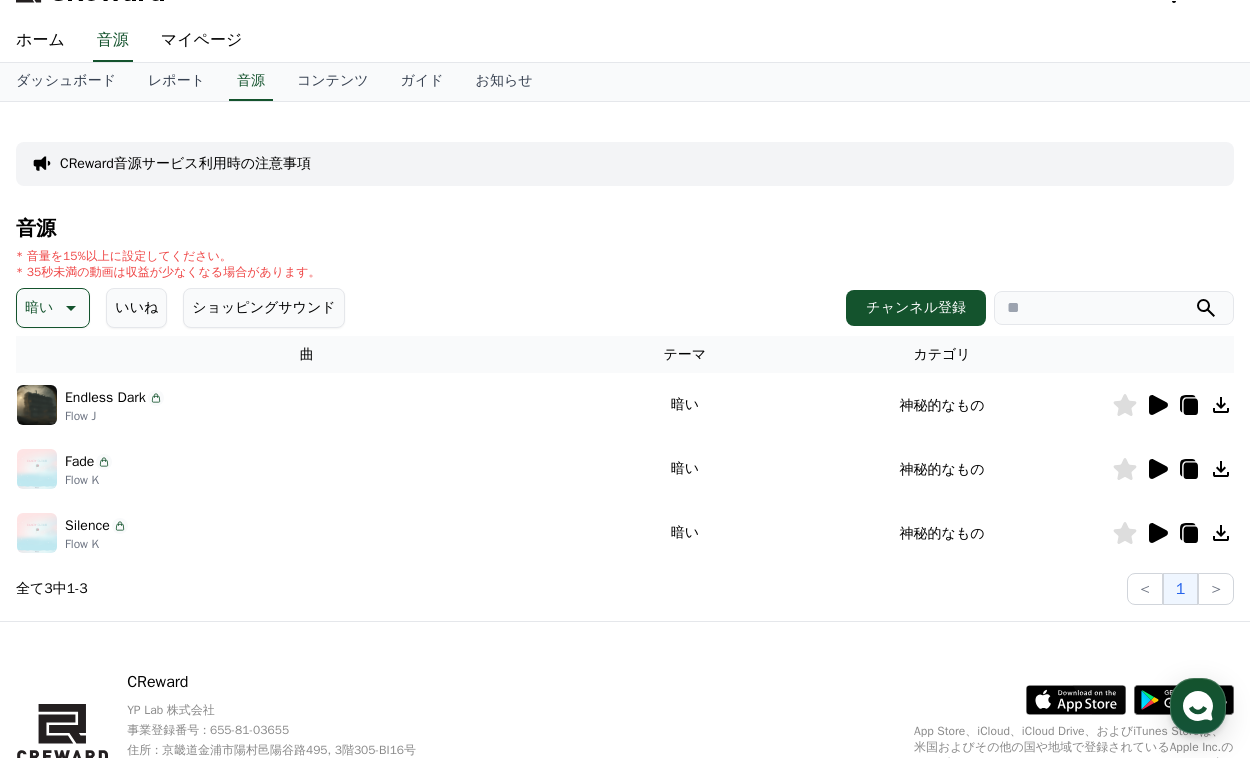 scroll, scrollTop: 104, scrollLeft: 0, axis: vertical 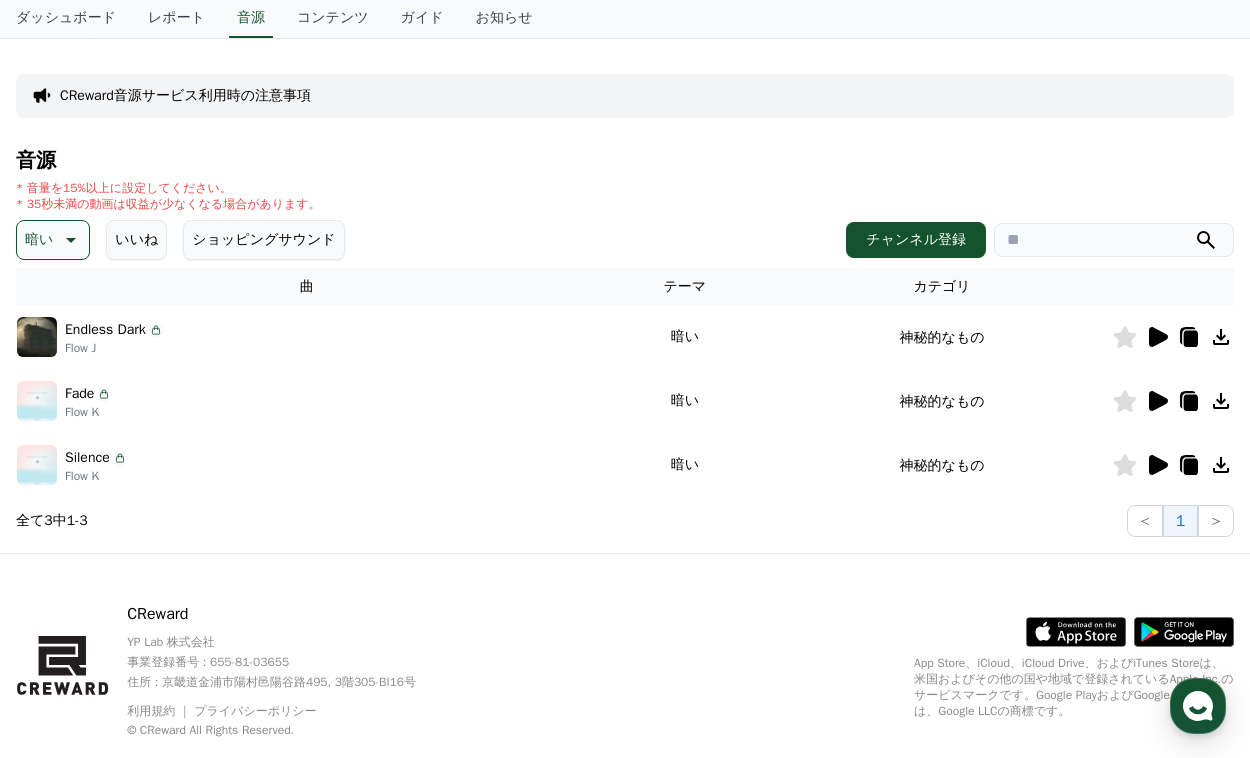 click 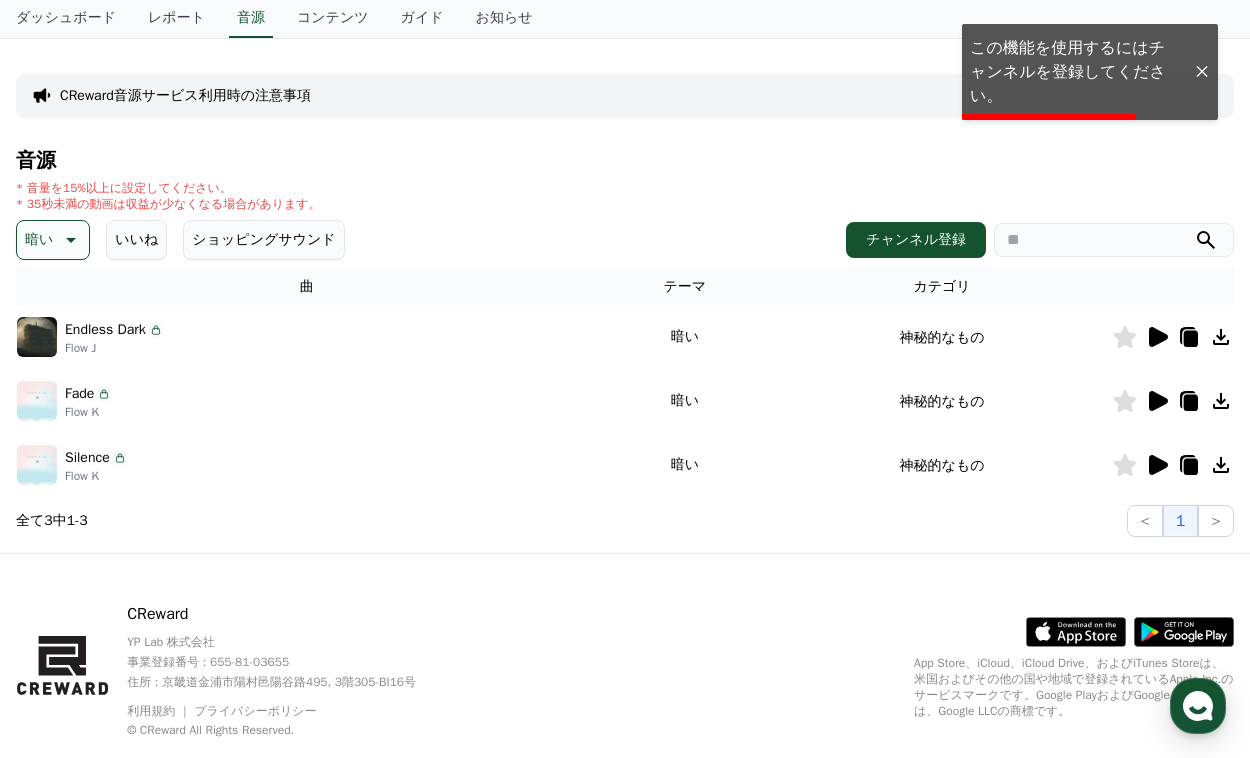 click on "CReward音源サービス利用時の注意事項   音源   * 音量を15%以上に設定してください。   * 35秒未満の動画は収益が少なくなる場合があります。   暗い       いいね   ショッピングサウンド     チャンネル登録         曲 テーマ カテゴリ     Endless Dark     Flow J   暗い 神秘的なもの           Fade     Flow K   暗い 神秘的なもの           Silence     Flow K   暗い 神秘的なもの         全て  3  中  1  -  3   <   1   >" at bounding box center (625, 293) 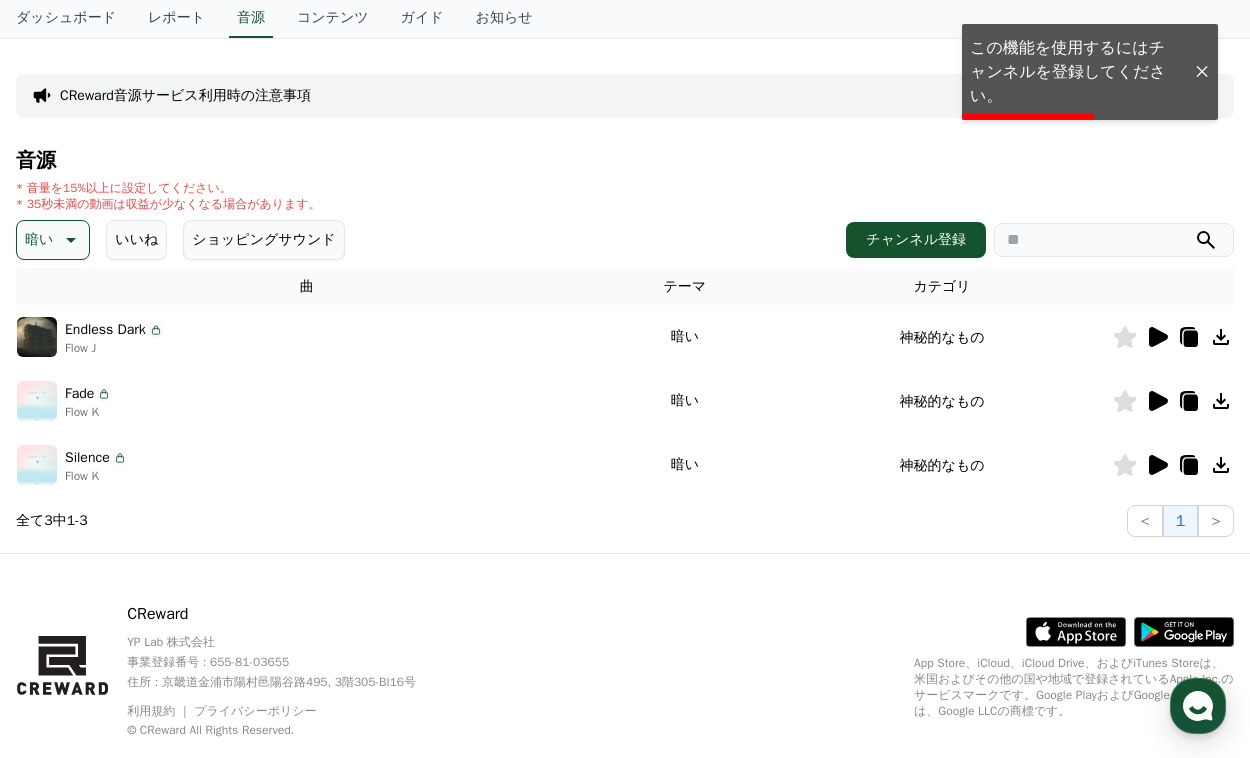 click on "神秘的なもの" at bounding box center (942, 465) 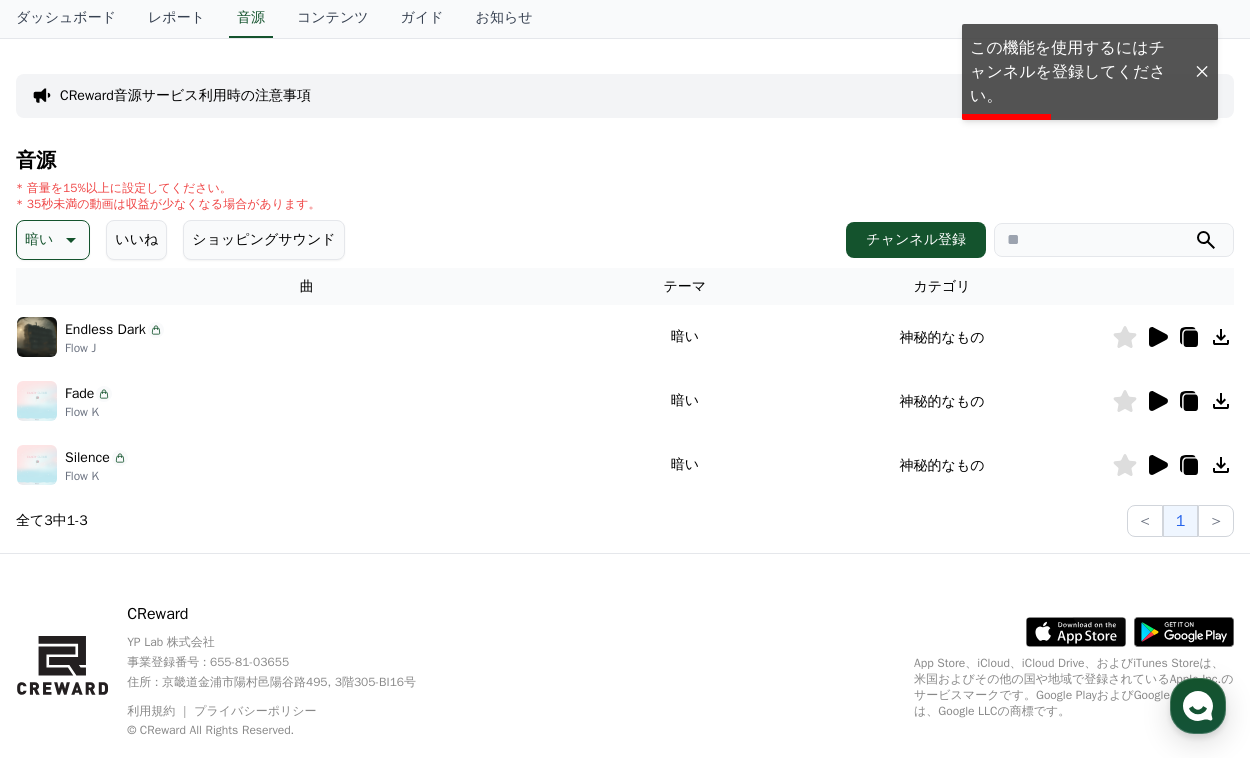 click at bounding box center (37, 465) 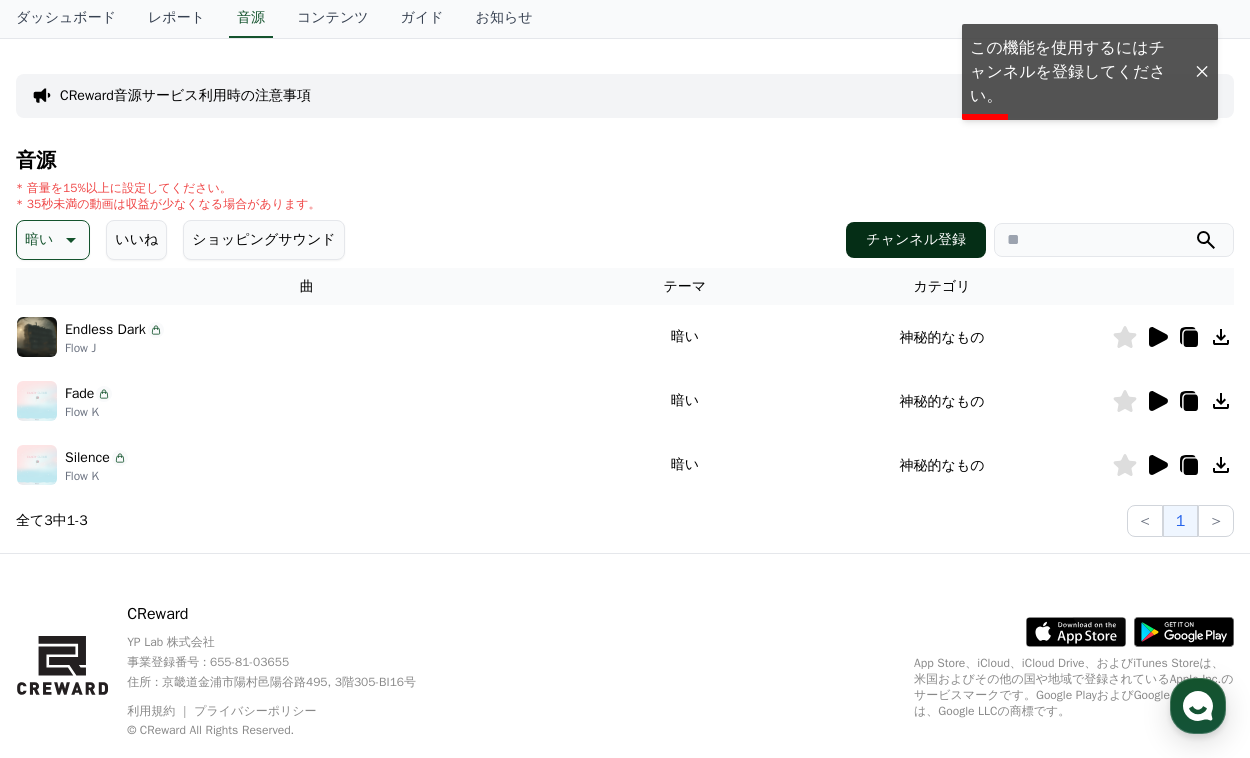 click on "チャンネル登録" at bounding box center [916, 240] 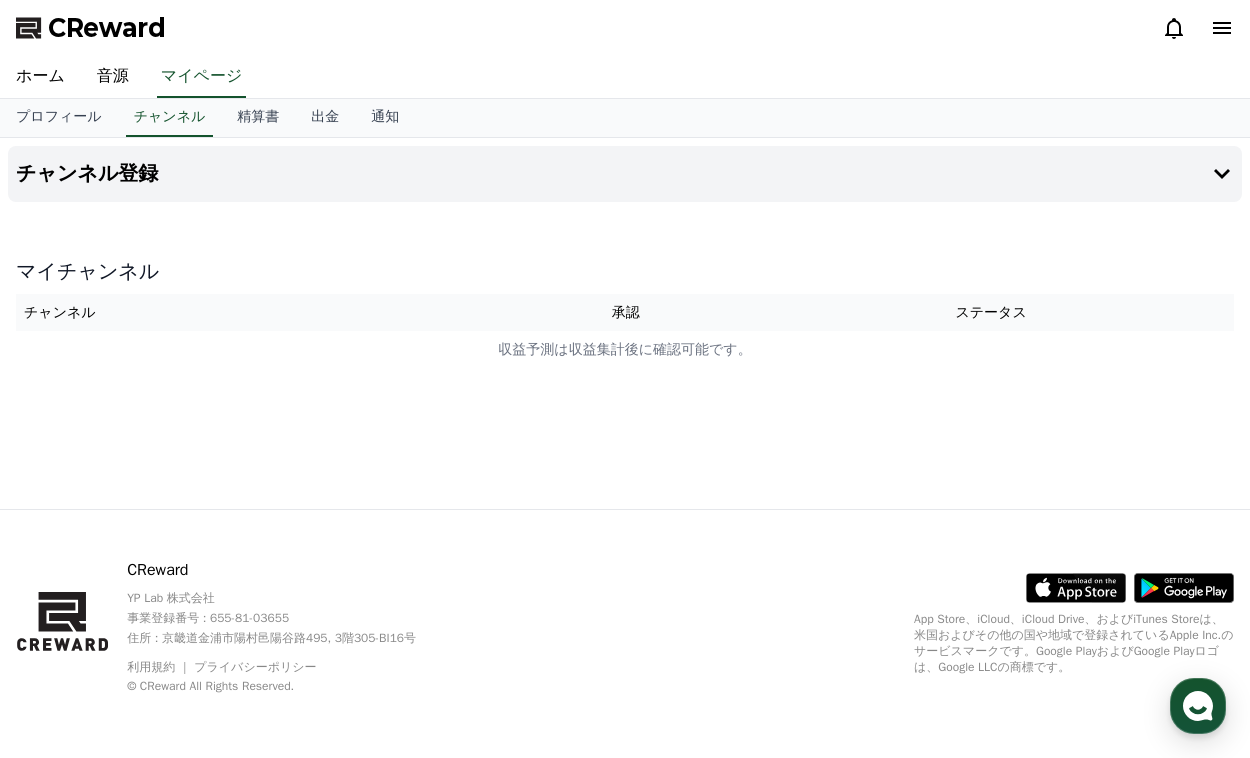 scroll, scrollTop: 0, scrollLeft: 0, axis: both 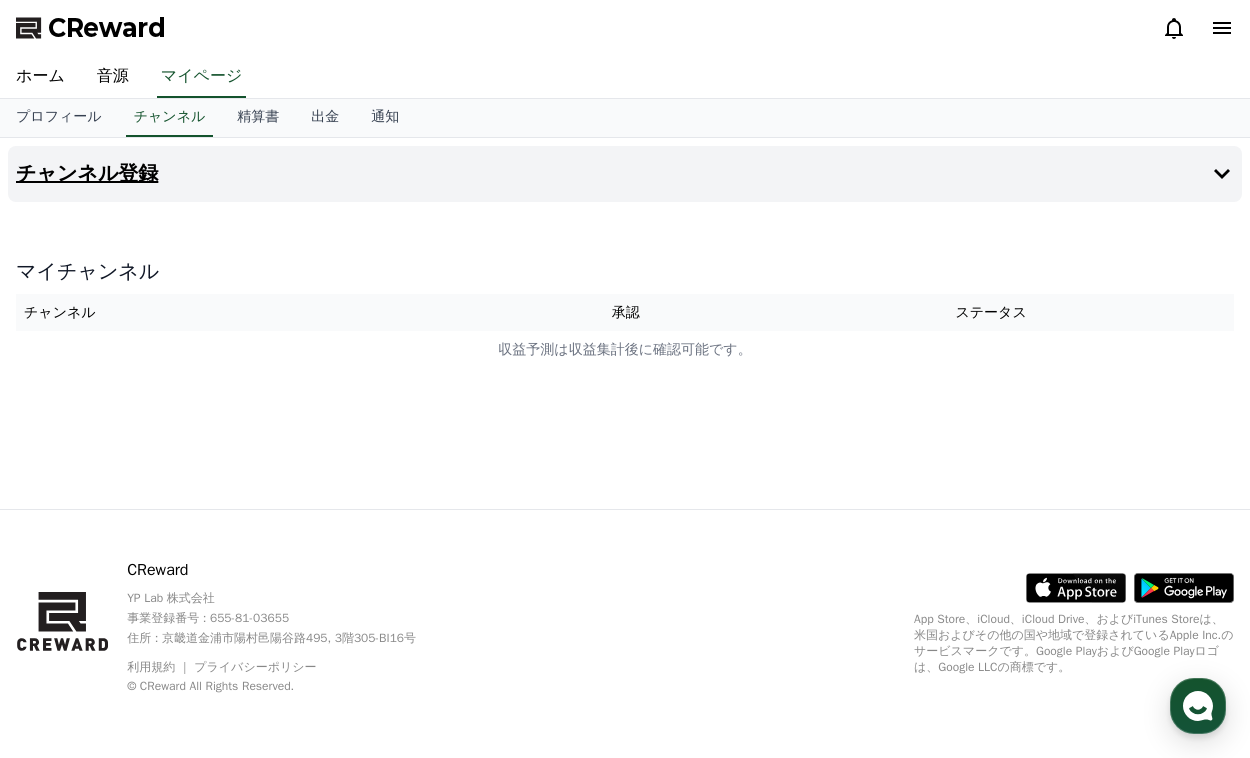 click on "チャンネル登録" at bounding box center [87, 174] 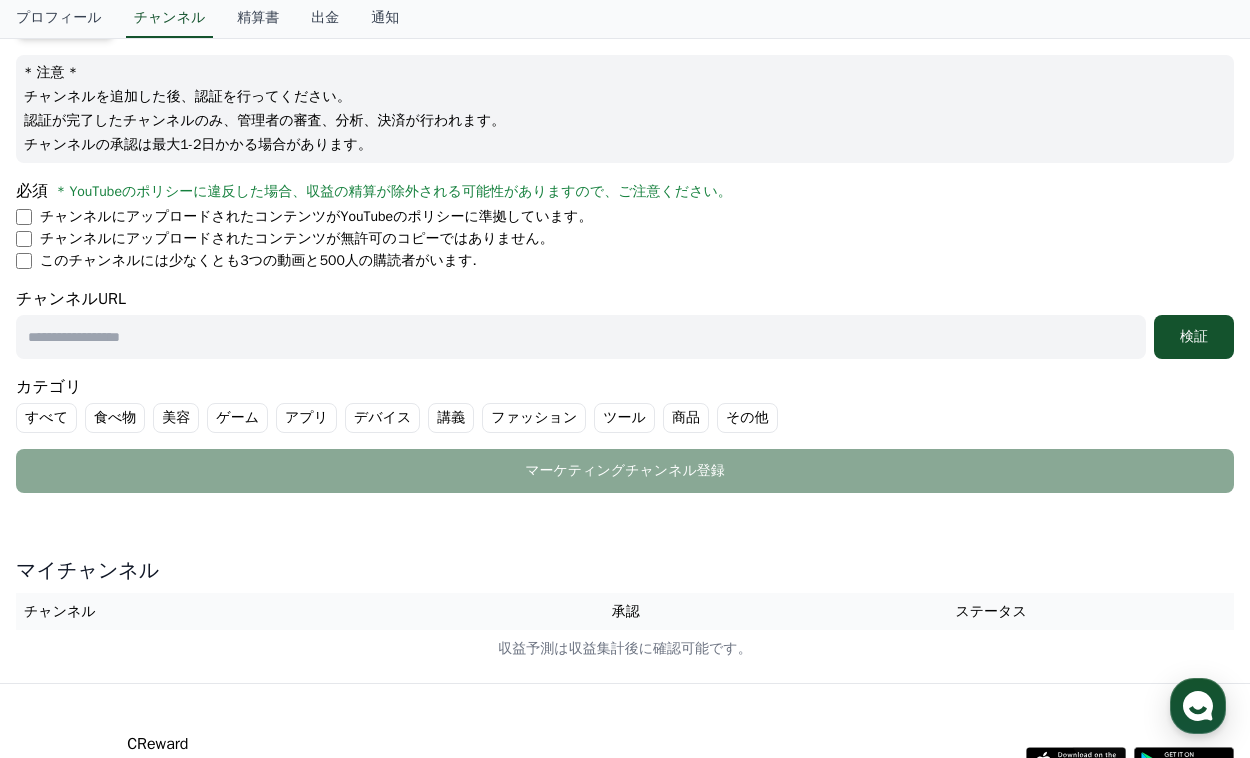 scroll, scrollTop: 220, scrollLeft: 0, axis: vertical 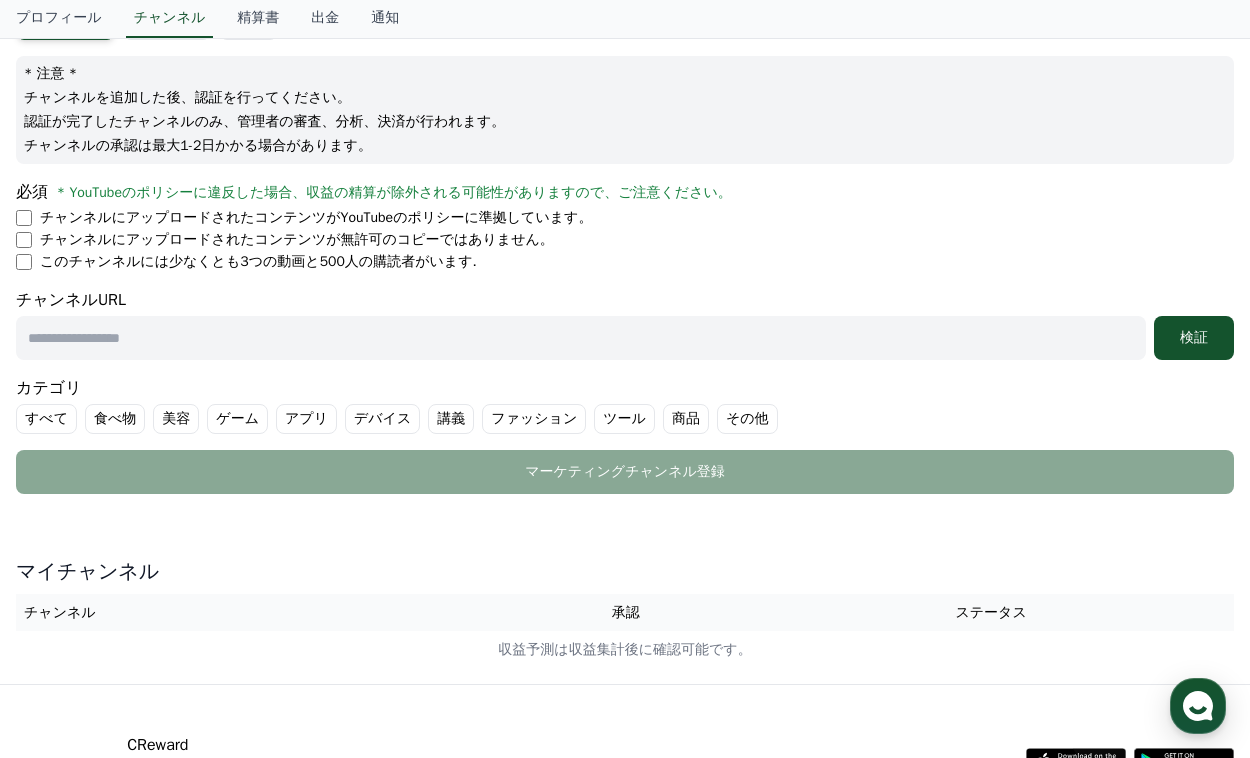 click on "Youtube    Instagram    Tiktok   * 注意 *   チャンネルを追加した後、認証を行ってください。   認証が完了したチャンネルのみ、管理者の審査、分析、決済が行われます。   チャンネルの承認は最大1-2日かかる場合があります。   必須     * YouTubeのポリシーに違反した場合、収益の精算が除外される可能性がありますので、ご注意ください。     チャンネルにアップロードされたコンテンツがYouTubeのポリシーに準拠しています。   チャンネルにアップロードされたコンテンツが無許可のコピーではありません。   このチャンネルには少なくとも3つの動画と500人の購読者がいます.   チャンネルURL      検証     カテゴリ     すべて    食べ物    美容    ゲーム    アプリ    デバイス    講義    ファッション    ツール    商品    その他     マーケティングチャンネル登録" at bounding box center [625, 250] 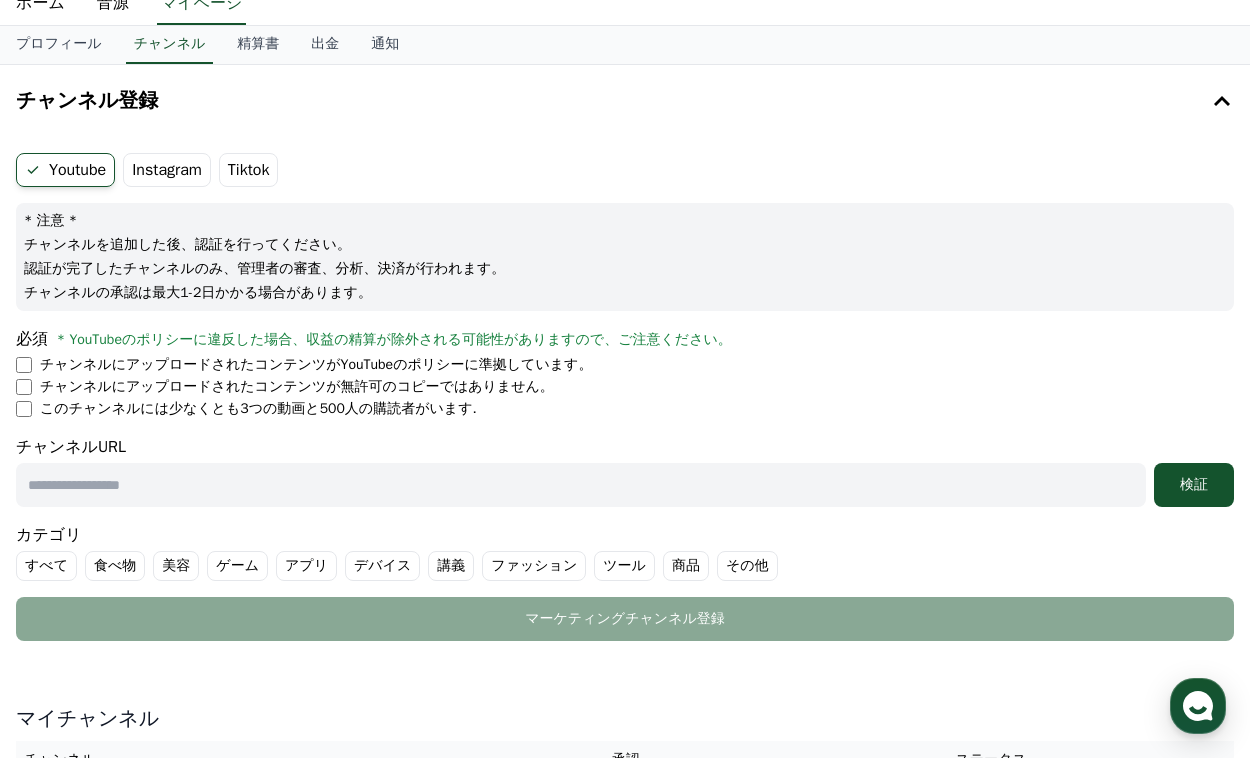 scroll, scrollTop: 70, scrollLeft: 0, axis: vertical 